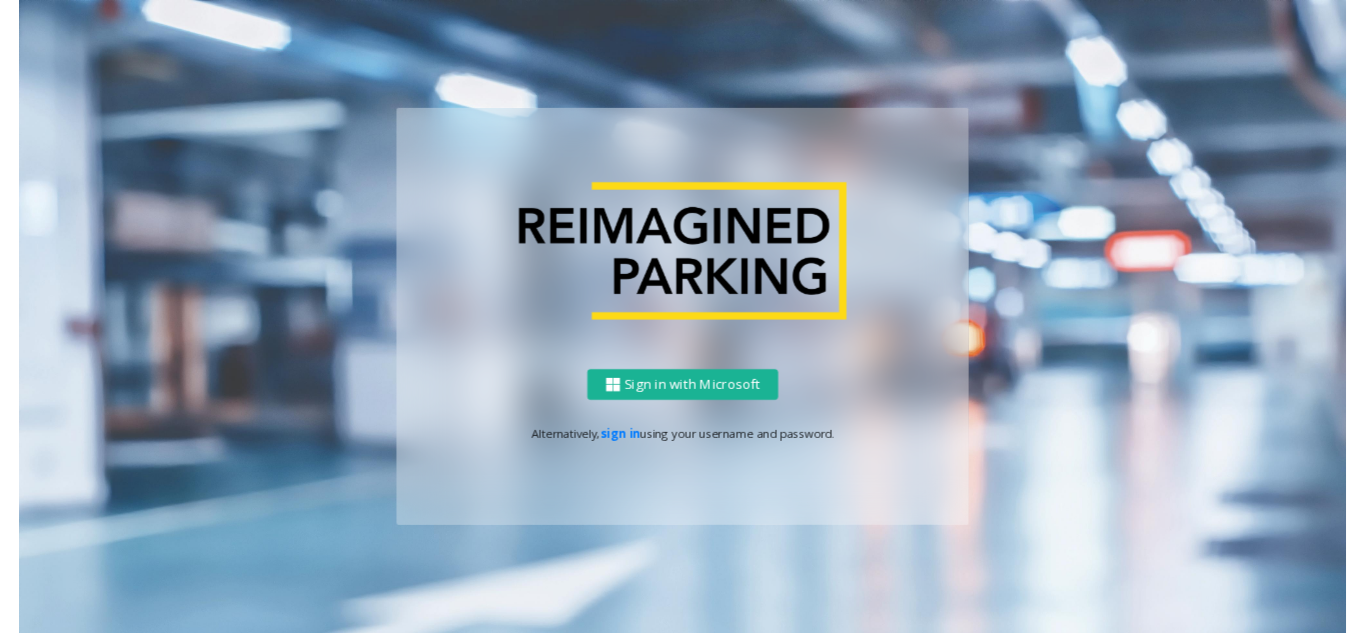 scroll, scrollTop: 0, scrollLeft: 0, axis: both 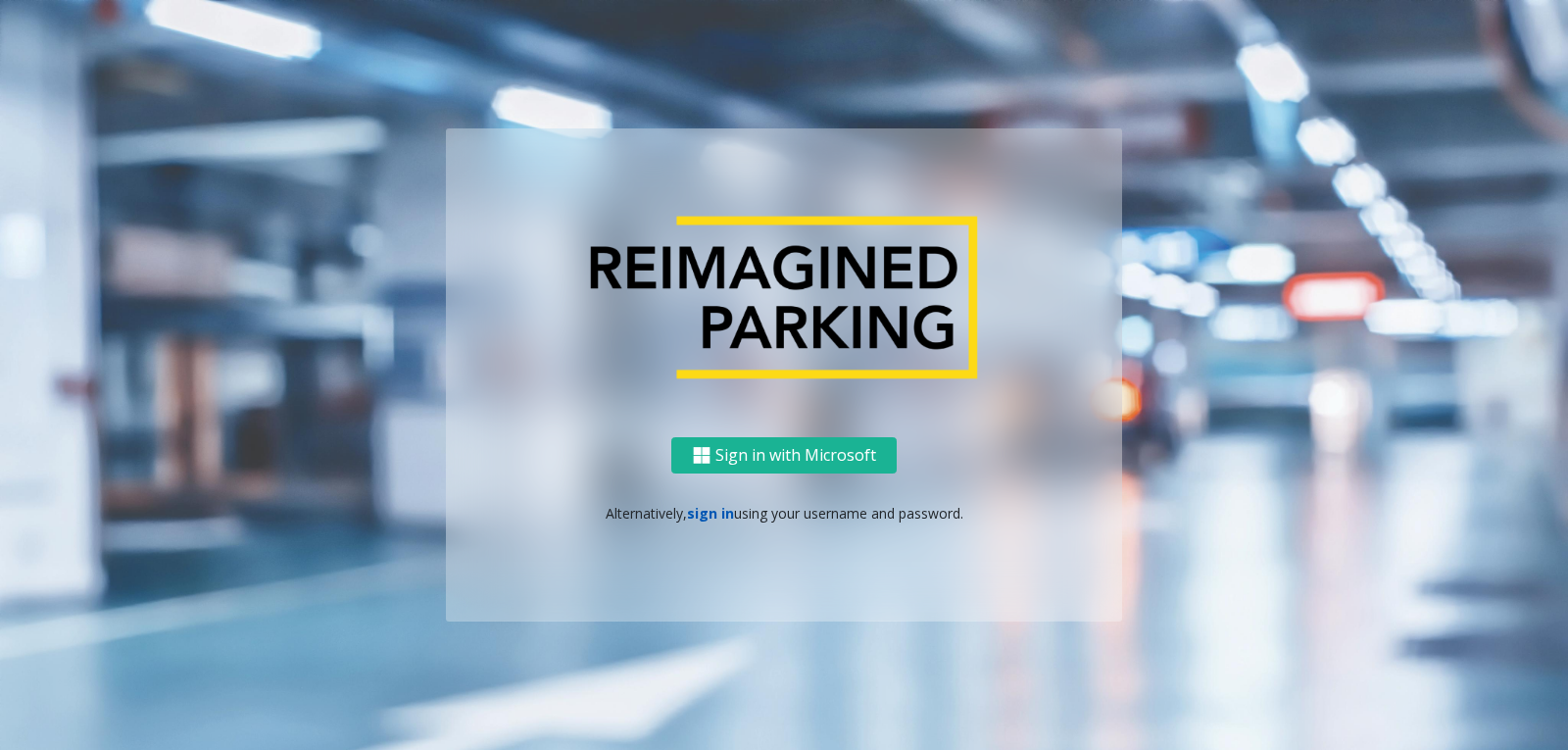 click on "sign in" 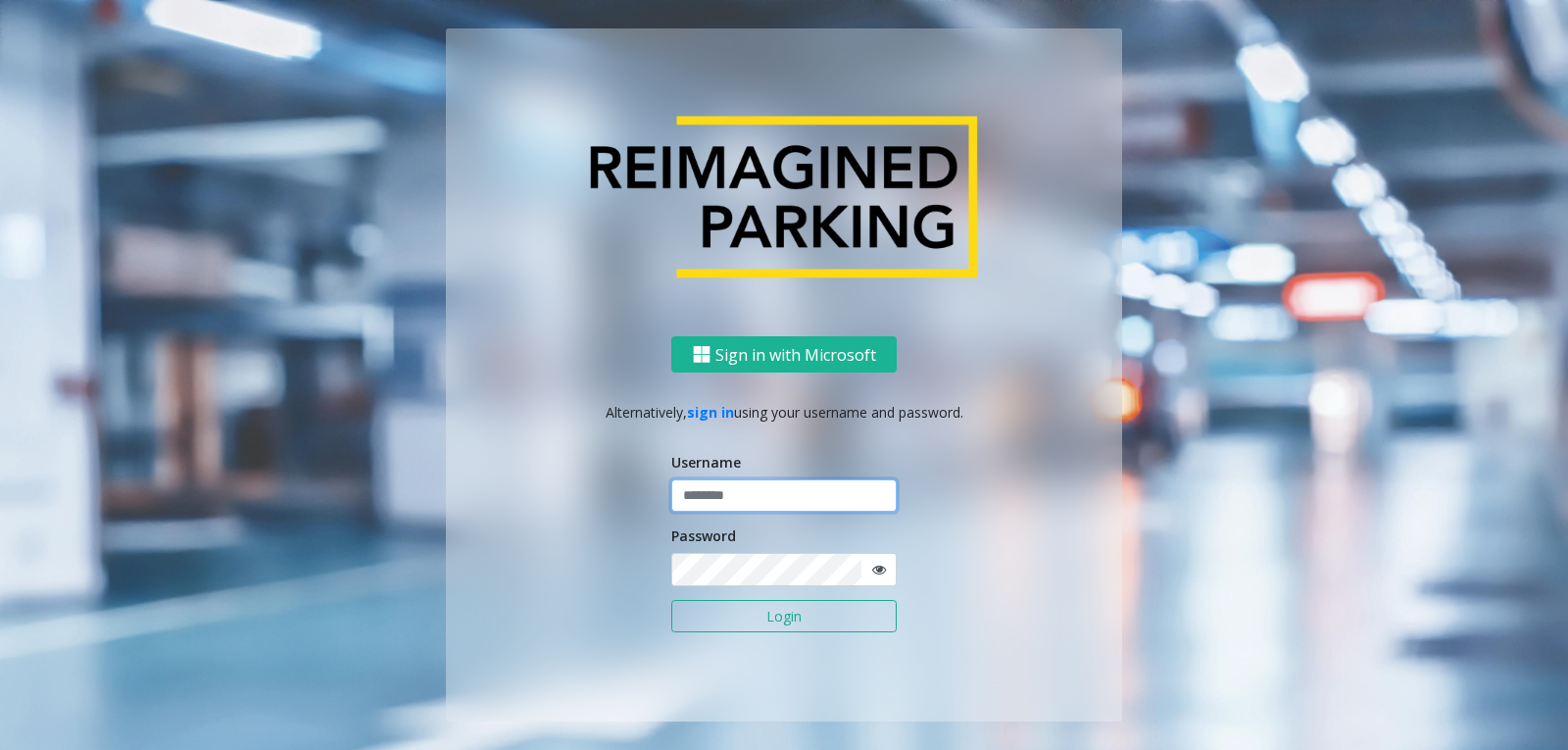 click 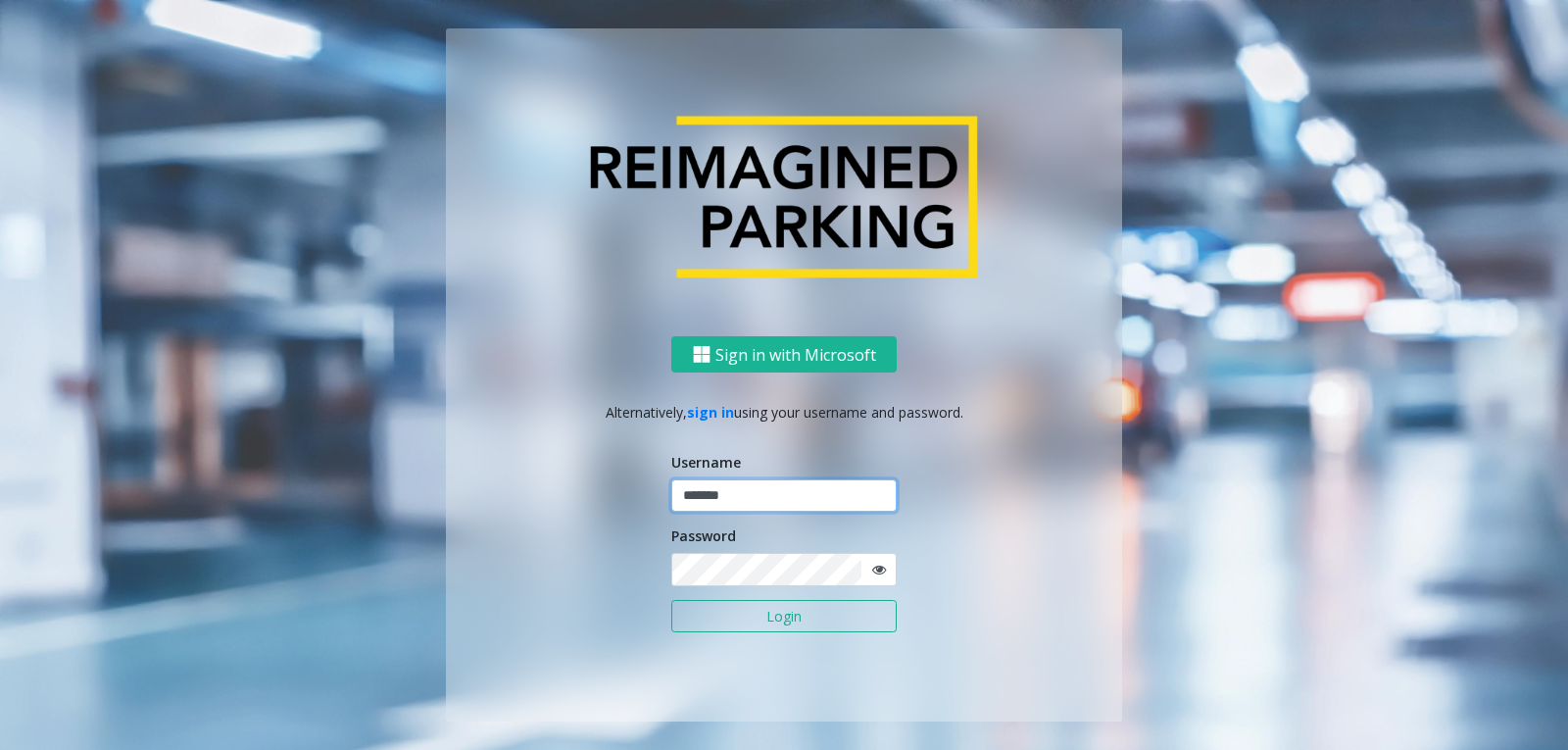 type on "*******" 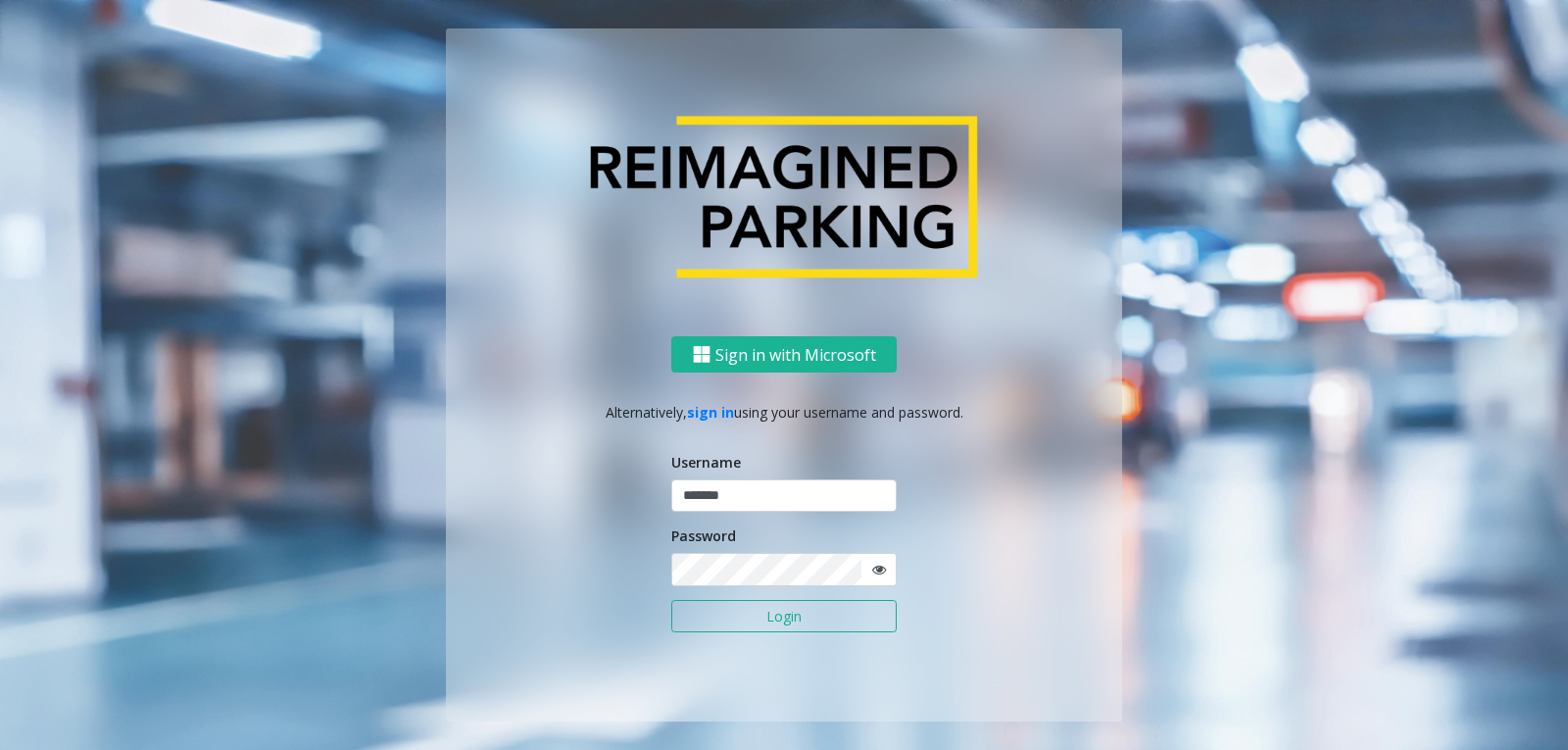 click on "Login" 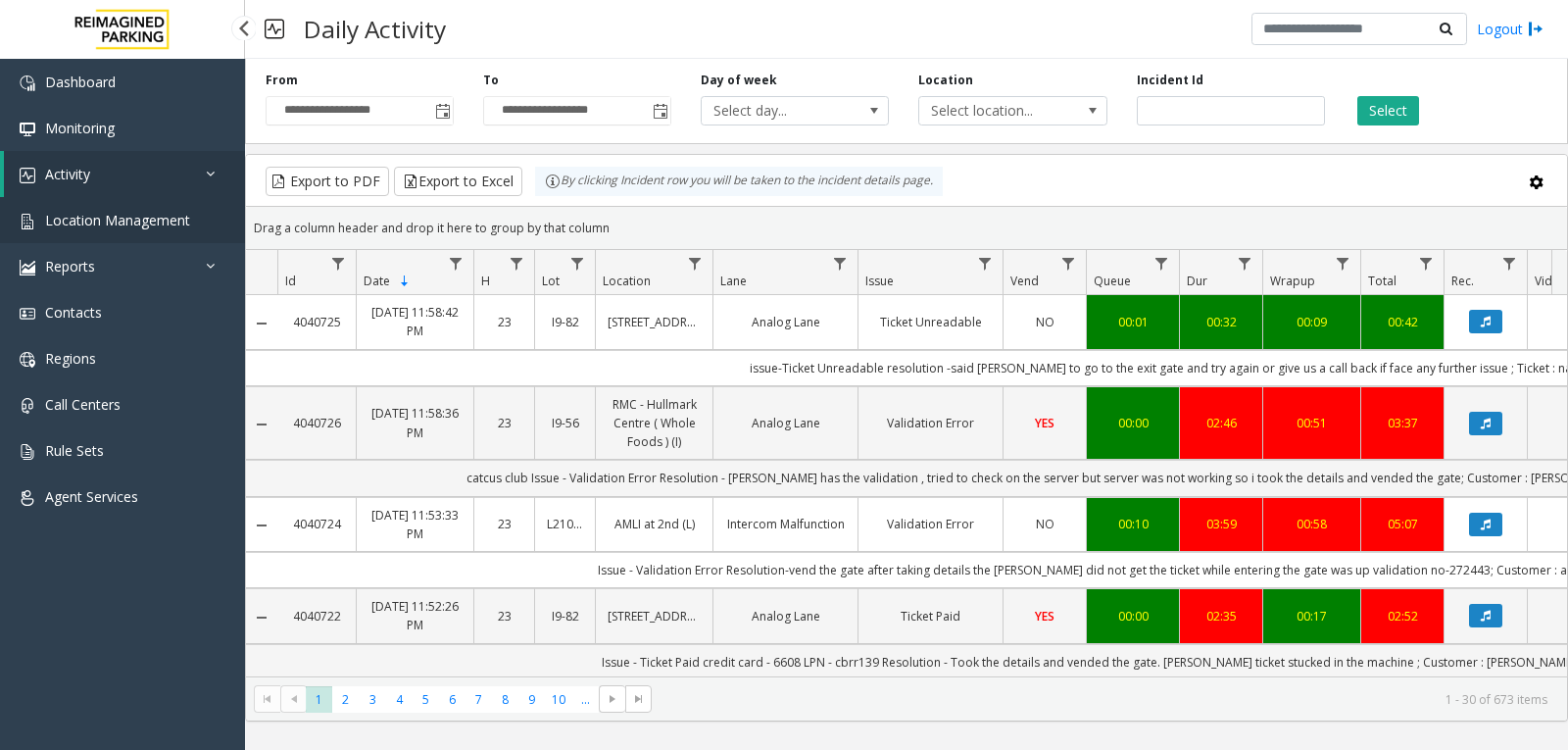 click on "Location Management" at bounding box center [118, 220] 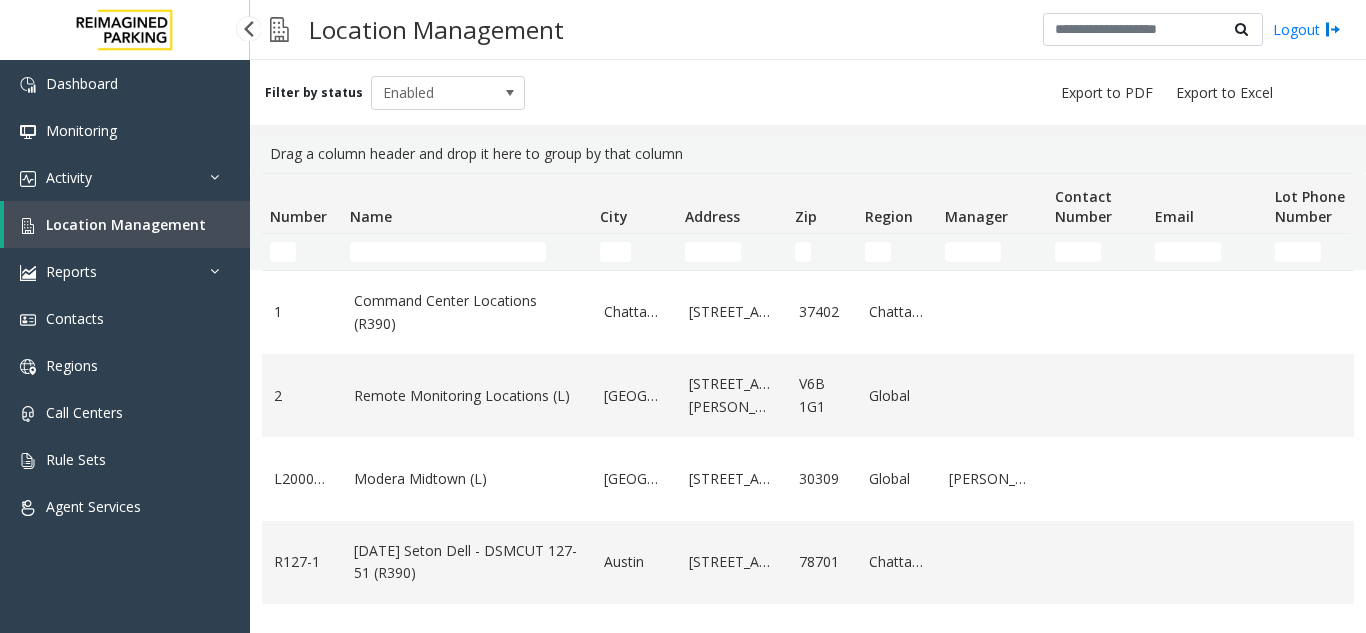 click on "Location Management" at bounding box center (126, 224) 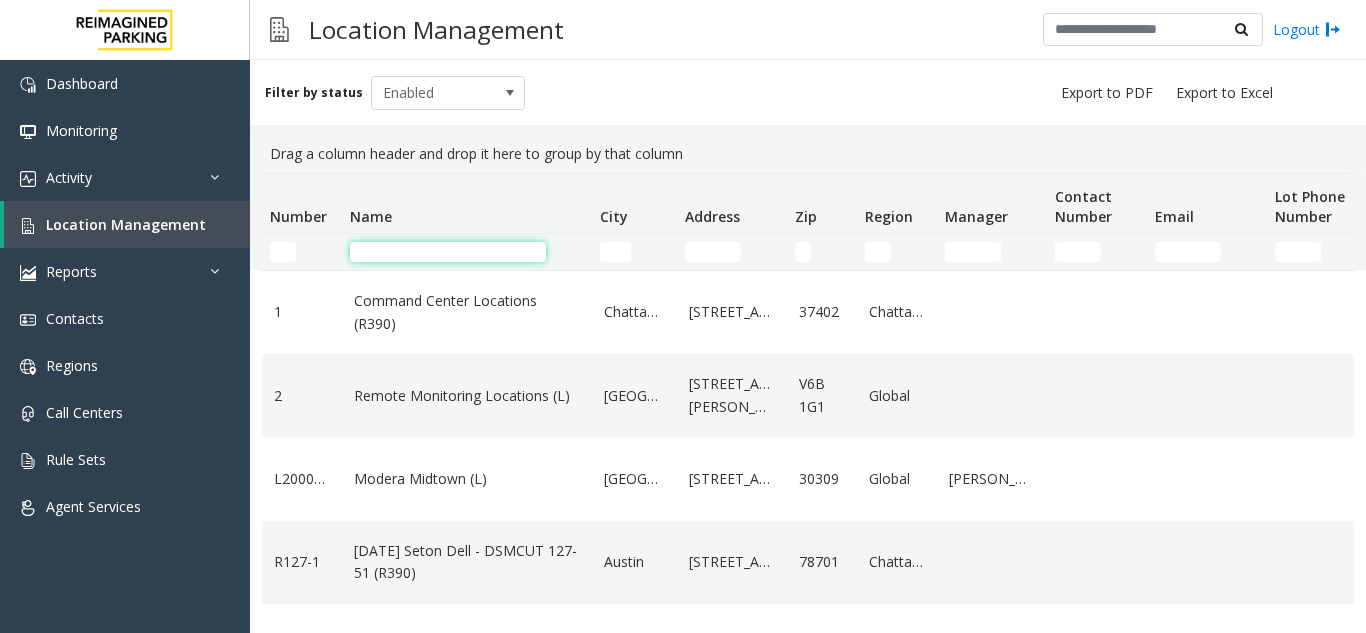 click 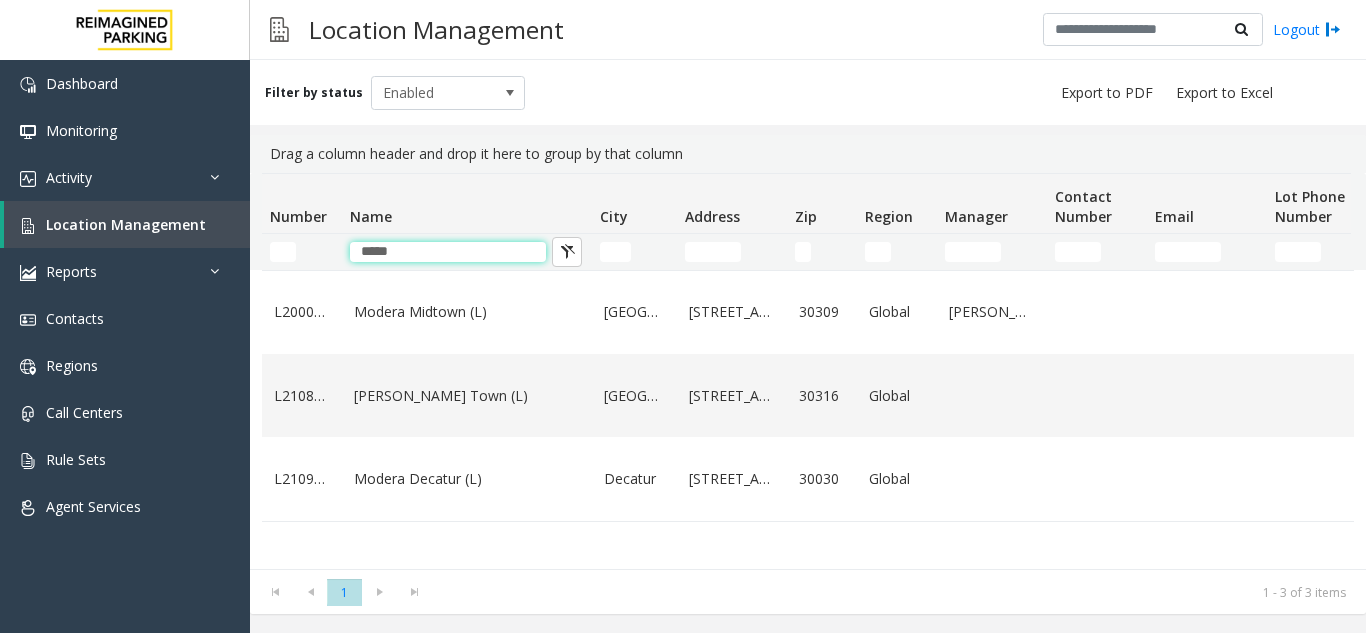 type on "*****" 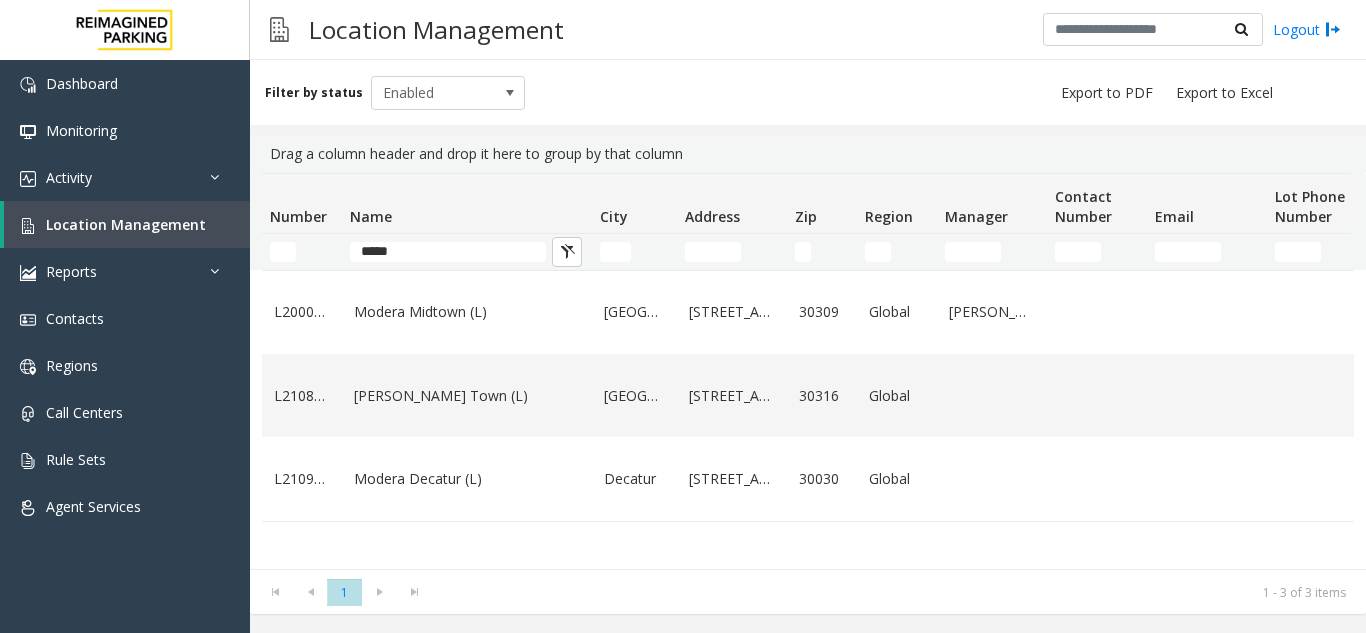 click on "Modera Midtown	(L)" 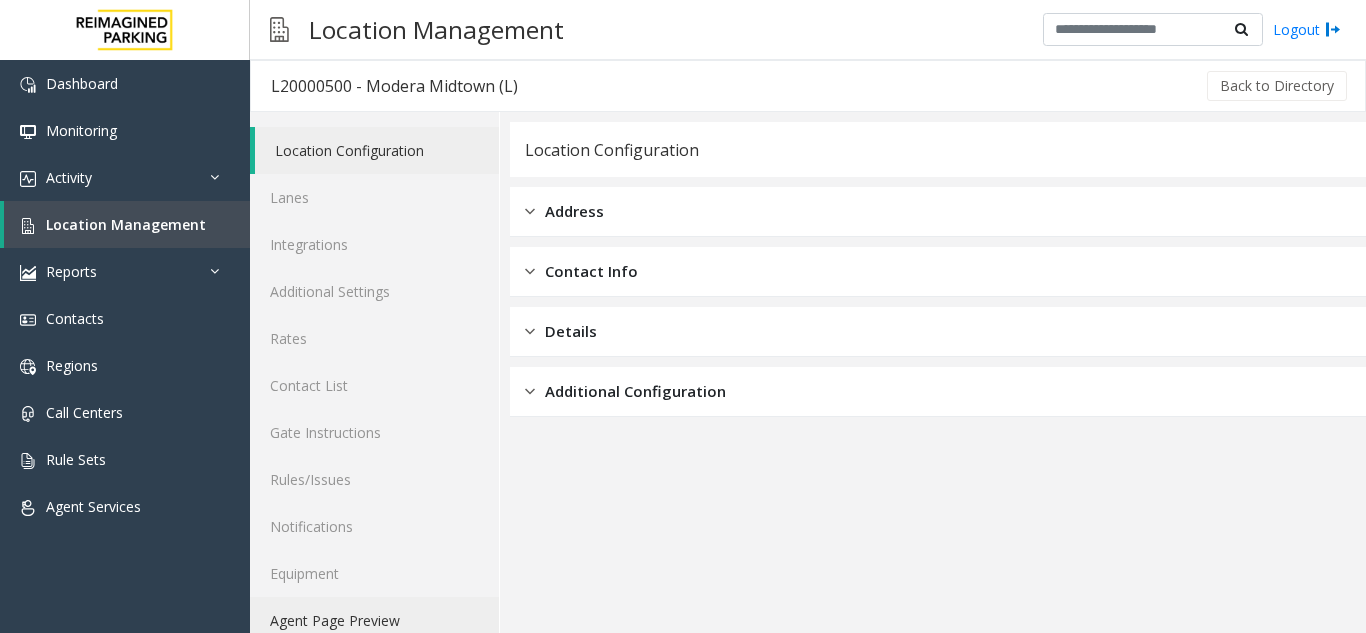 click on "Agent Page Preview" 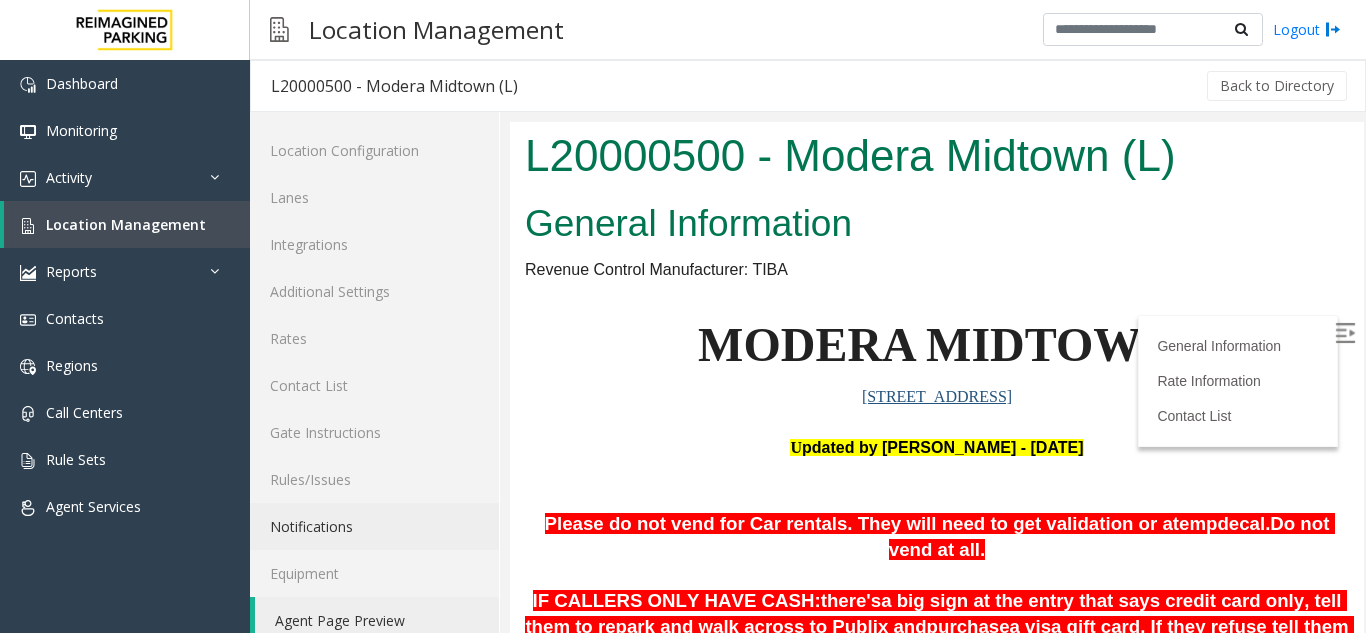 scroll, scrollTop: 0, scrollLeft: 0, axis: both 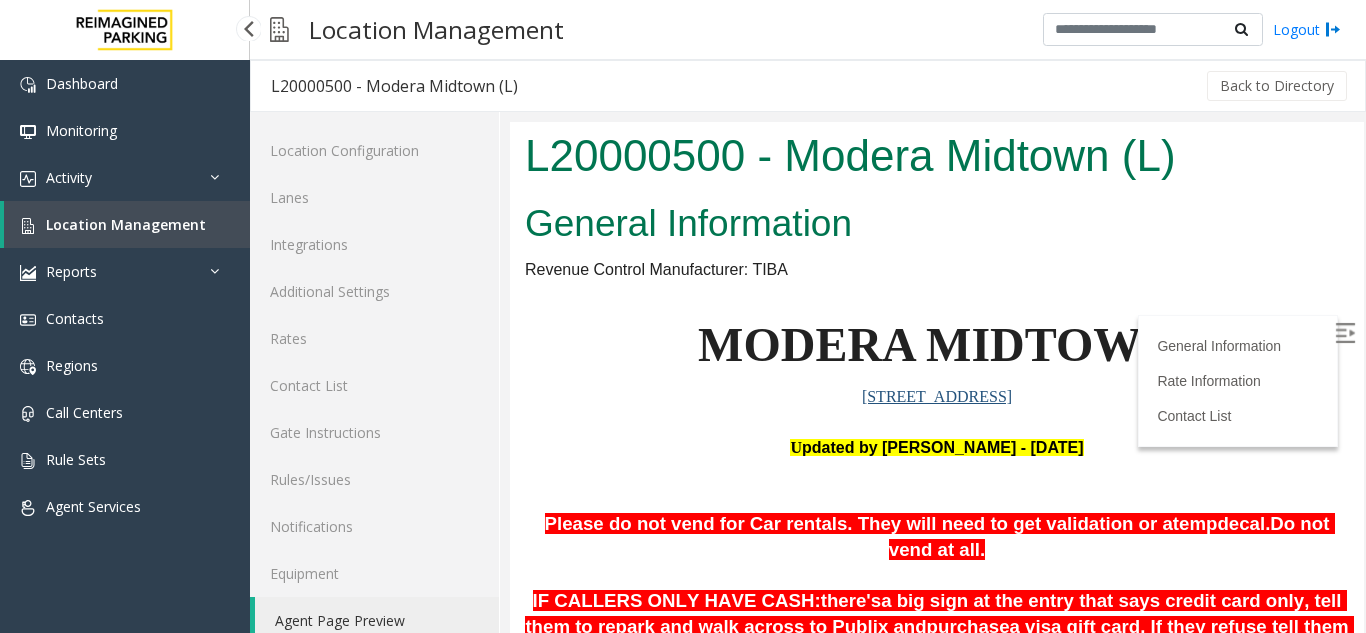 click on "Location Management" at bounding box center [126, 224] 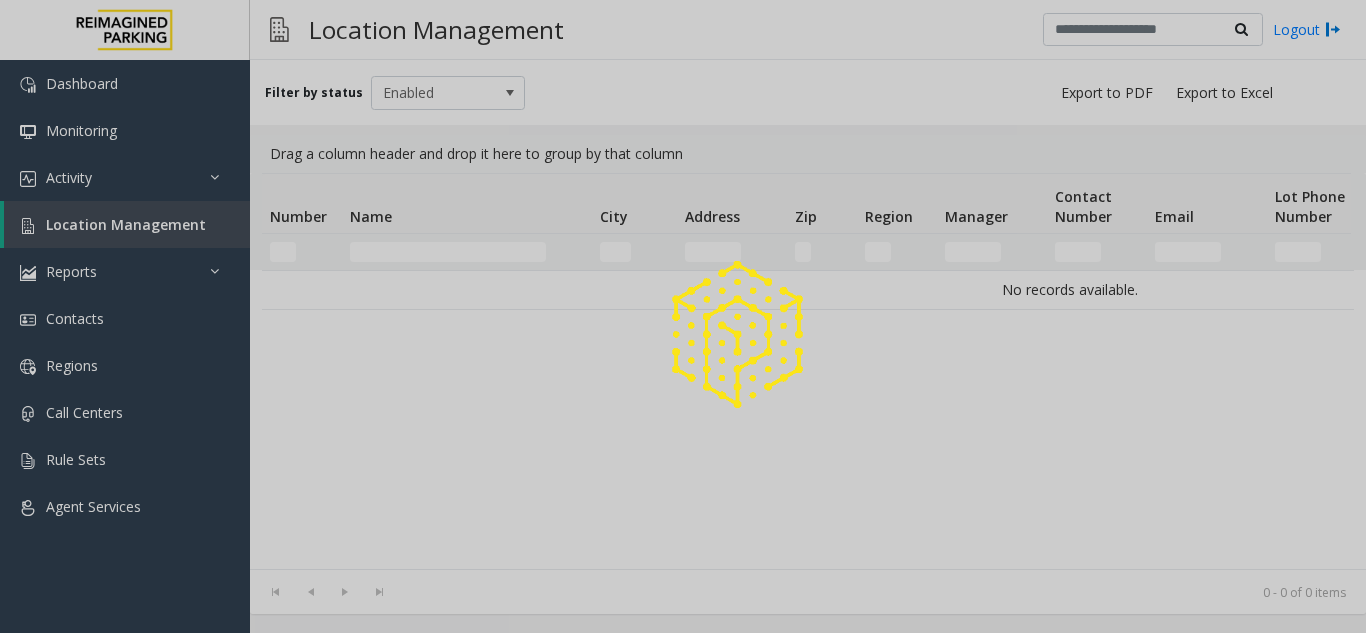 click 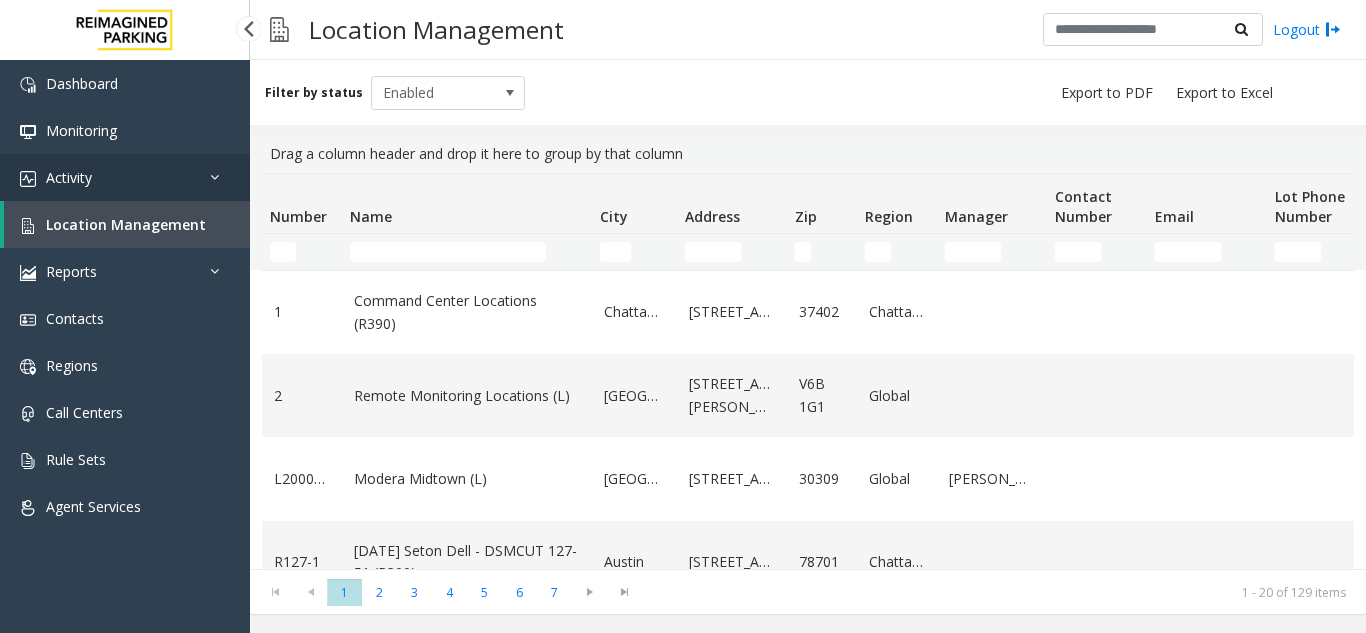 click at bounding box center (220, 177) 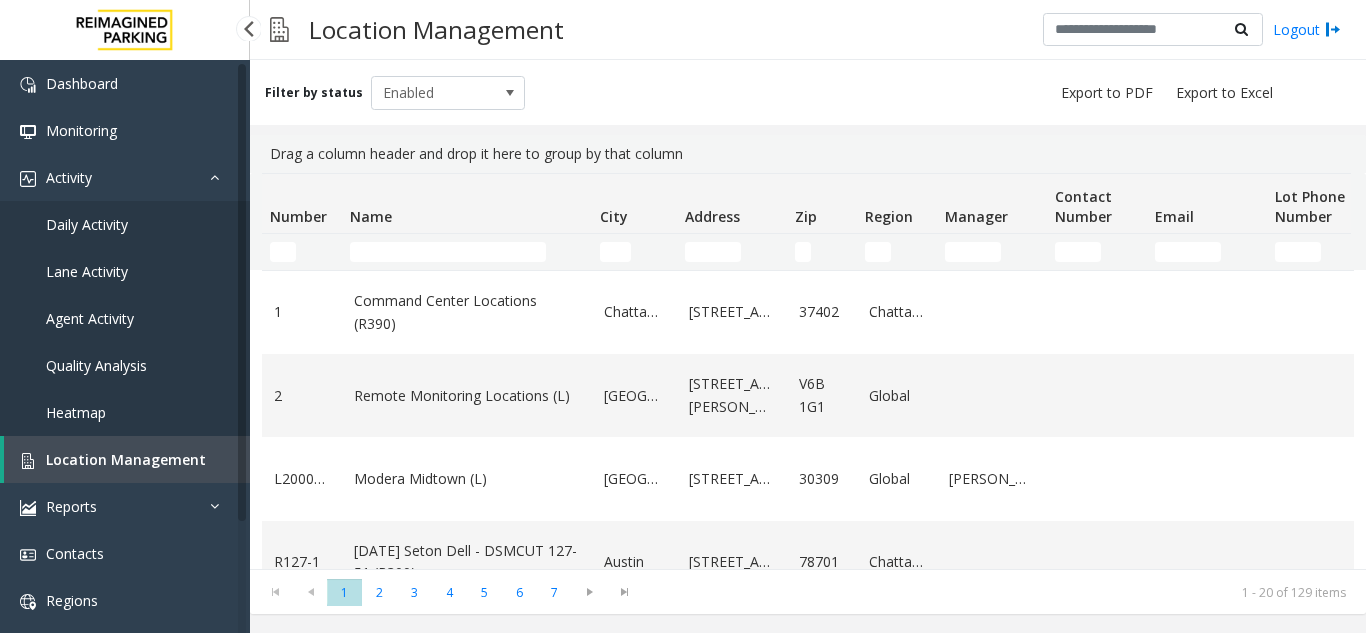 click on "Daily Activity" at bounding box center (87, 224) 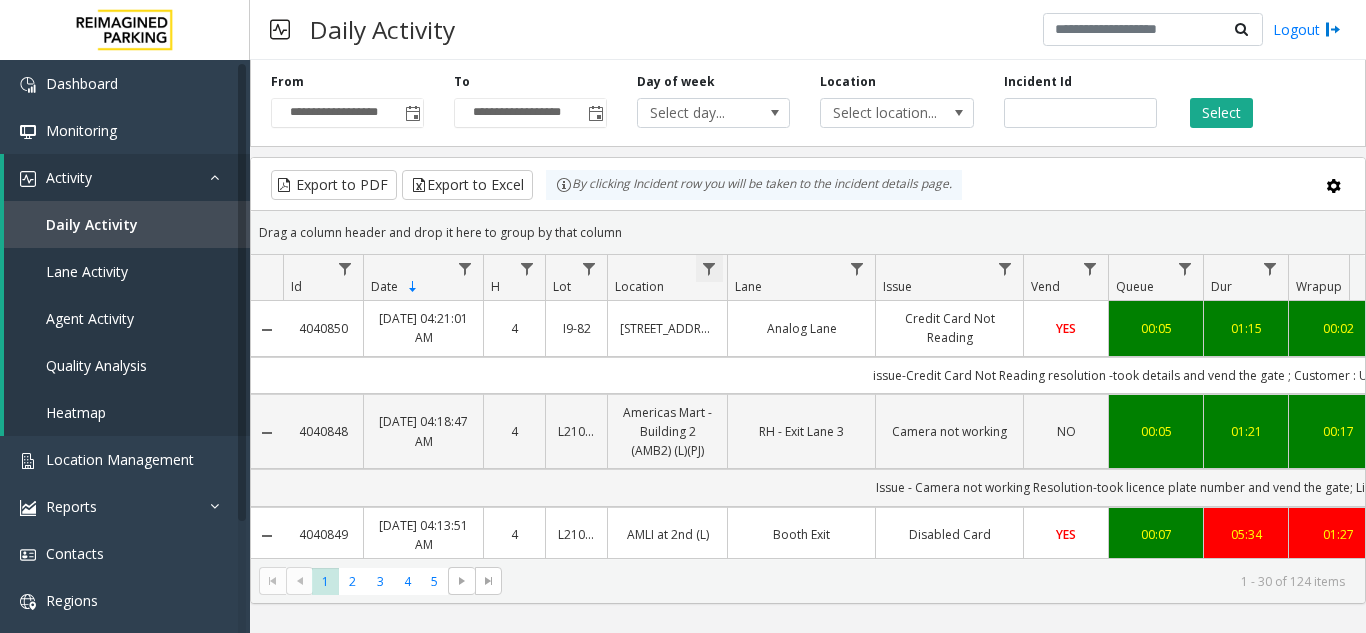 click 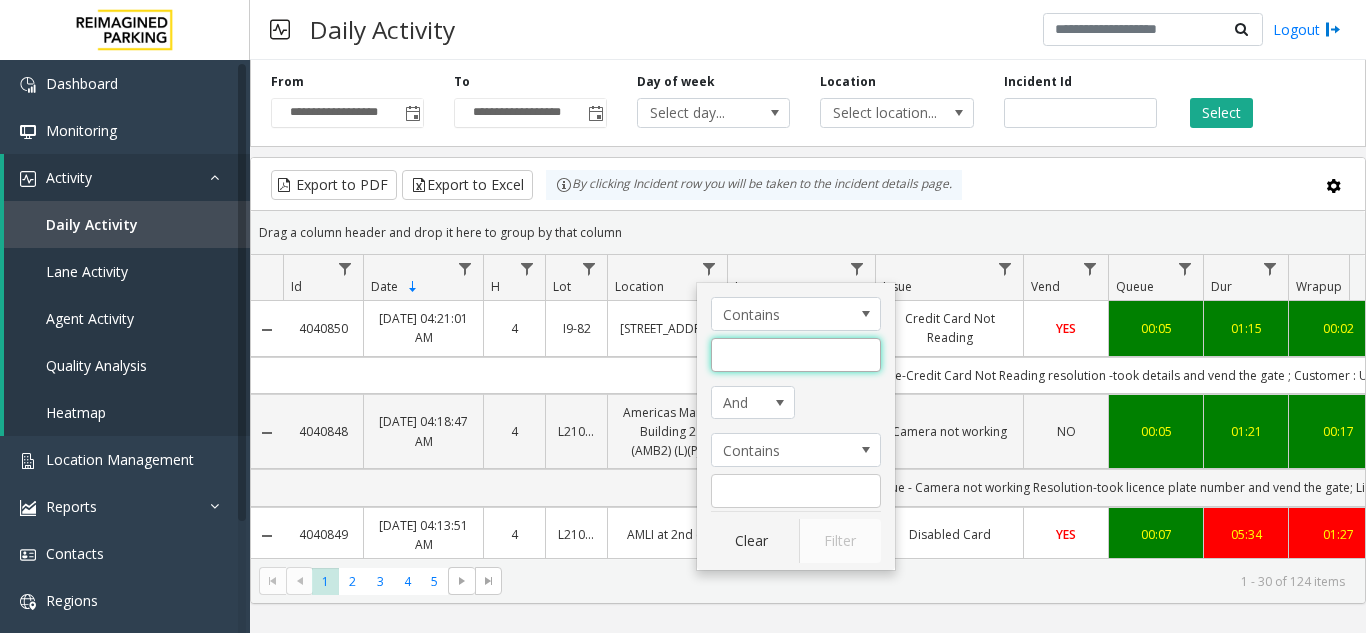 click 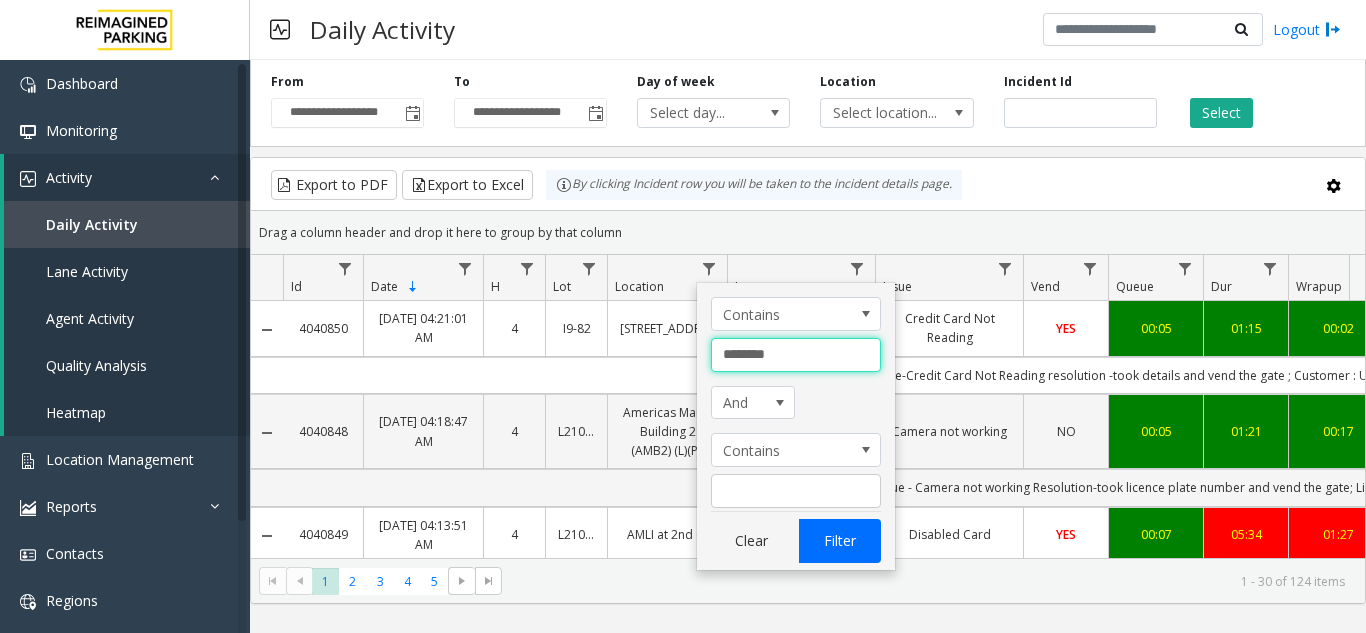 type on "********" 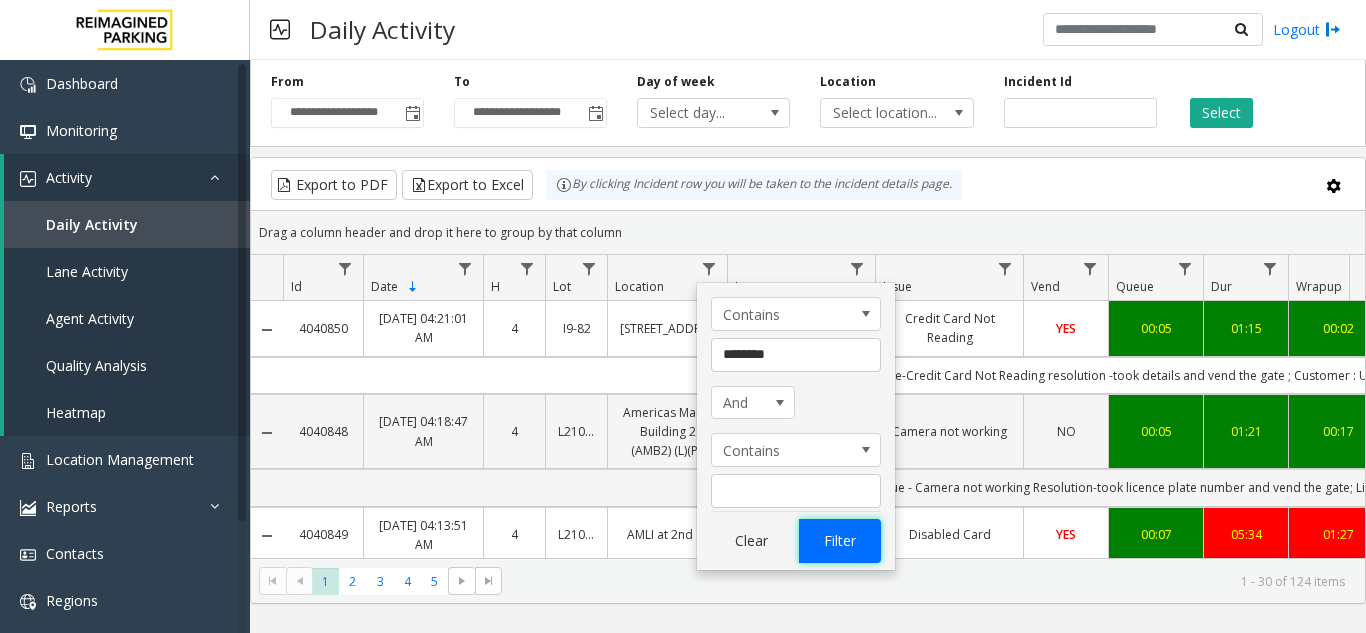click on "Filter" 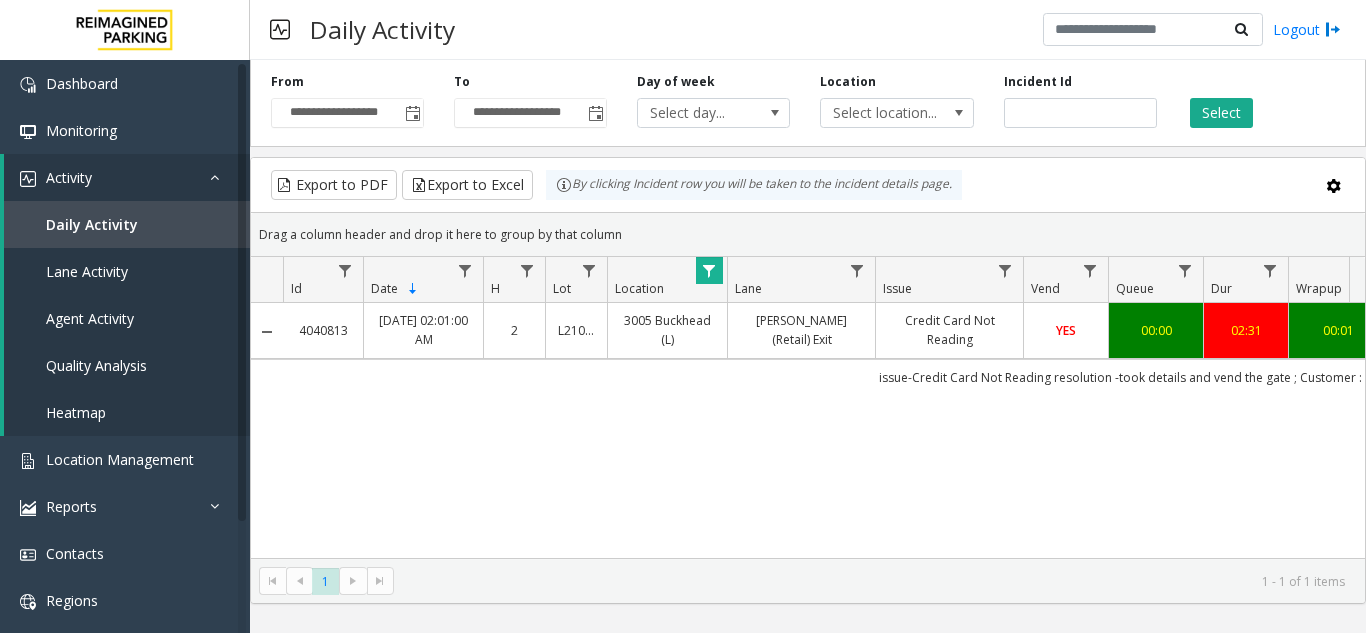 scroll, scrollTop: 0, scrollLeft: 117, axis: horizontal 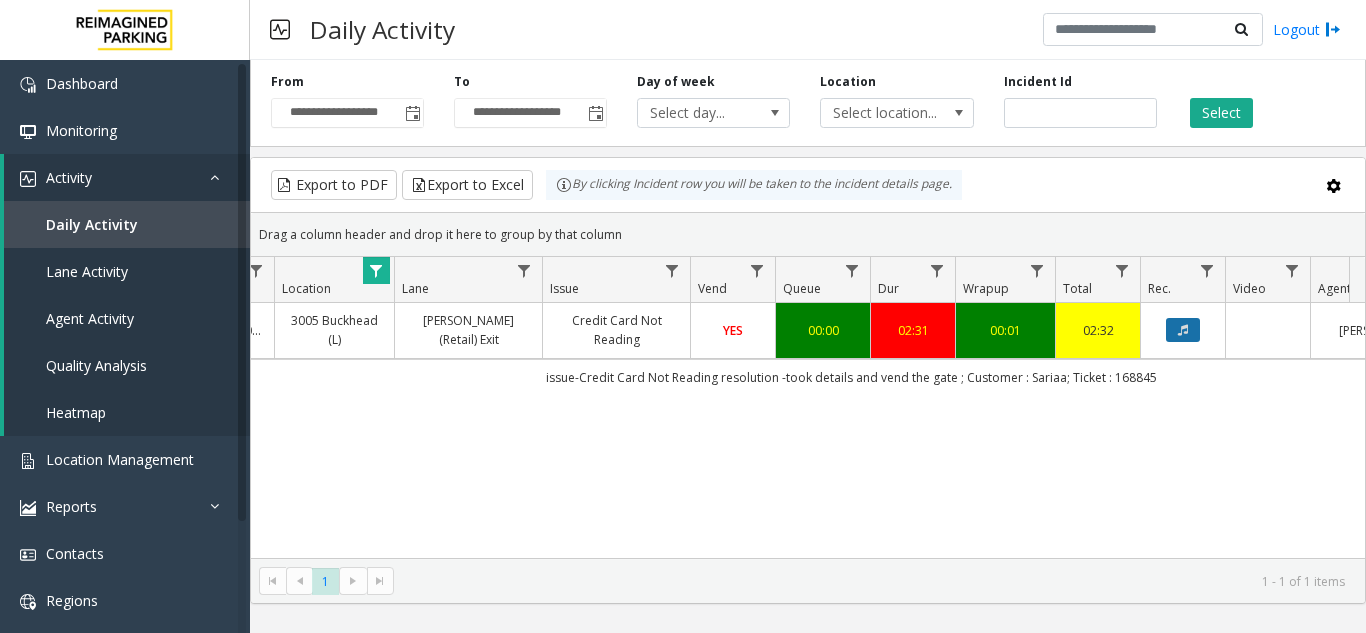 click 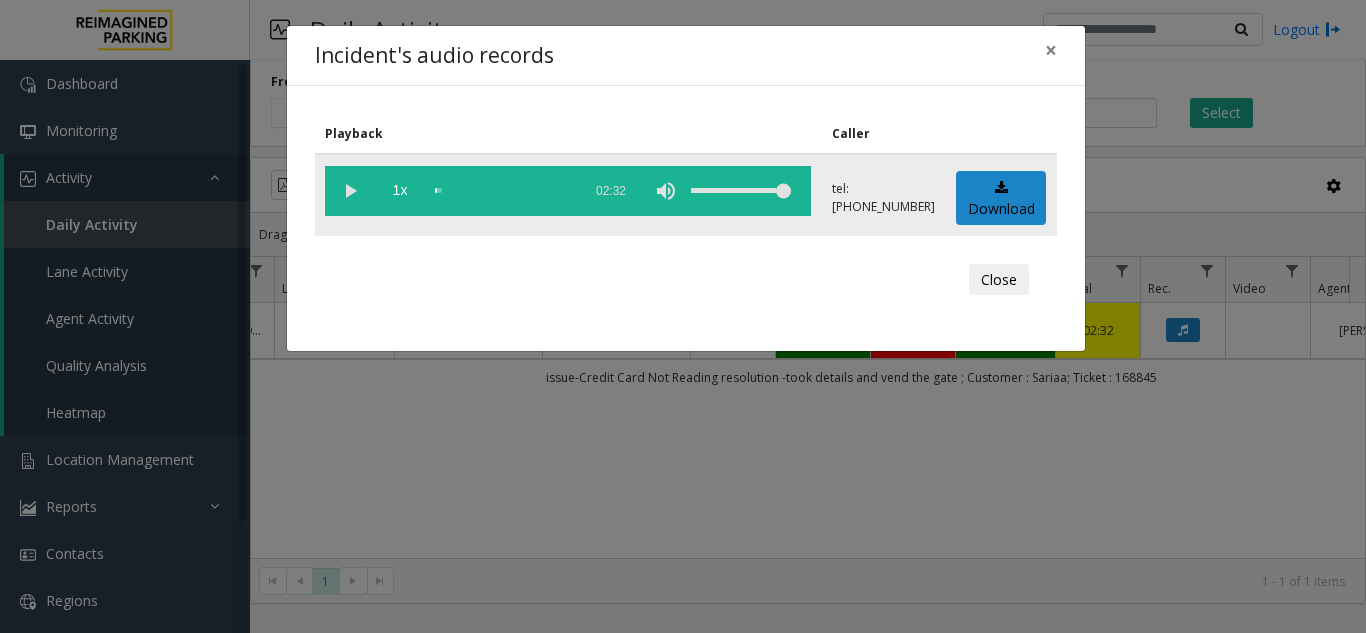 click 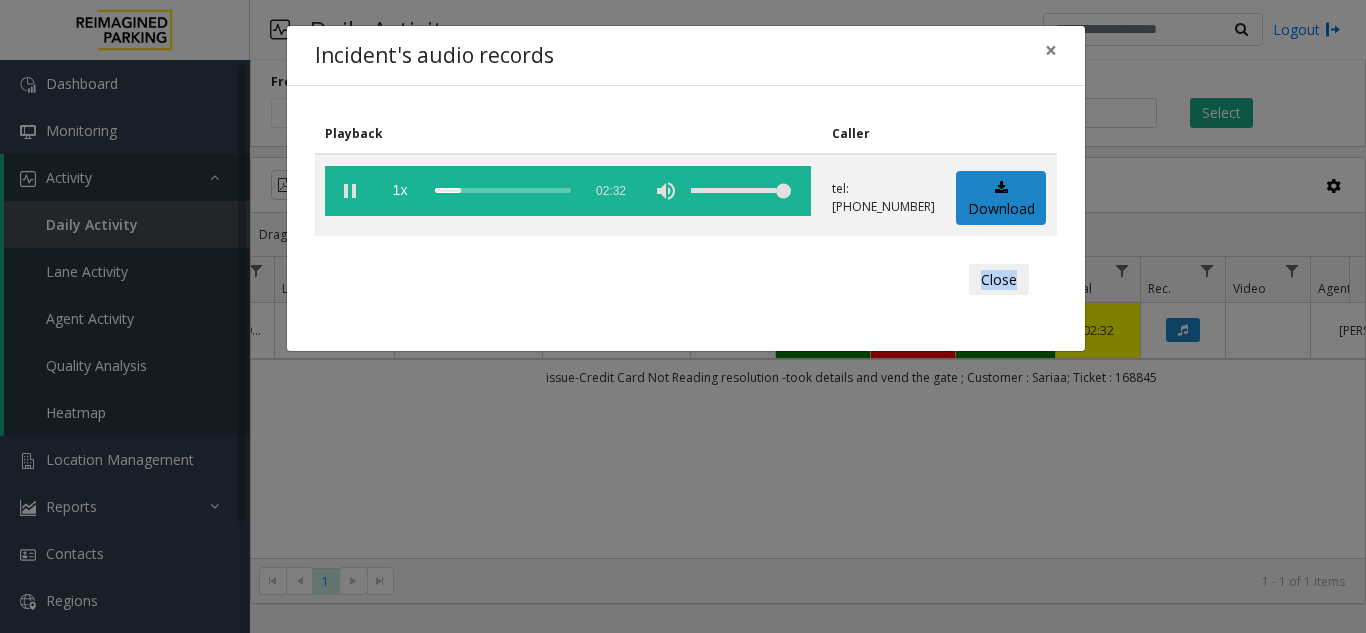 drag, startPoint x: 983, startPoint y: 552, endPoint x: 1040, endPoint y: 549, distance: 57.07889 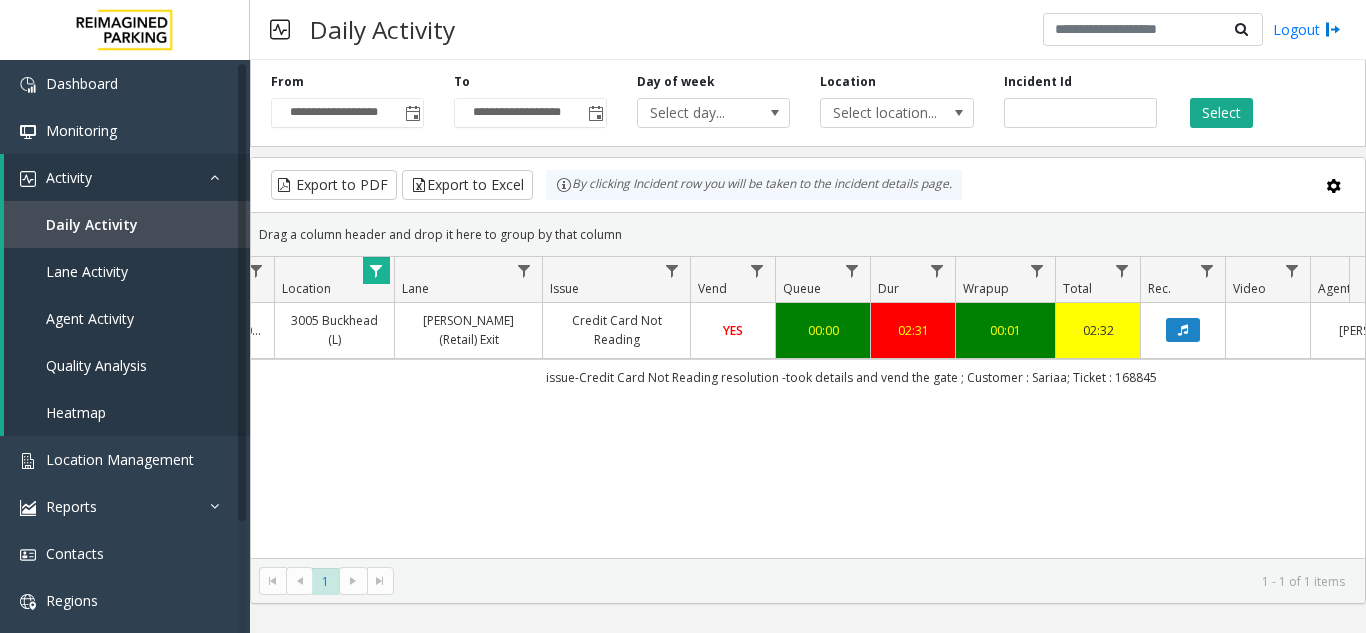 scroll, scrollTop: 0, scrollLeft: 428, axis: horizontal 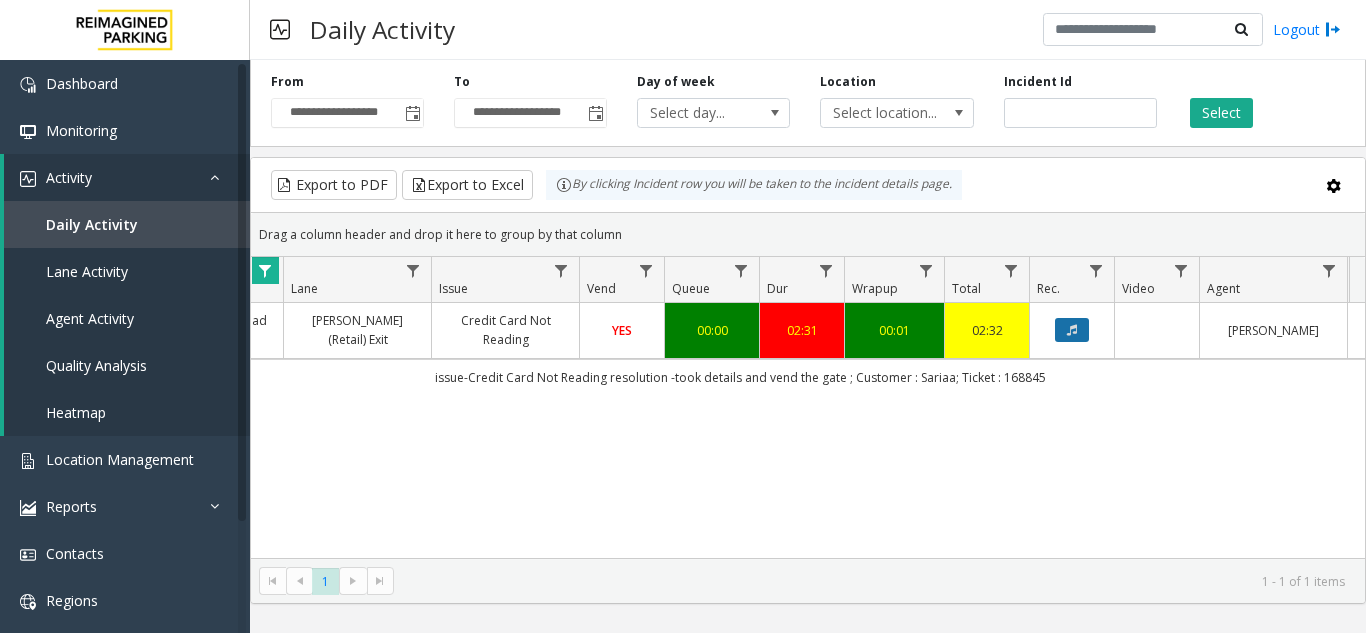 click 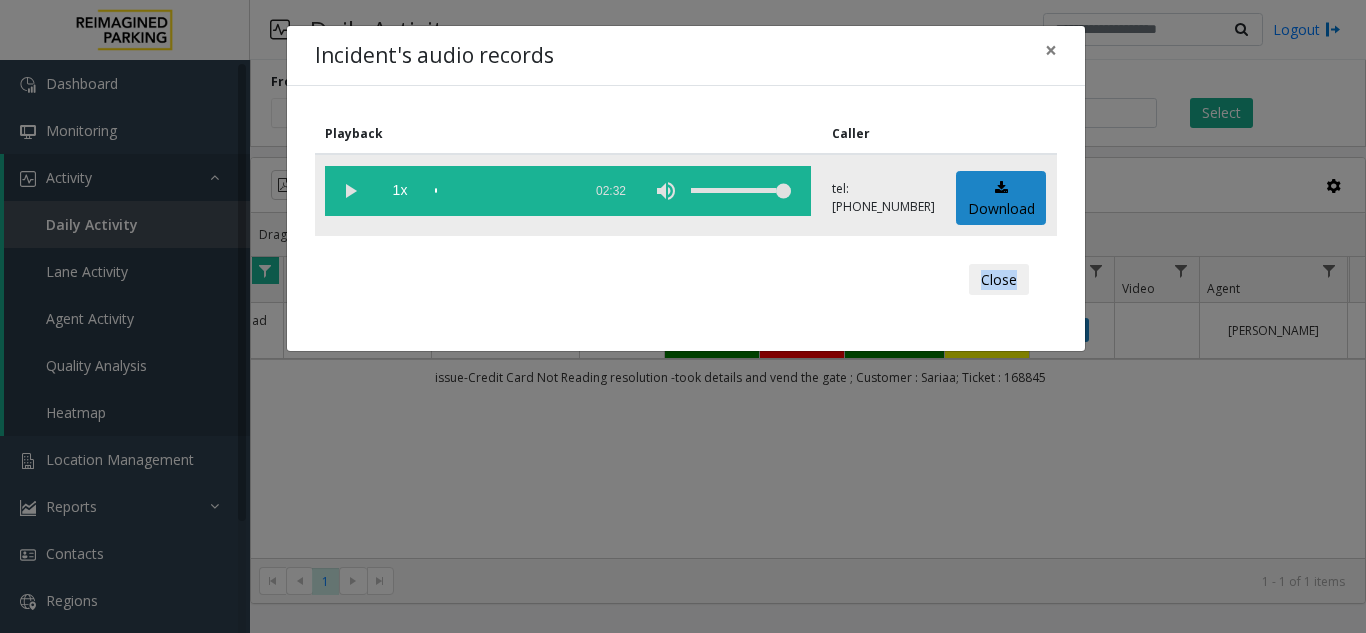 click 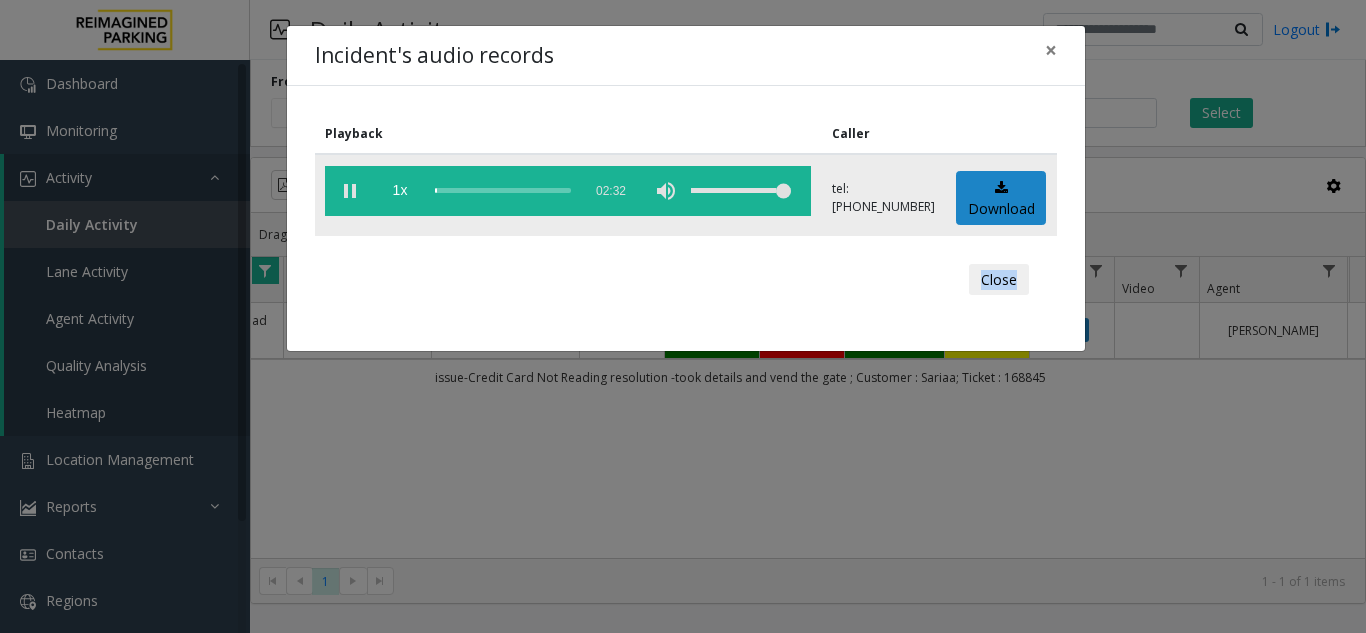 click 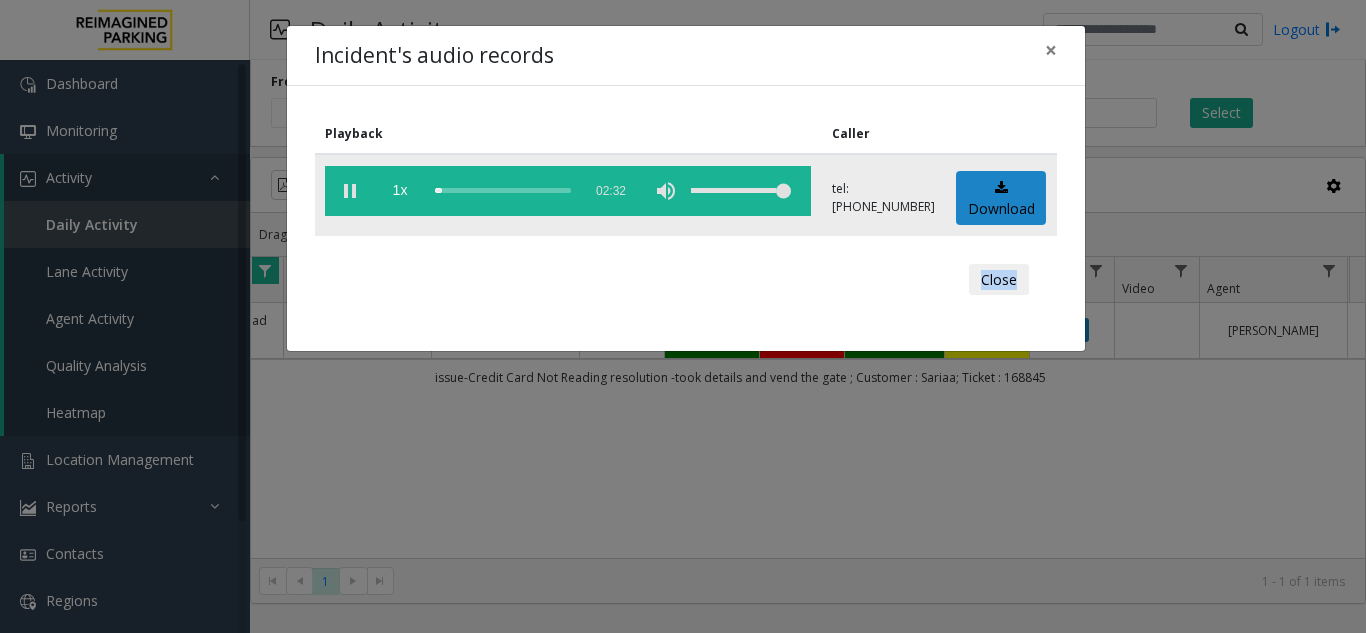 click 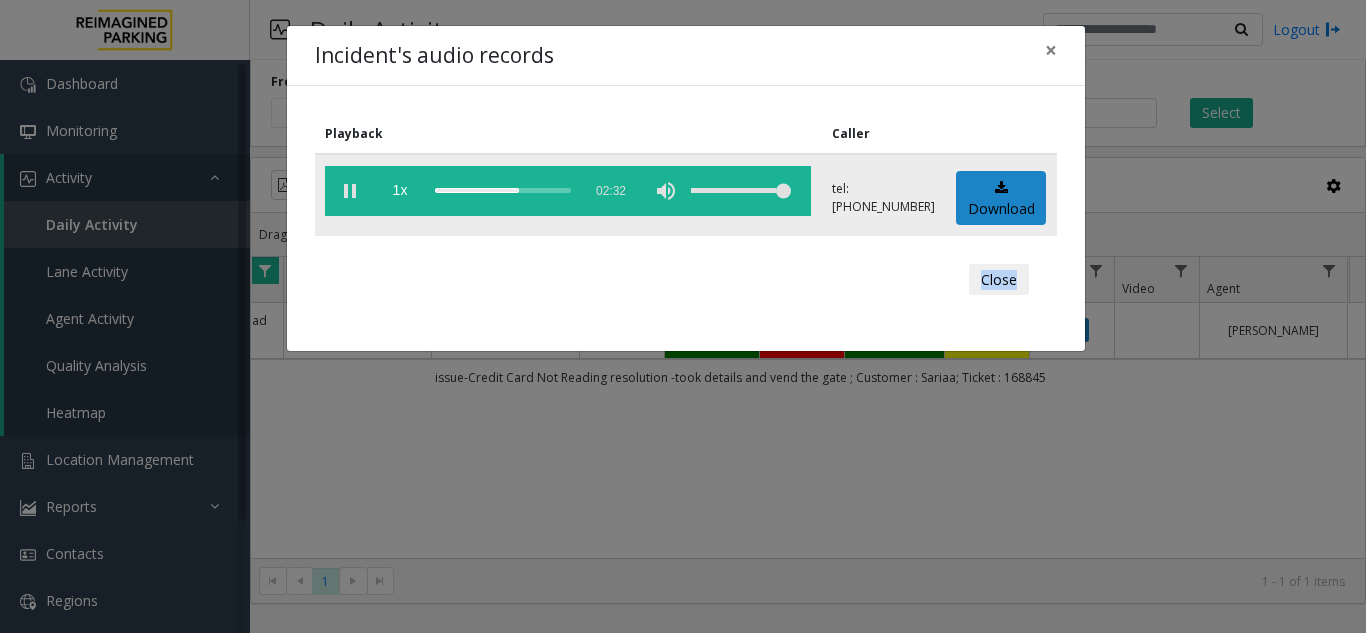 click 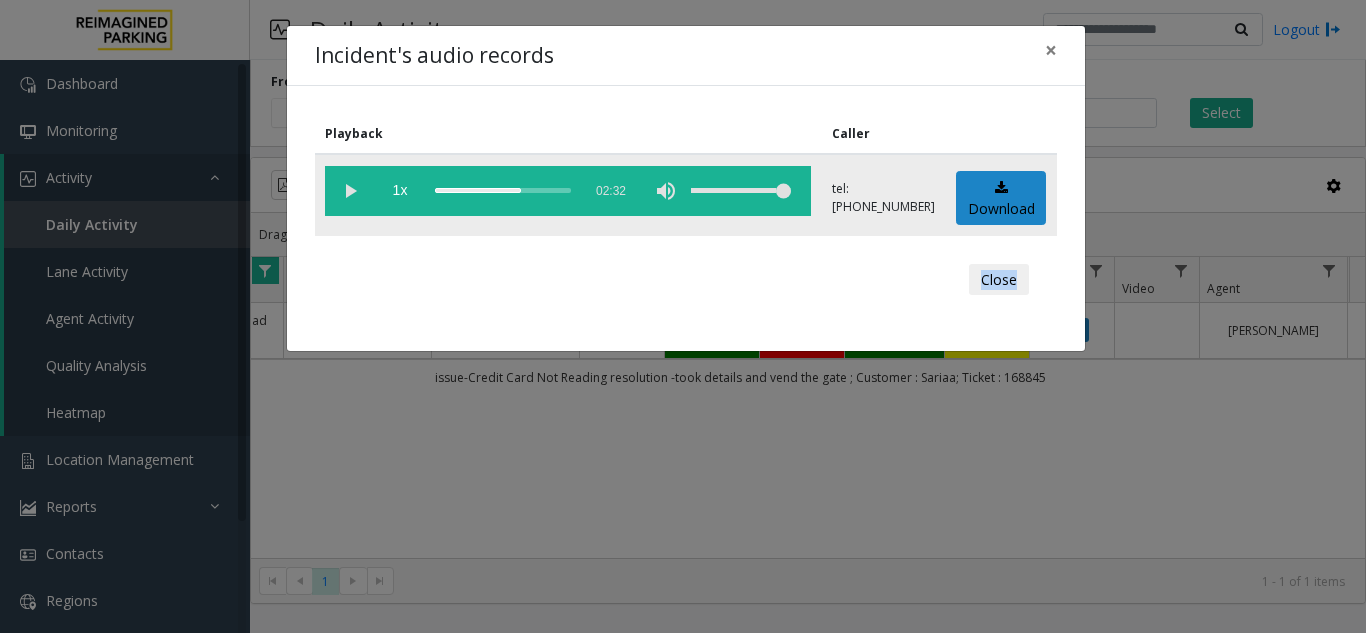 click 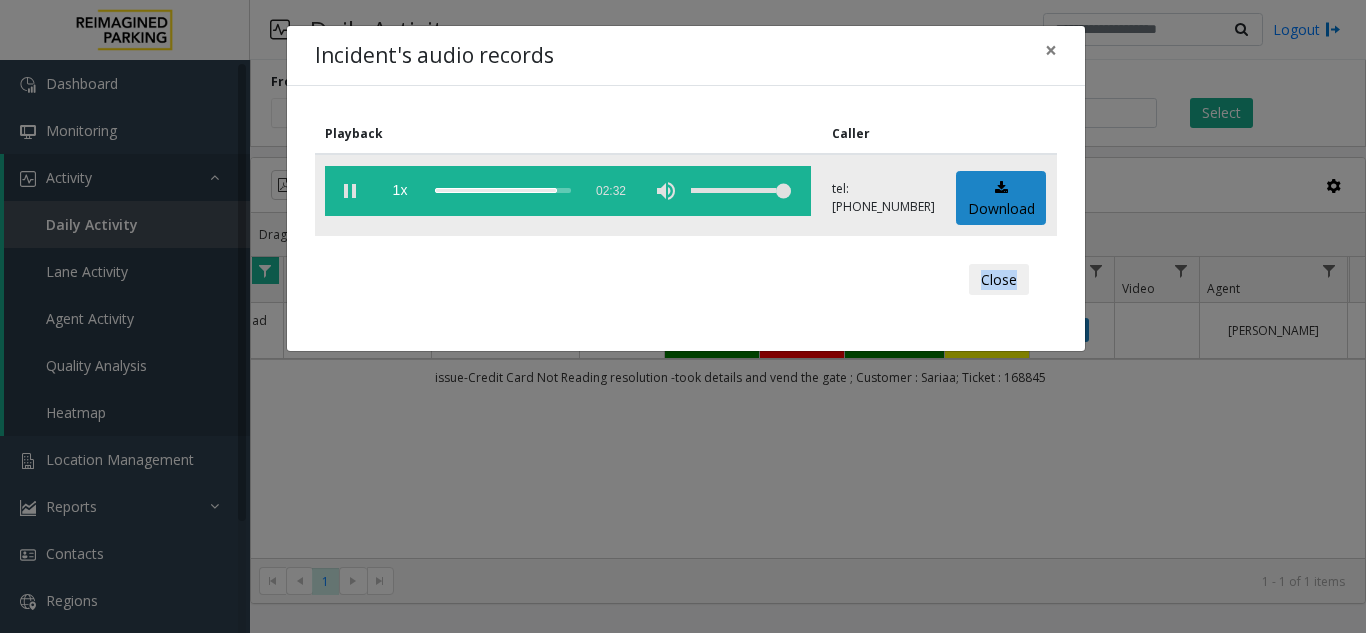 click 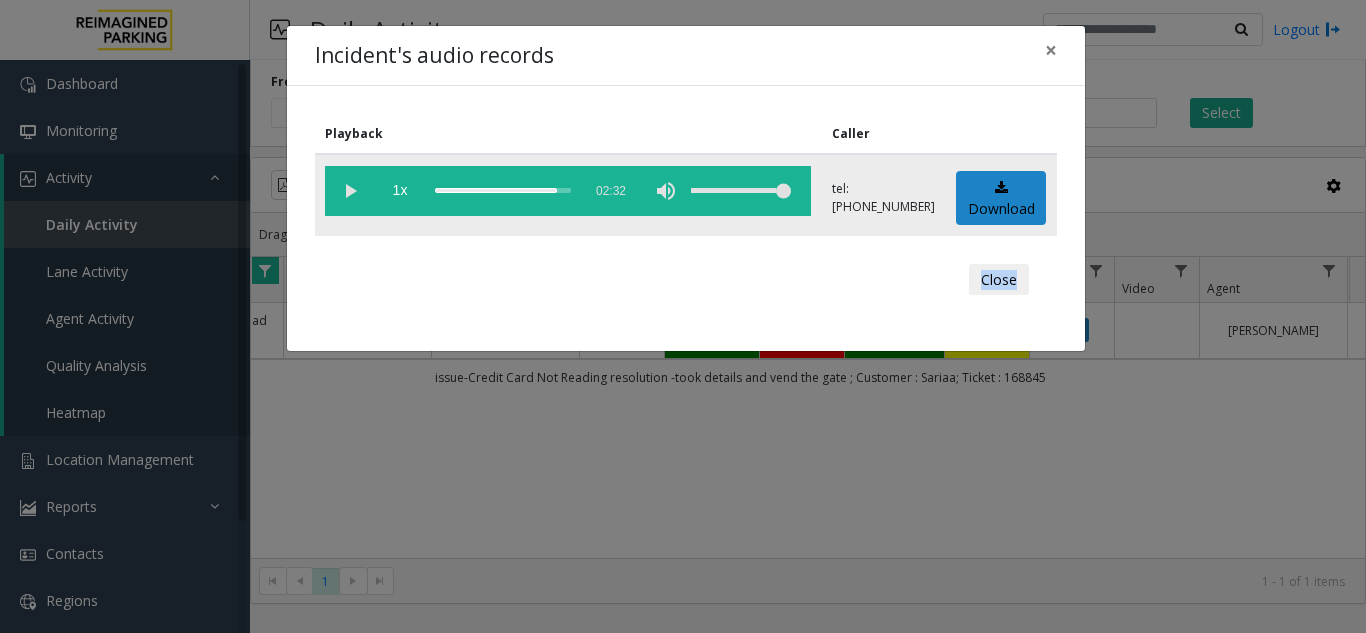 click 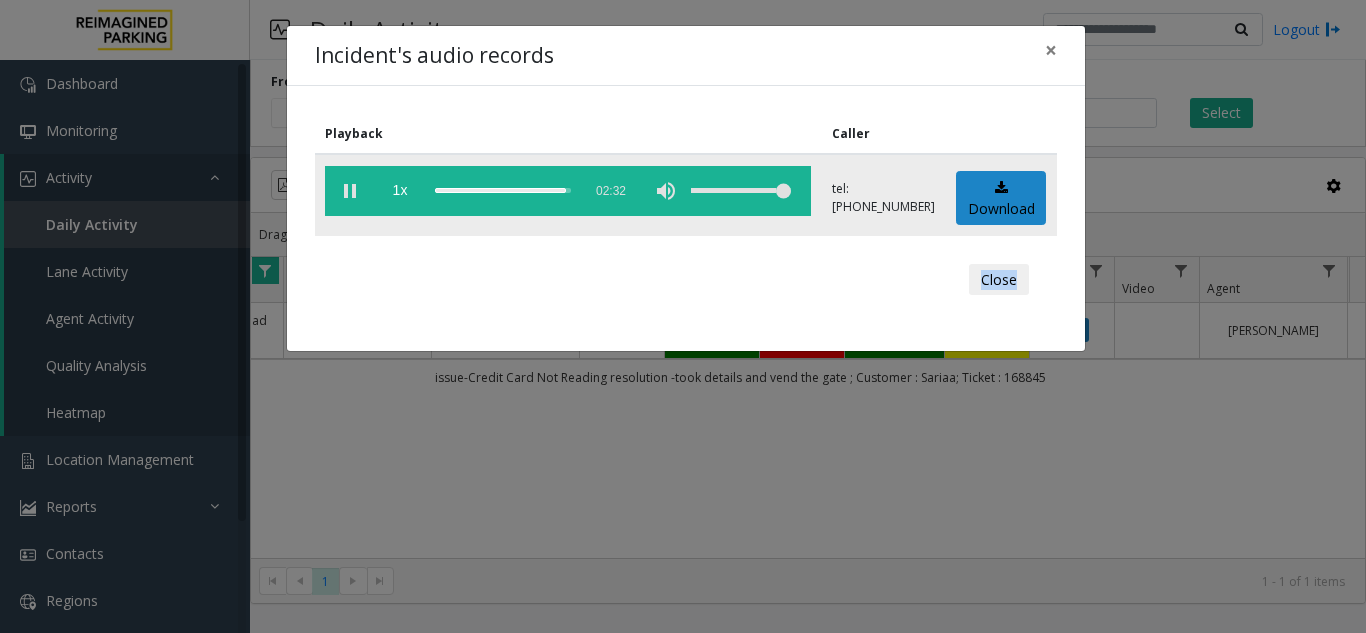 click 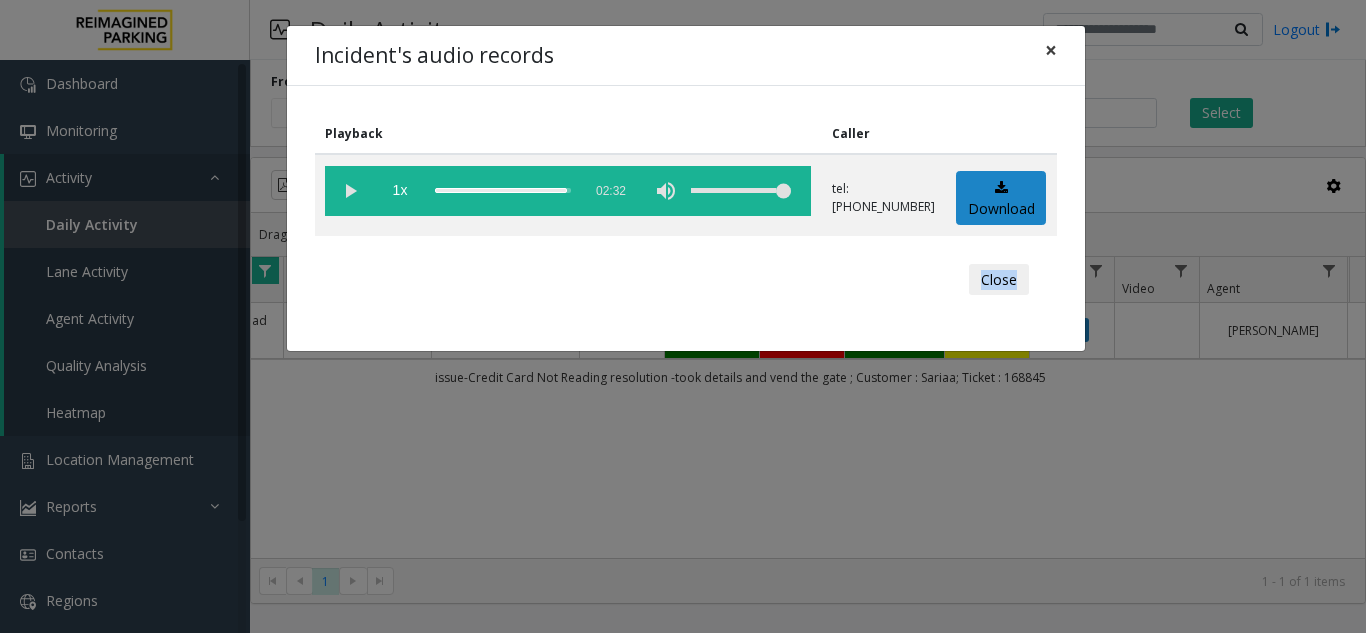 click on "×" 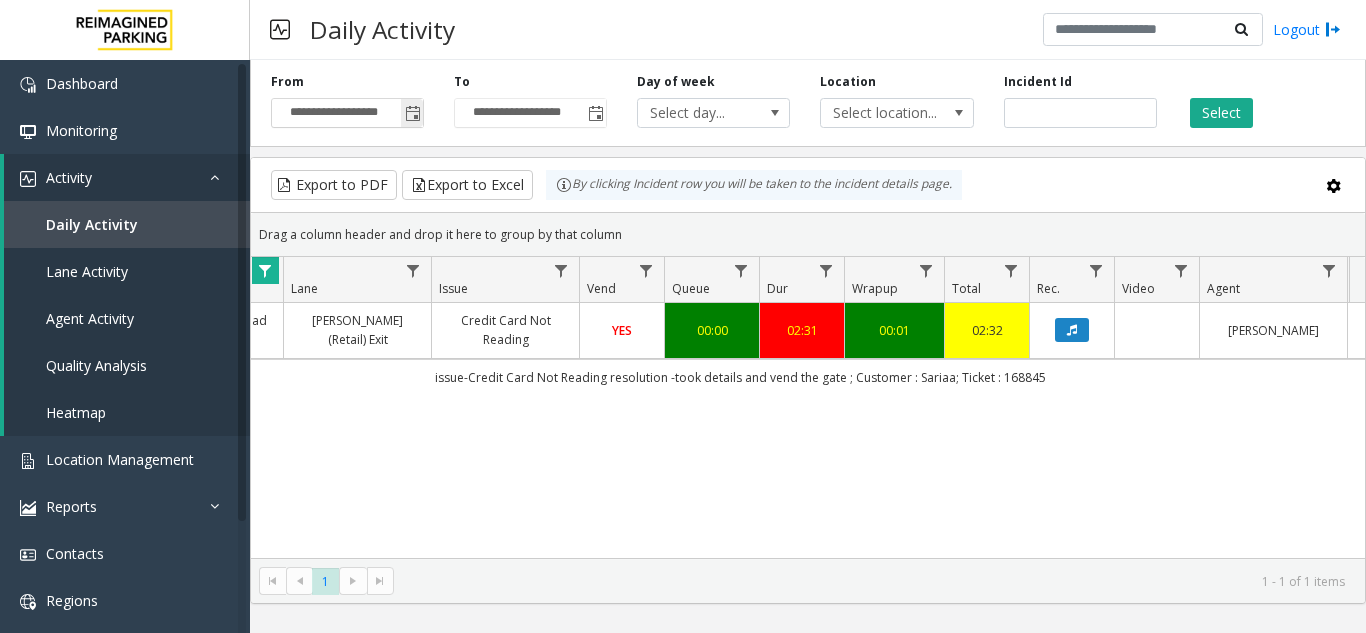 click 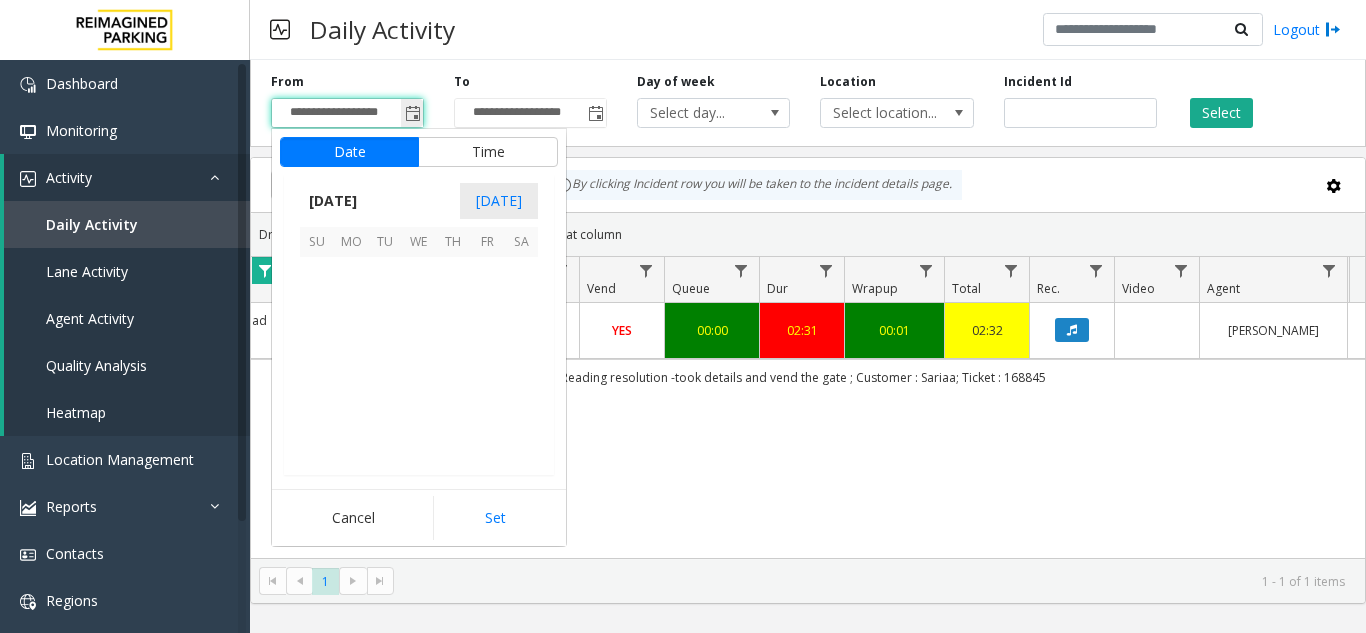 scroll, scrollTop: 358428, scrollLeft: 0, axis: vertical 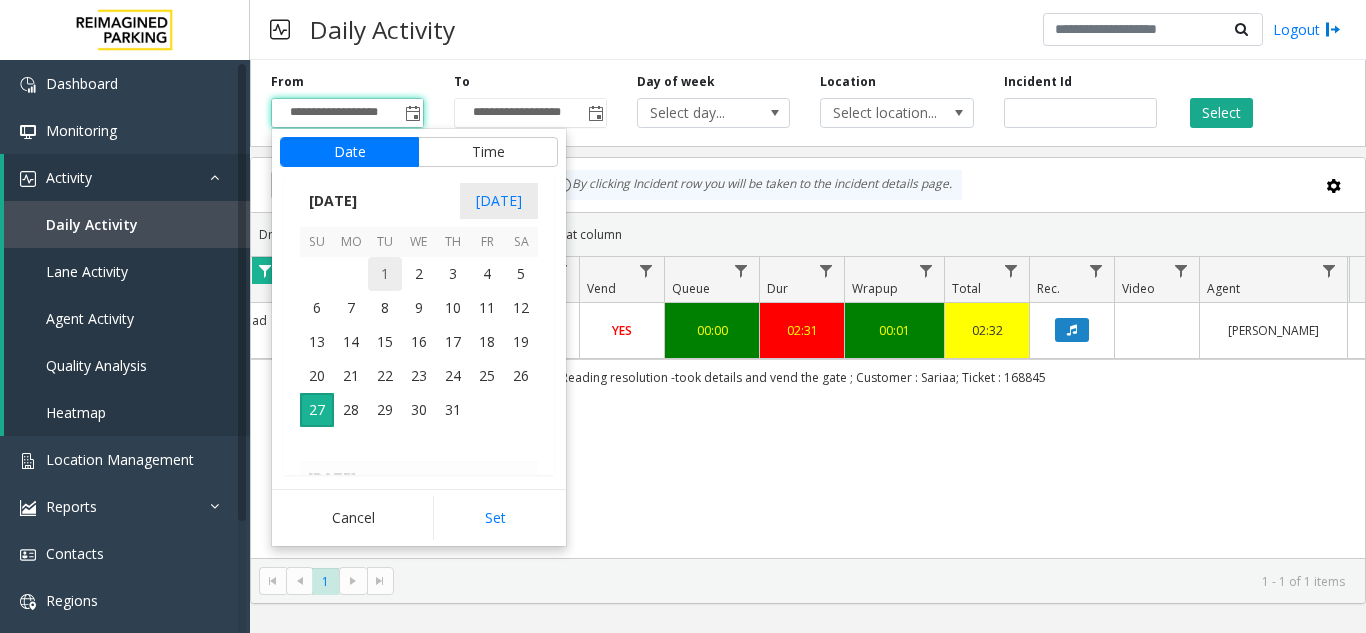 click on "1" at bounding box center (385, 274) 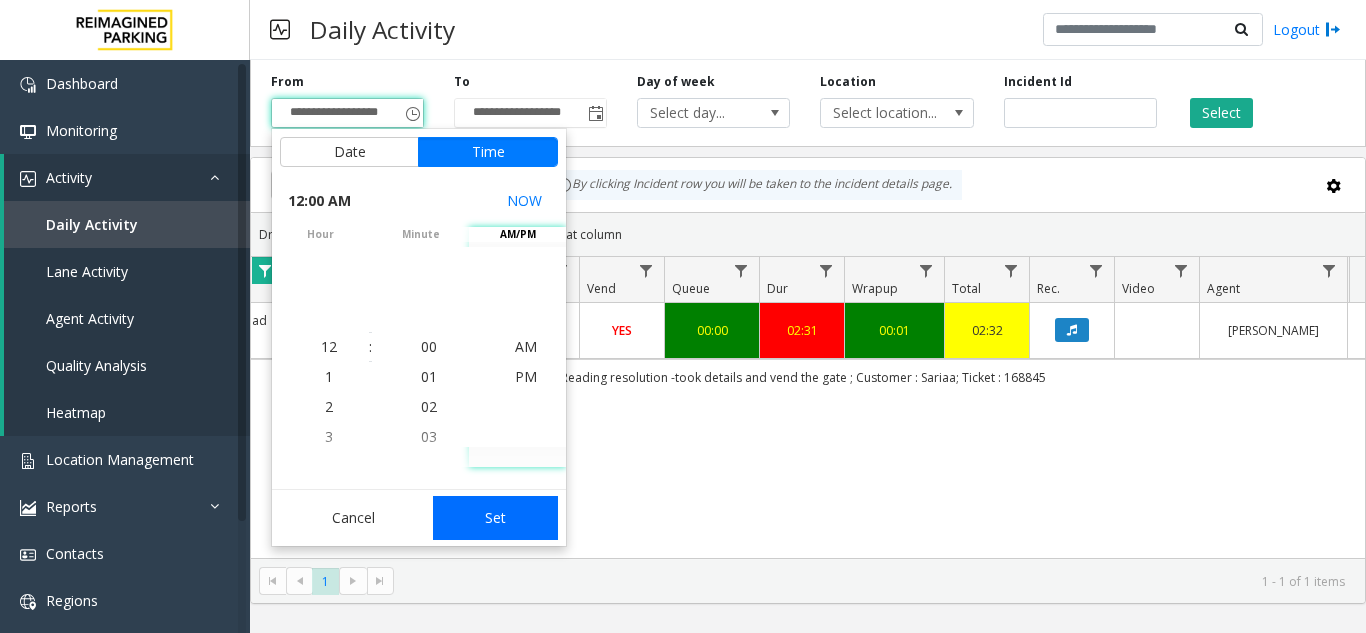 click on "Set" 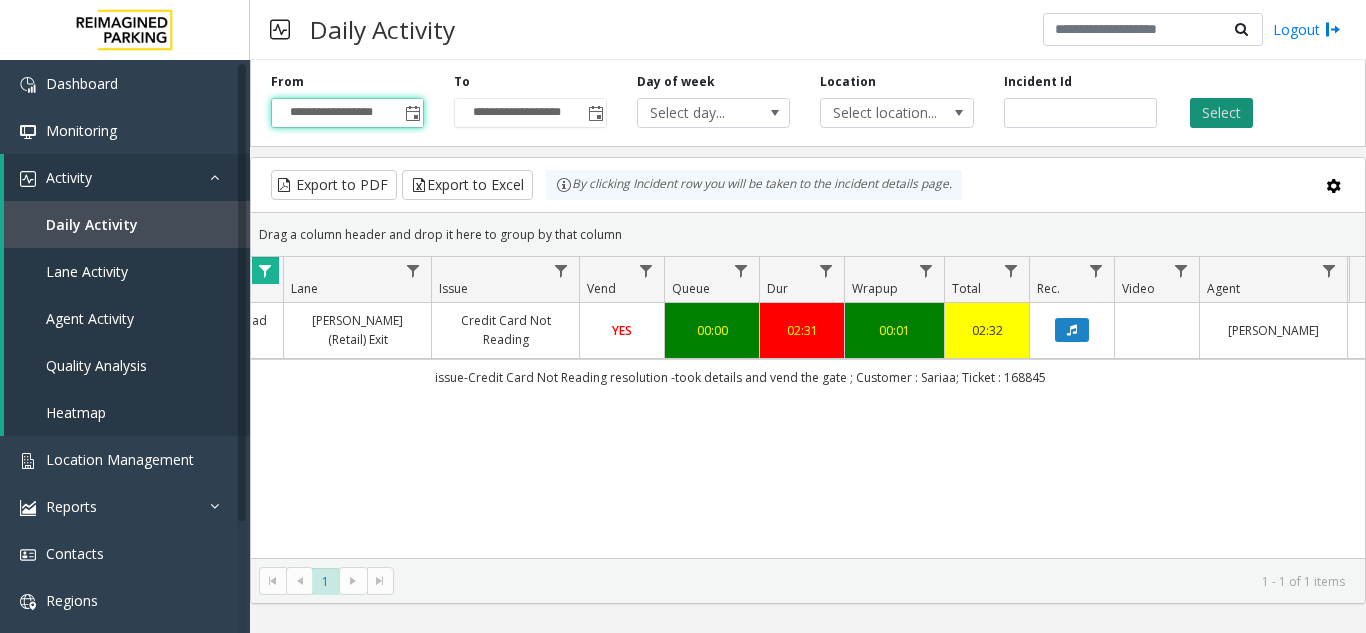 click on "Select" 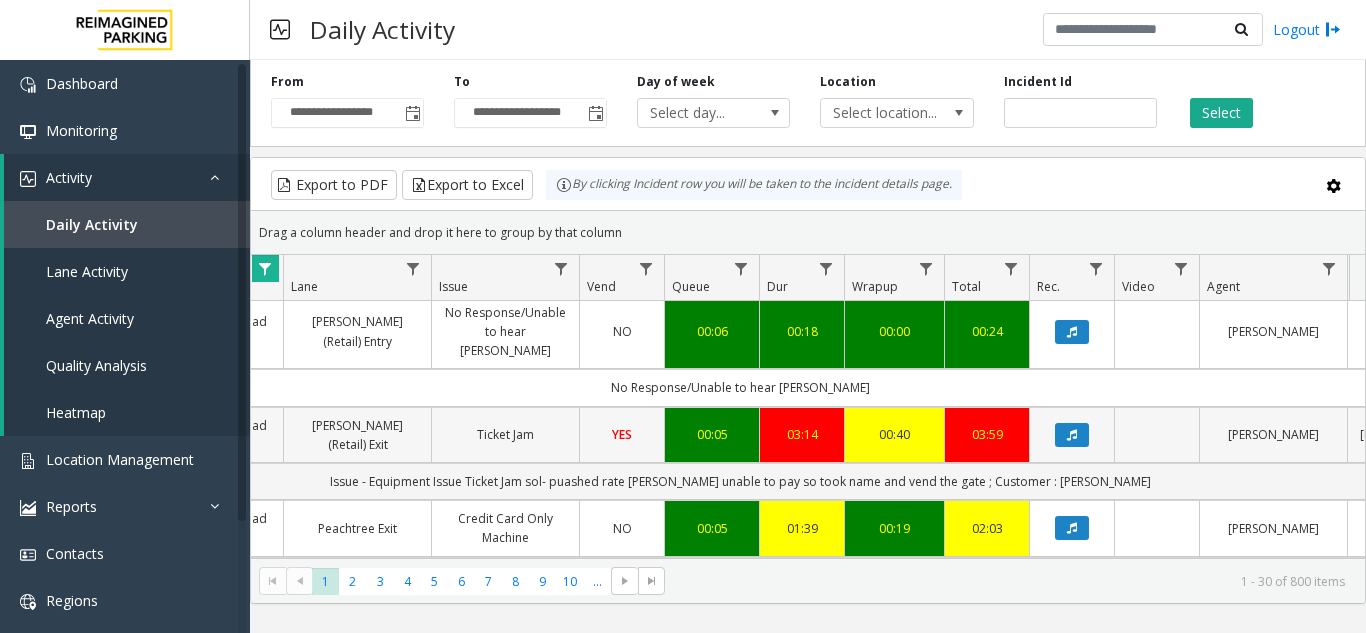 scroll, scrollTop: 500, scrollLeft: 444, axis: both 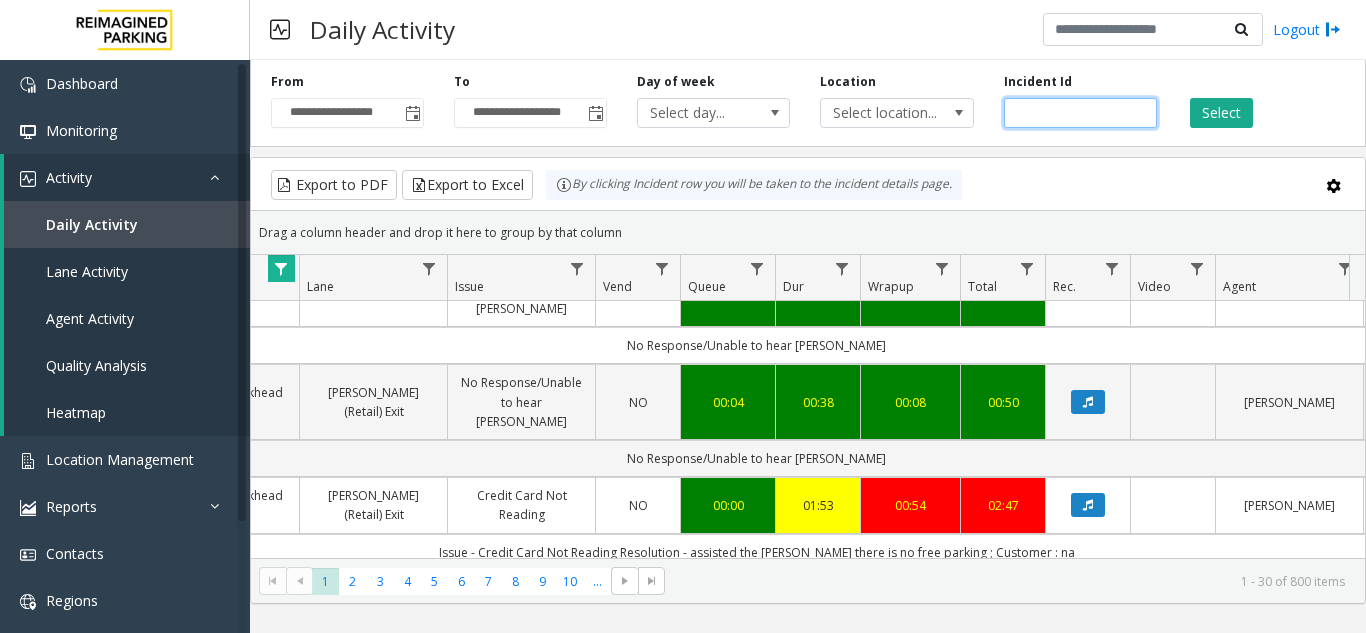 click 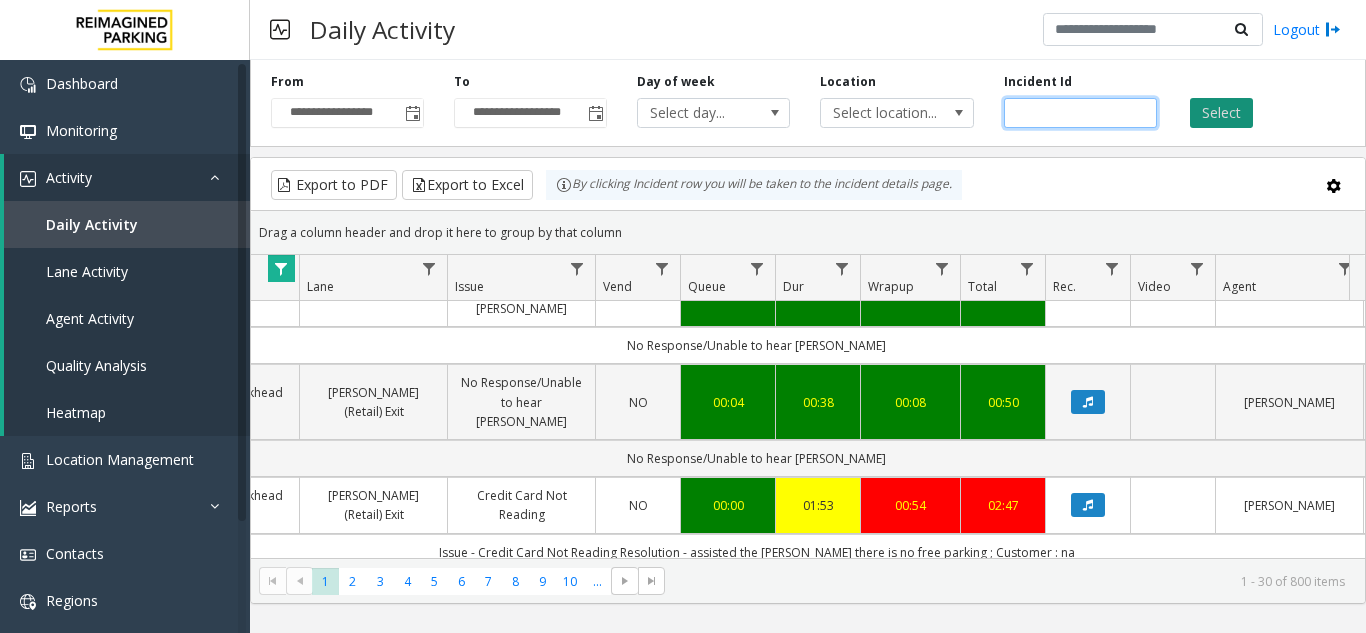 type on "*******" 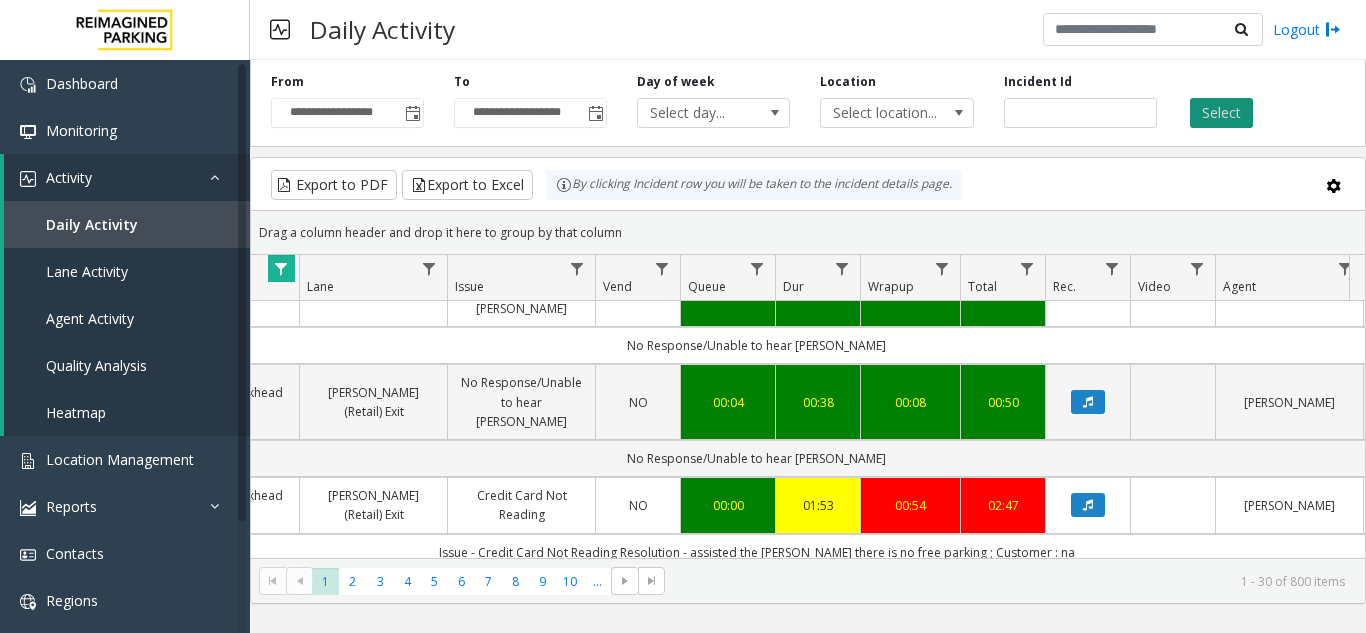 click on "Select" 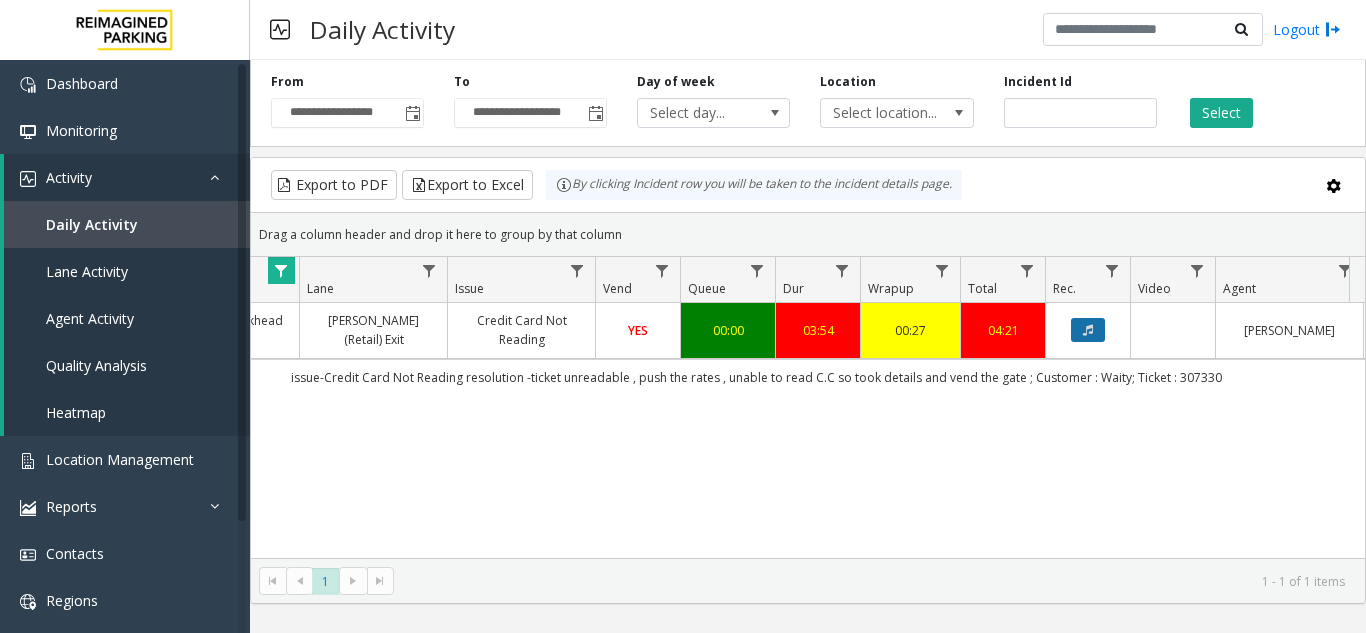click 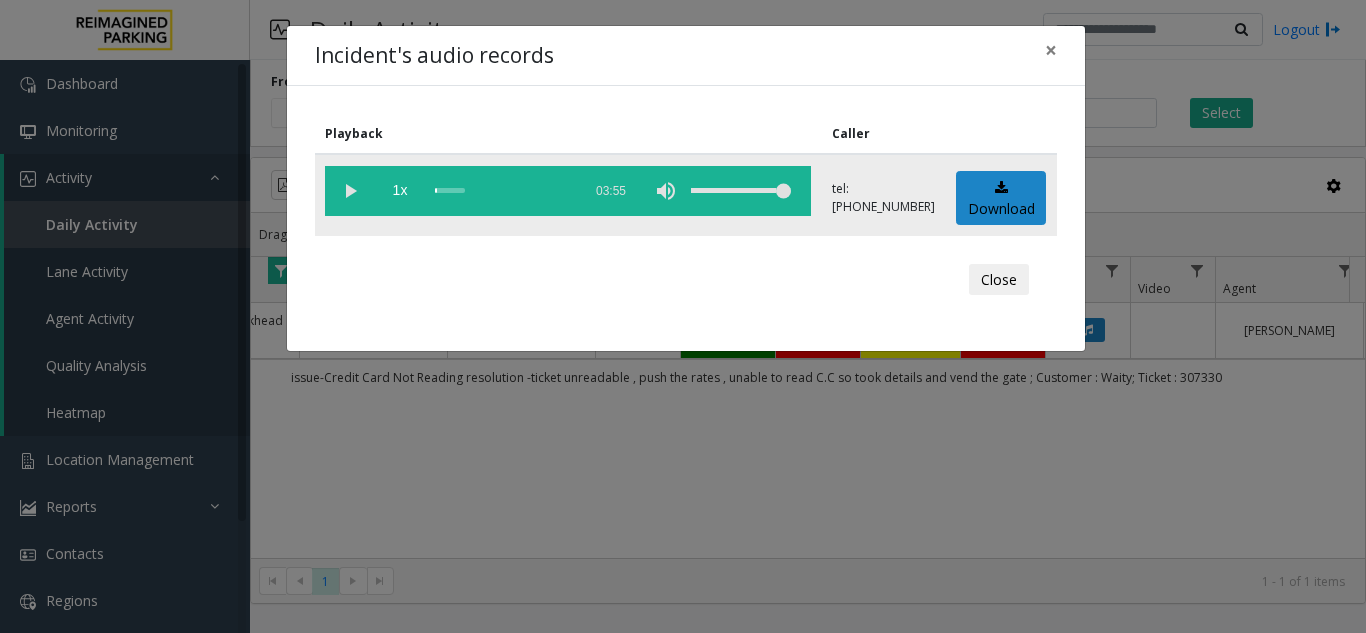 click 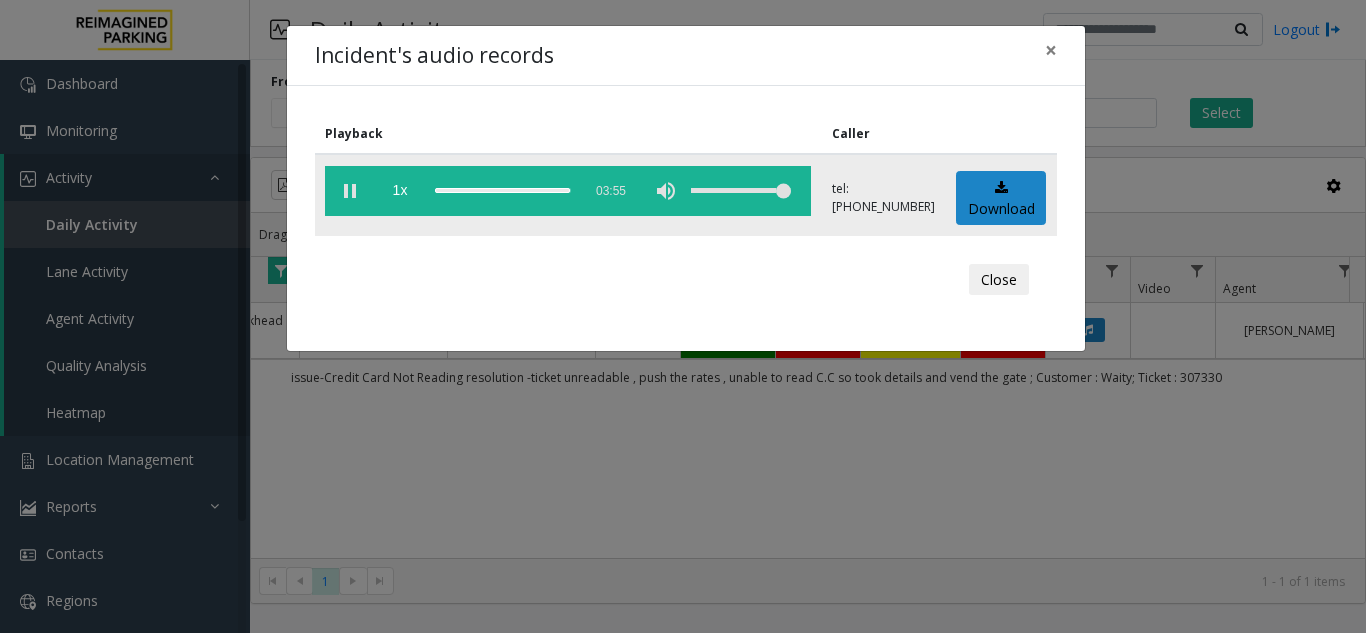 click 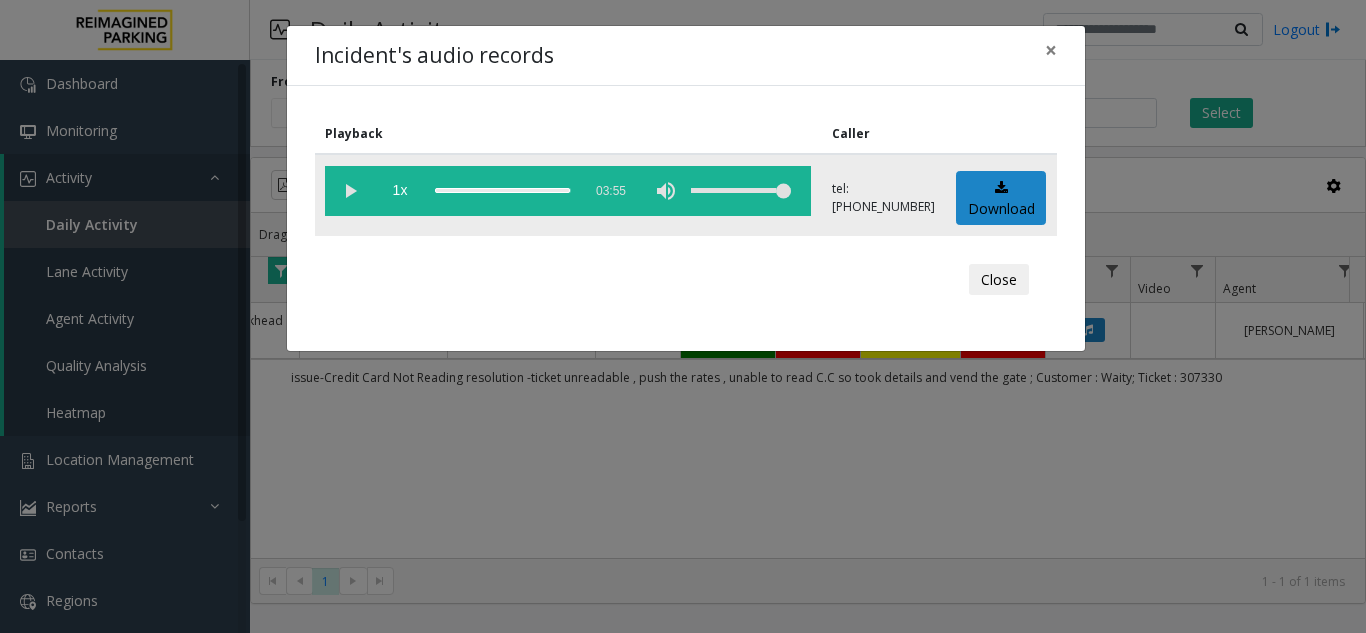click 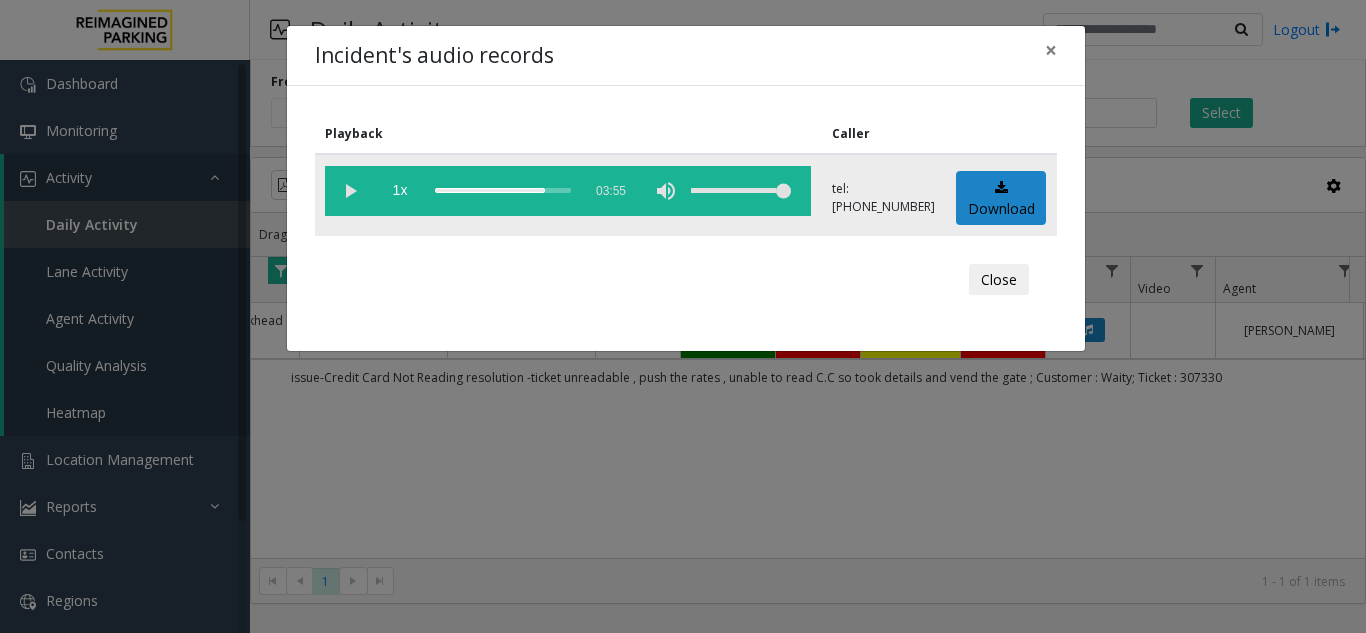 click 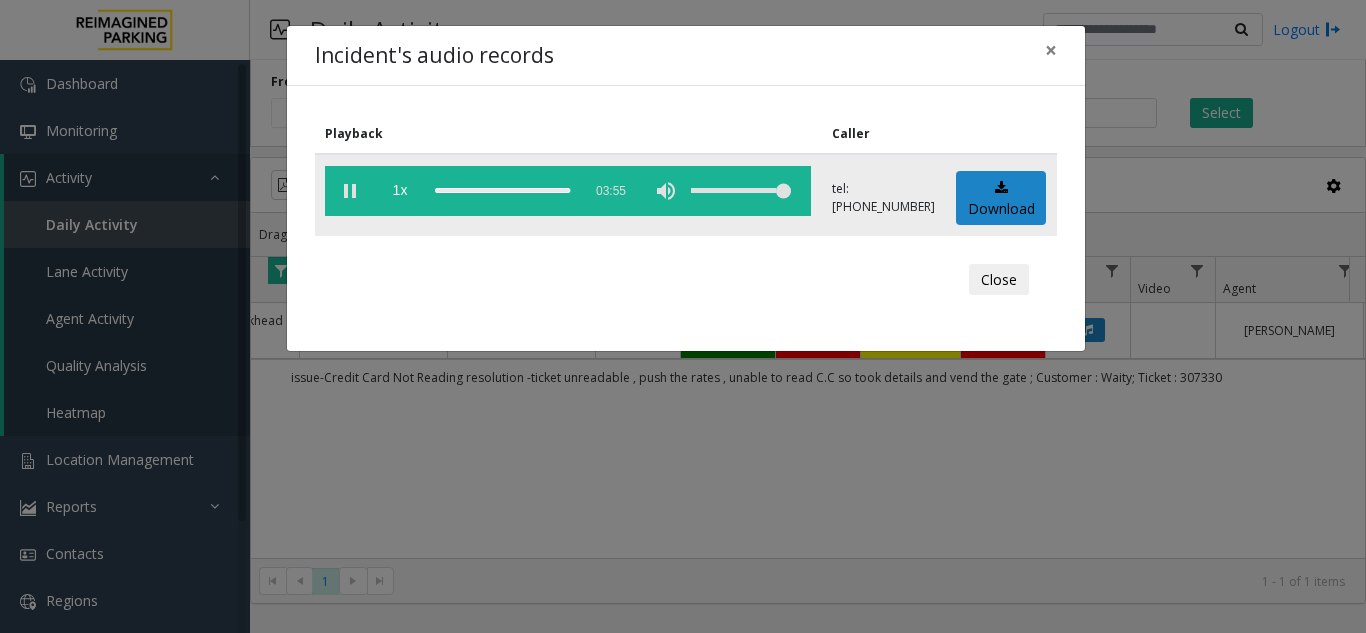 click 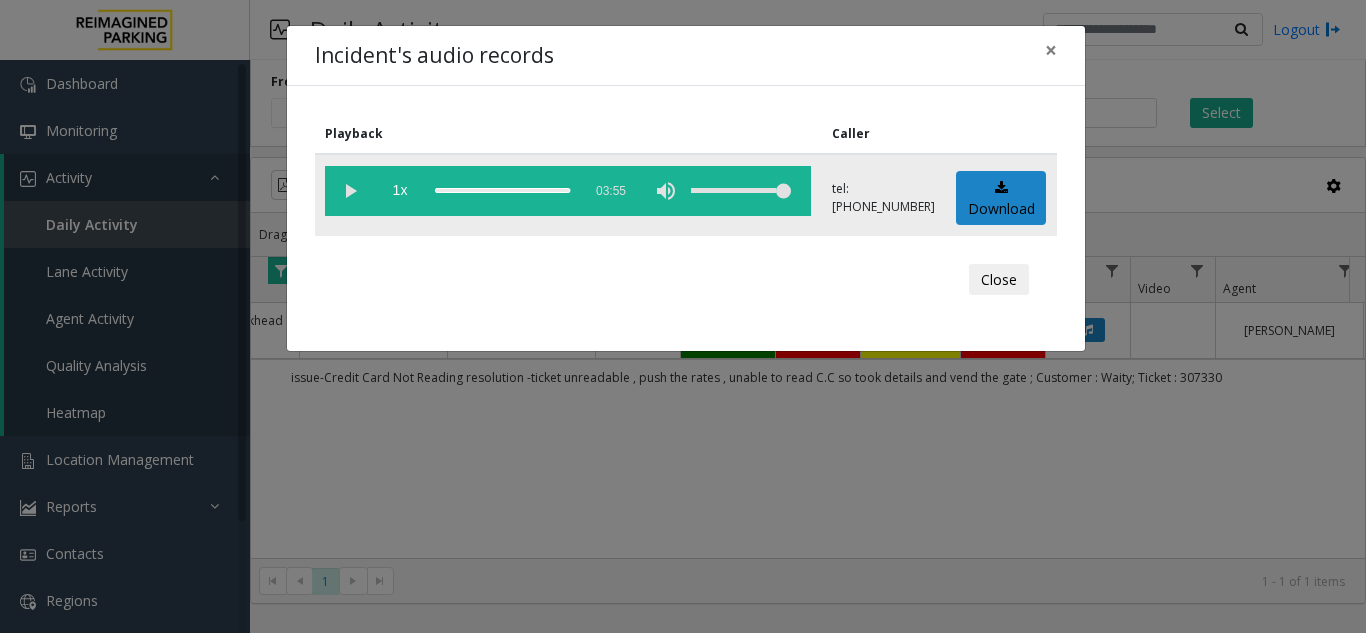click 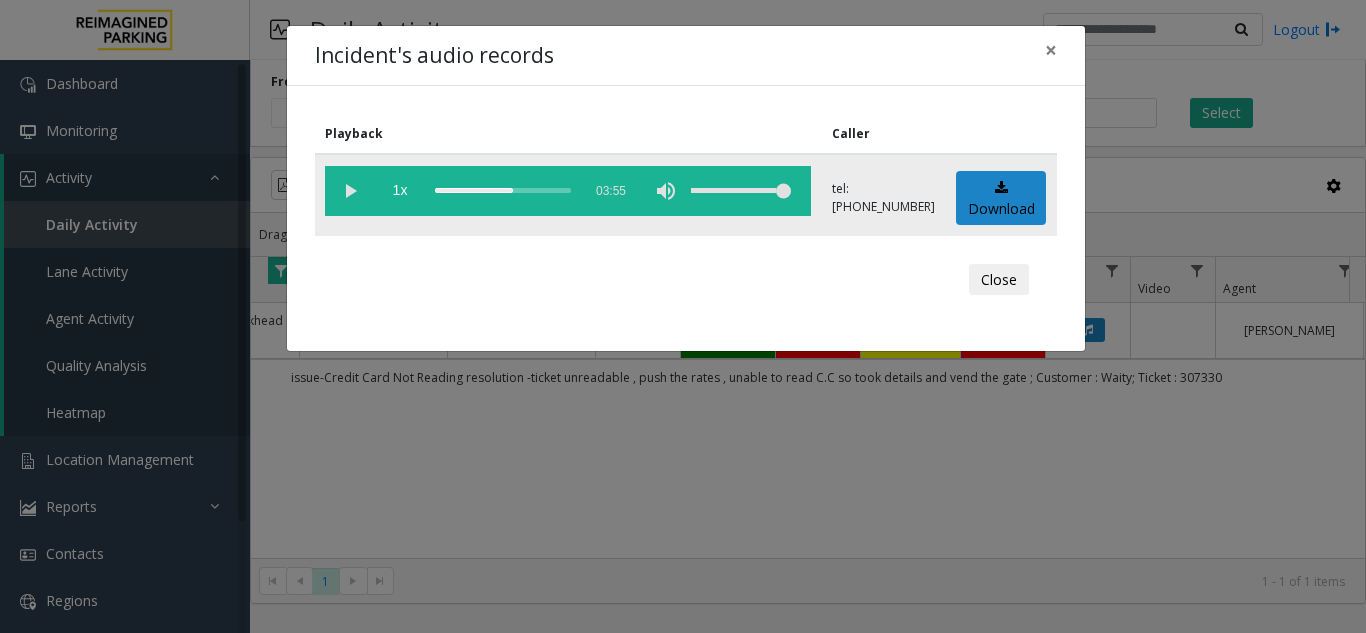 click 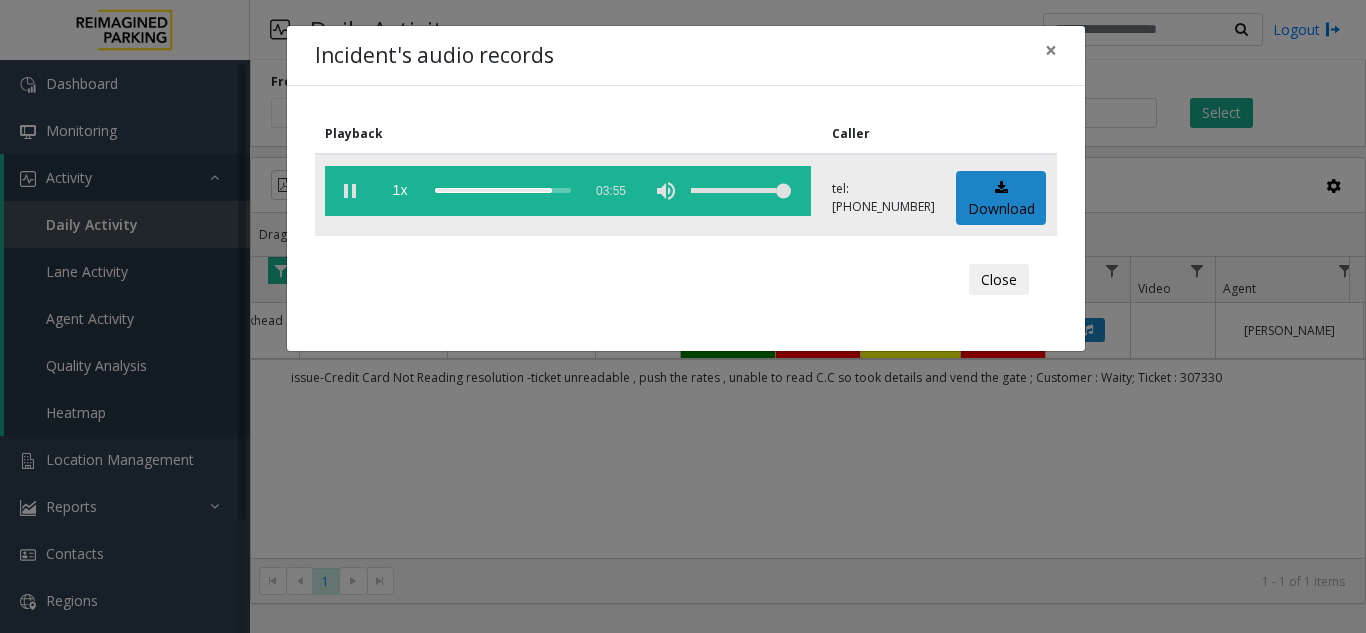 click 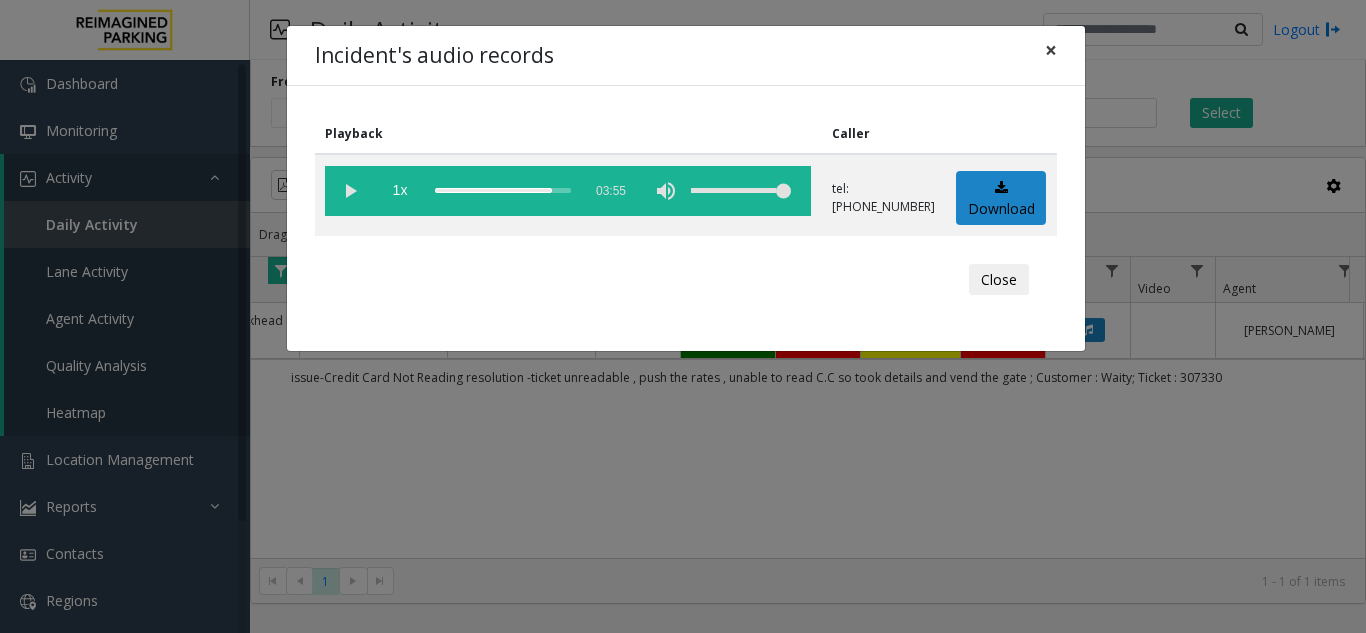 click on "×" 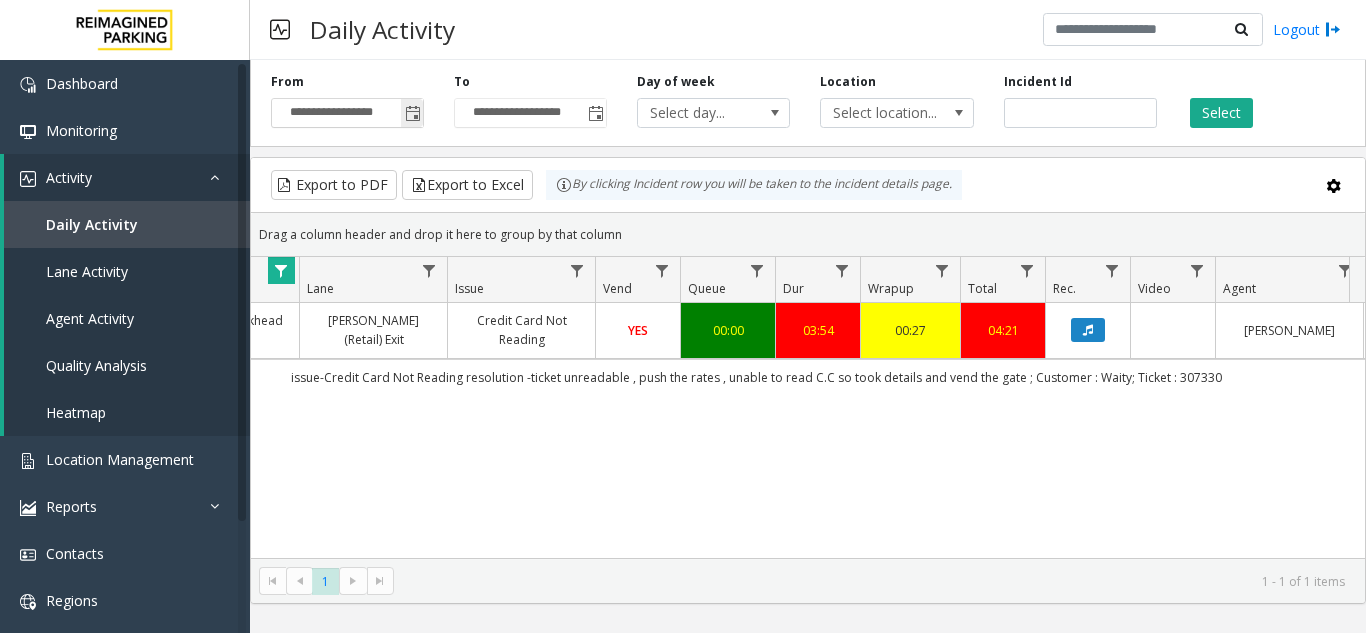 click 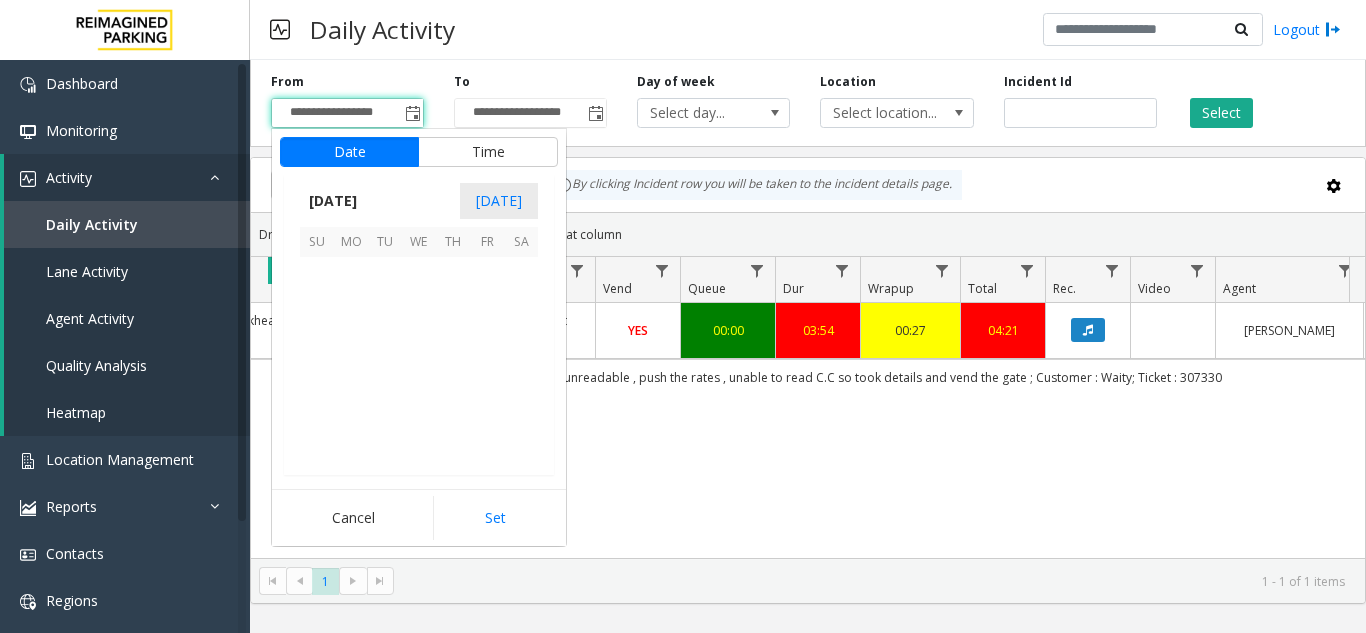 scroll, scrollTop: 358428, scrollLeft: 0, axis: vertical 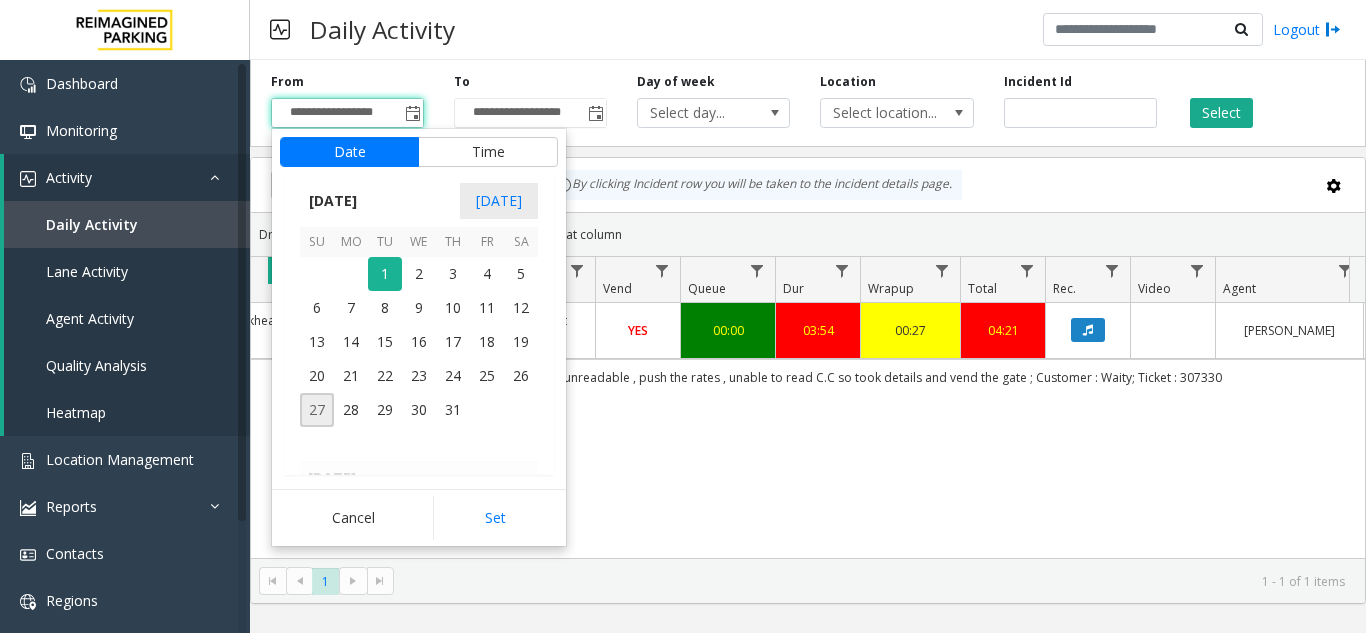 click on "27" at bounding box center (317, 410) 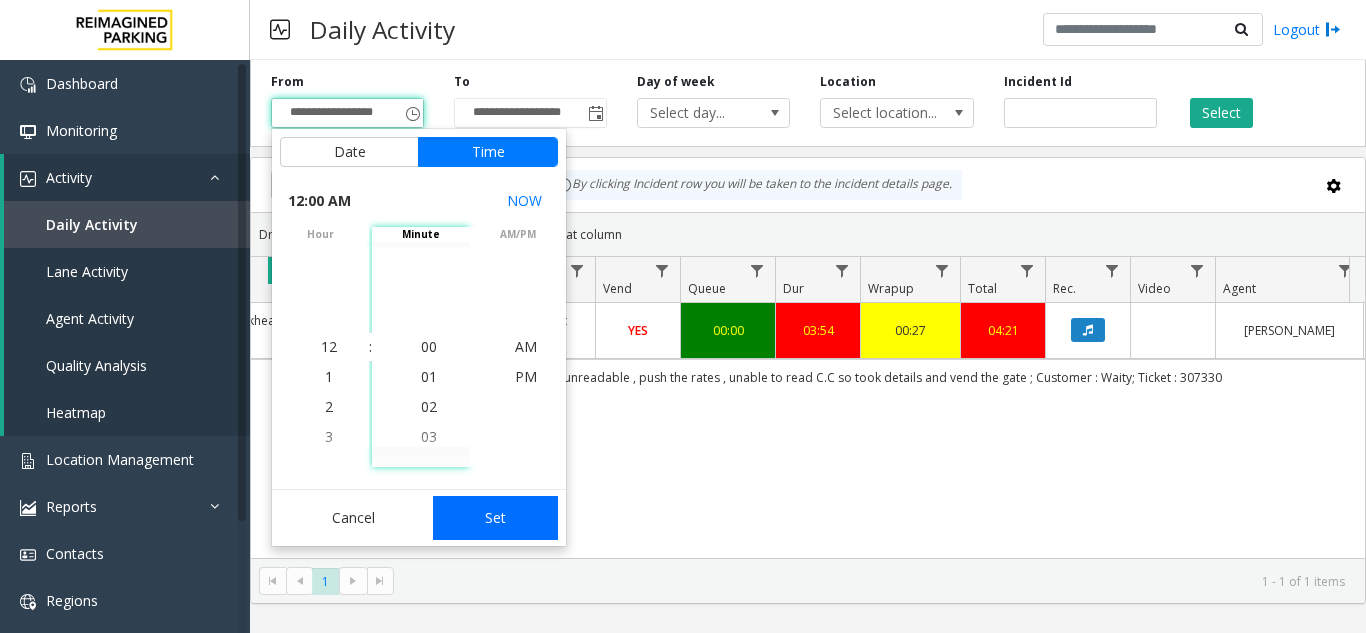 click on "Set" 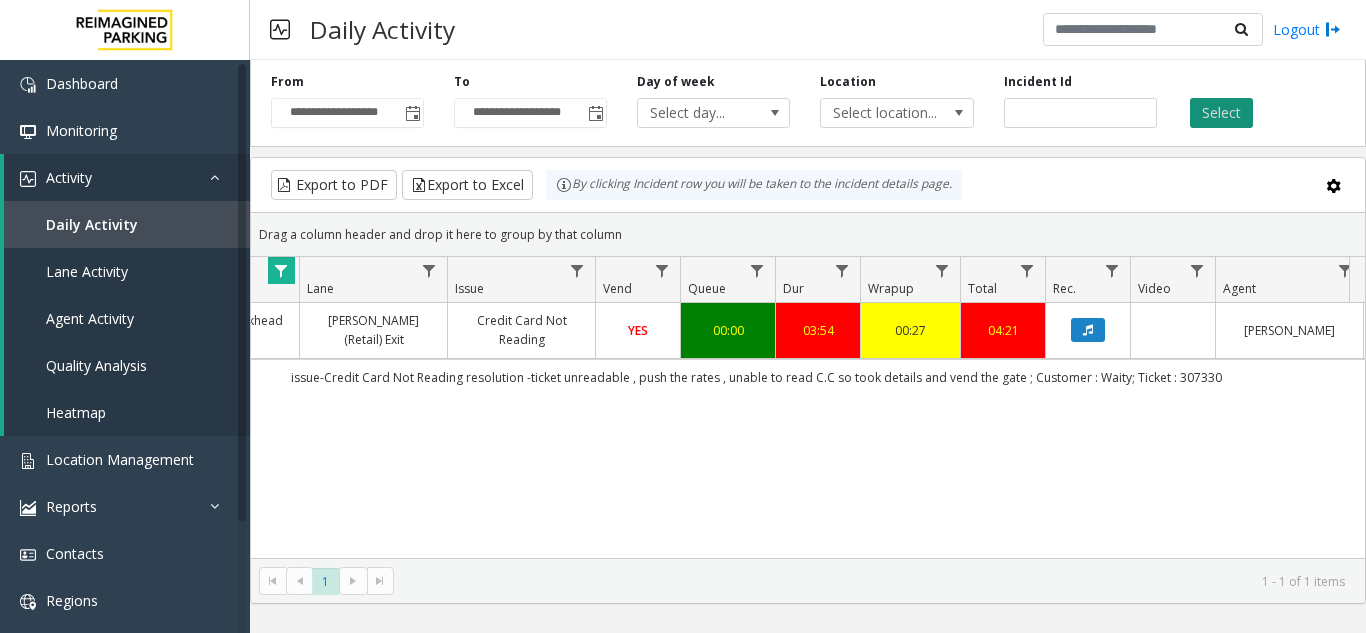 click on "Select" 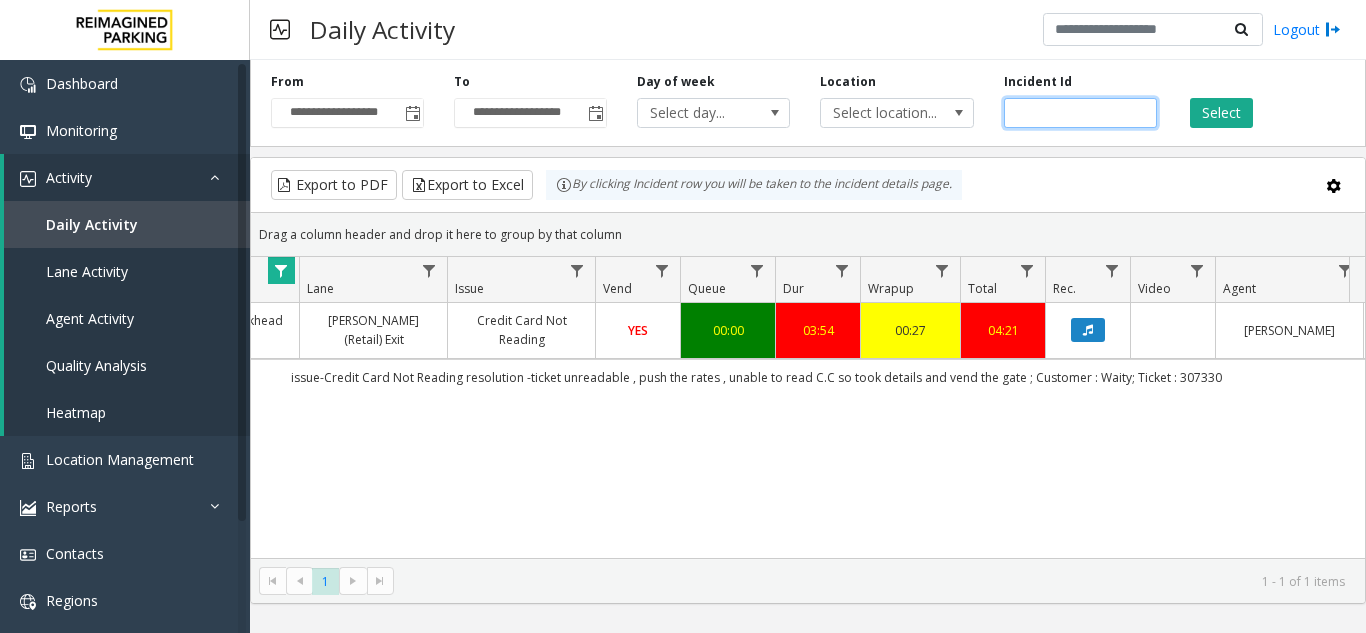 click on "*******" 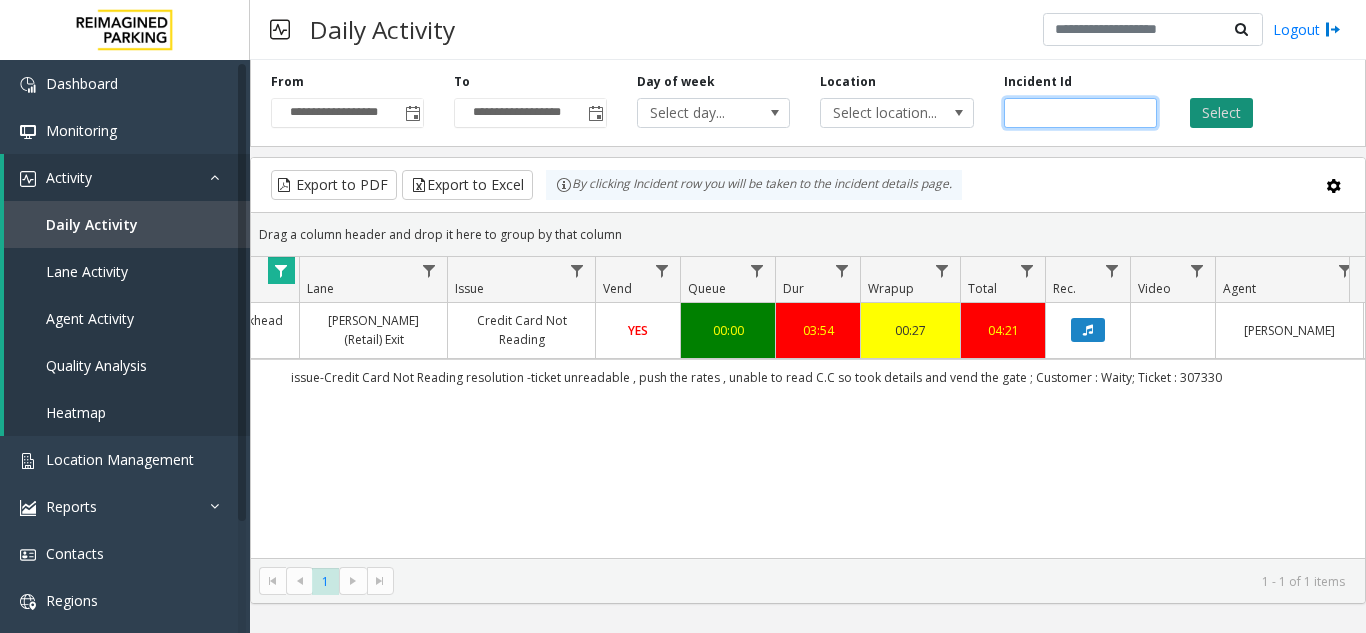 type 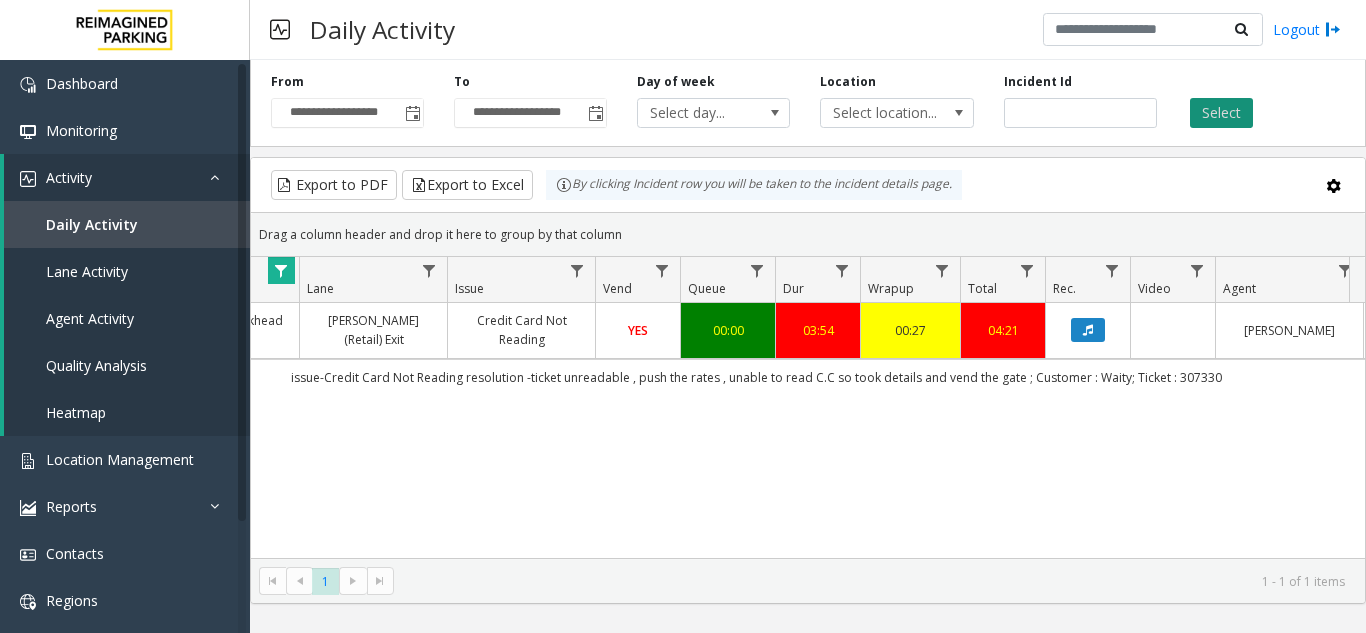 click on "Select" 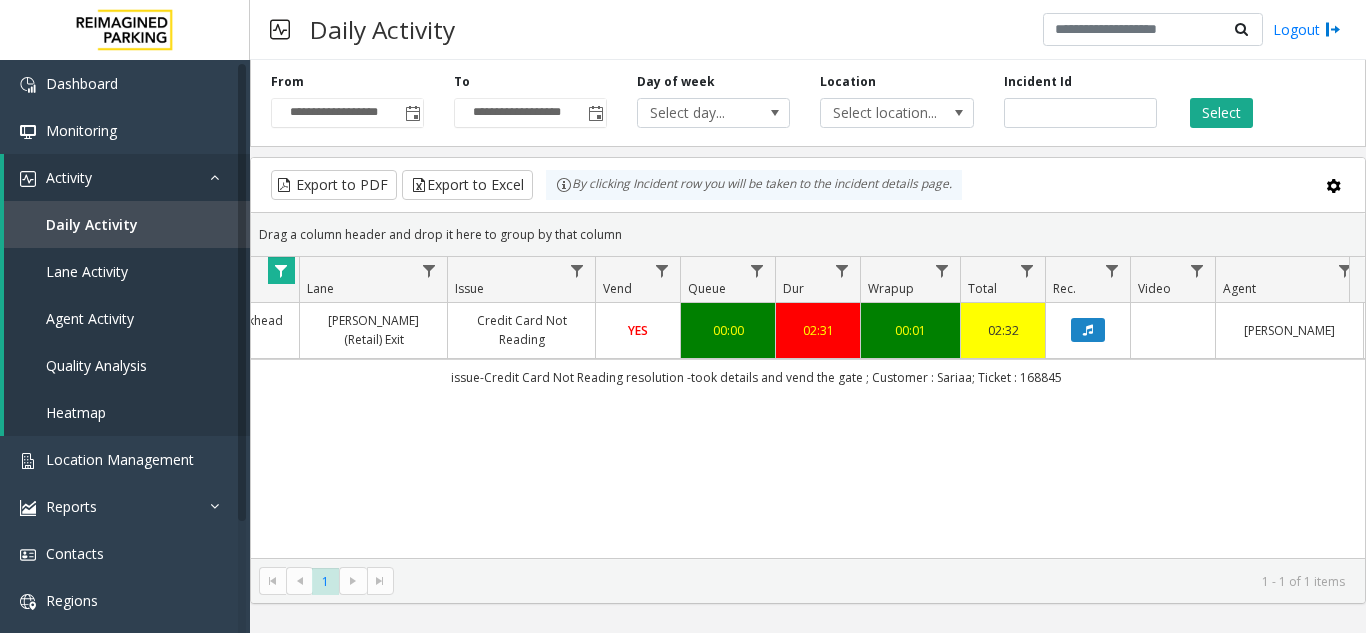 scroll, scrollTop: 0, scrollLeft: 446, axis: horizontal 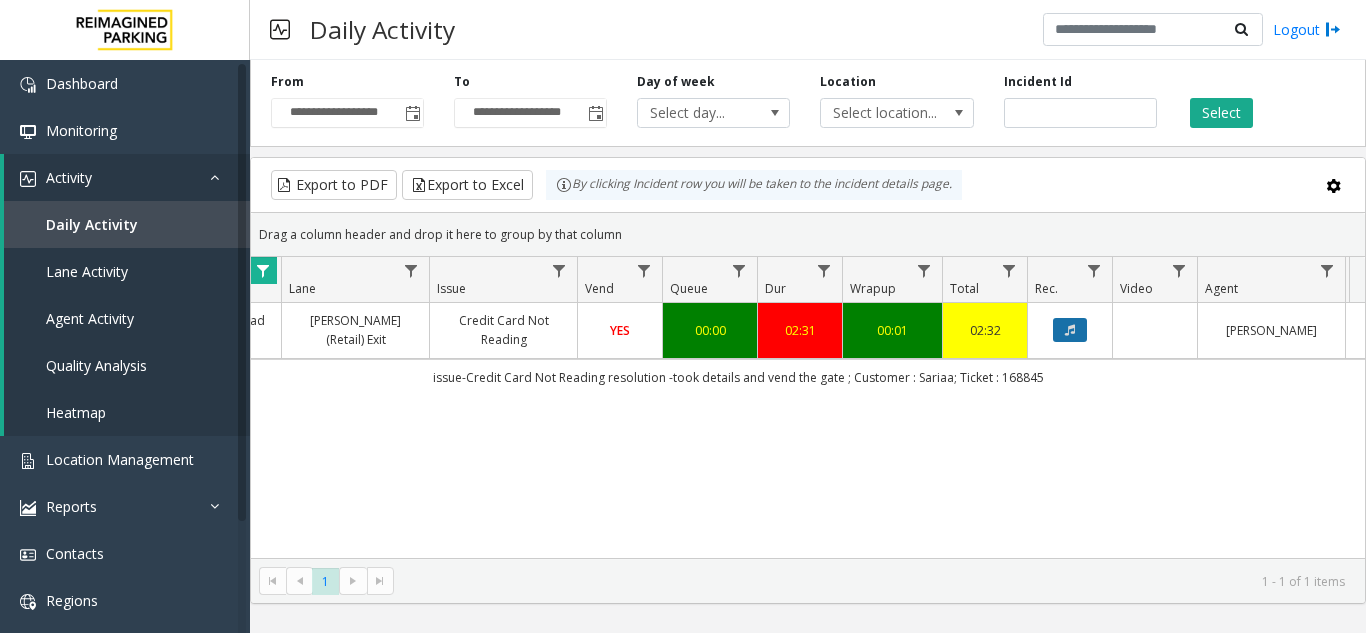 click 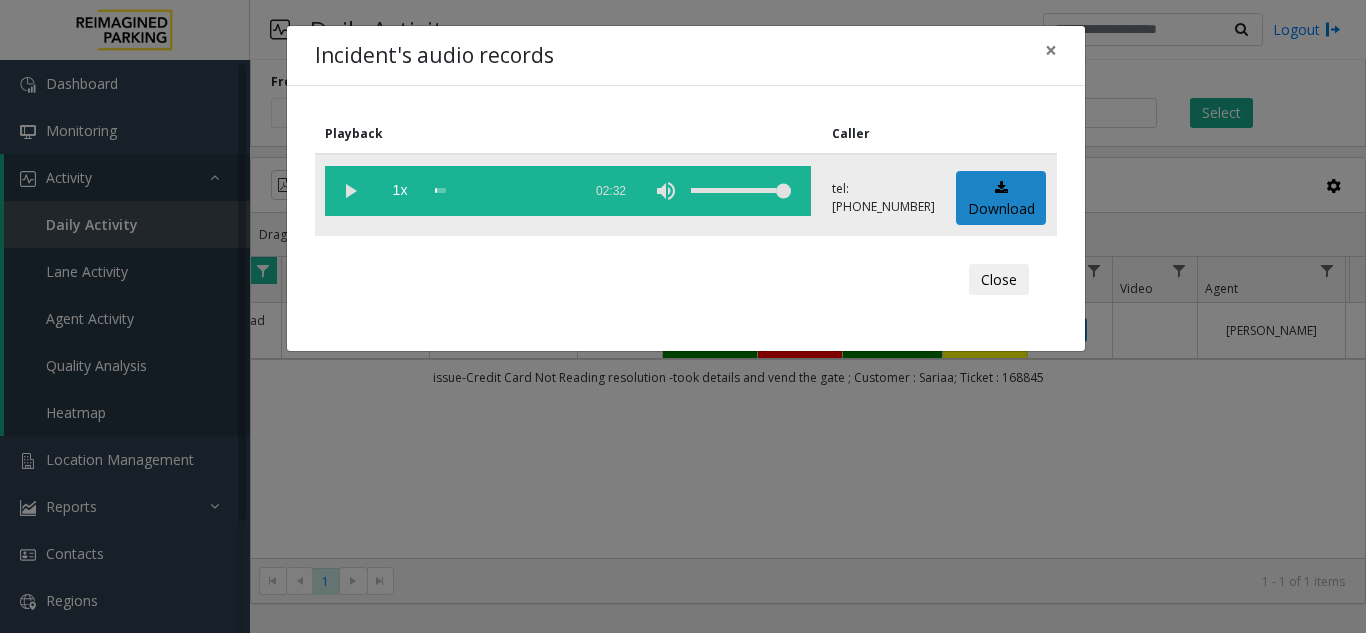 click 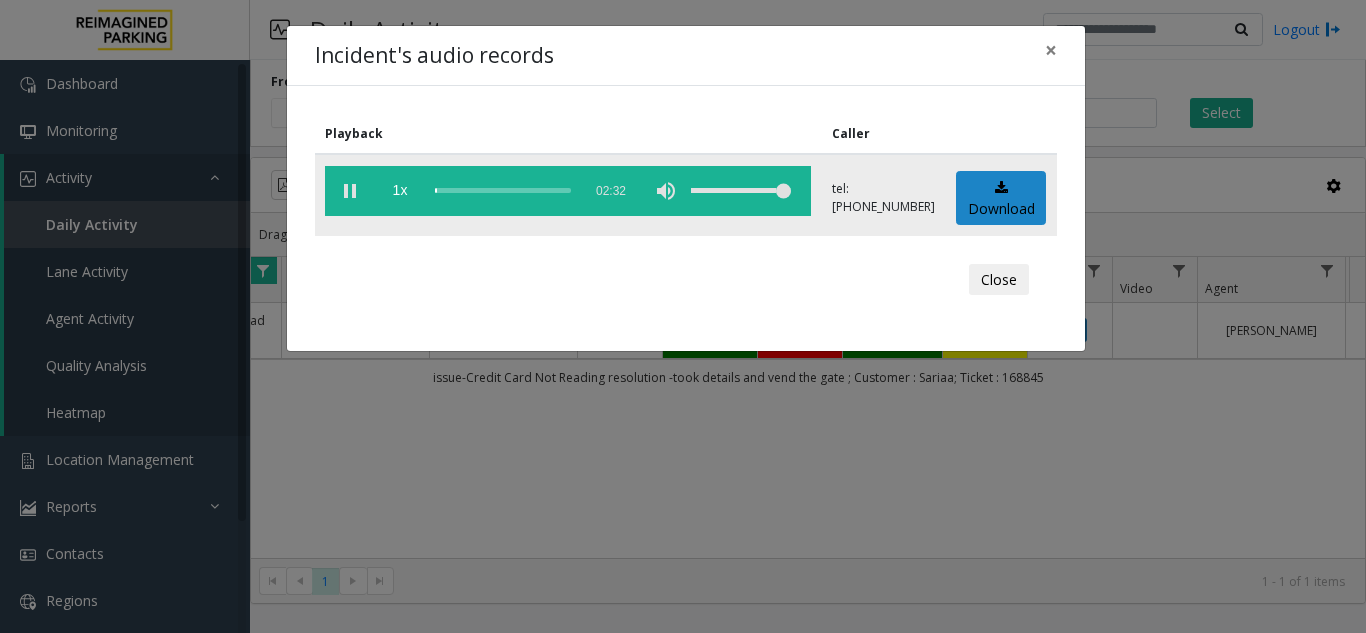 click 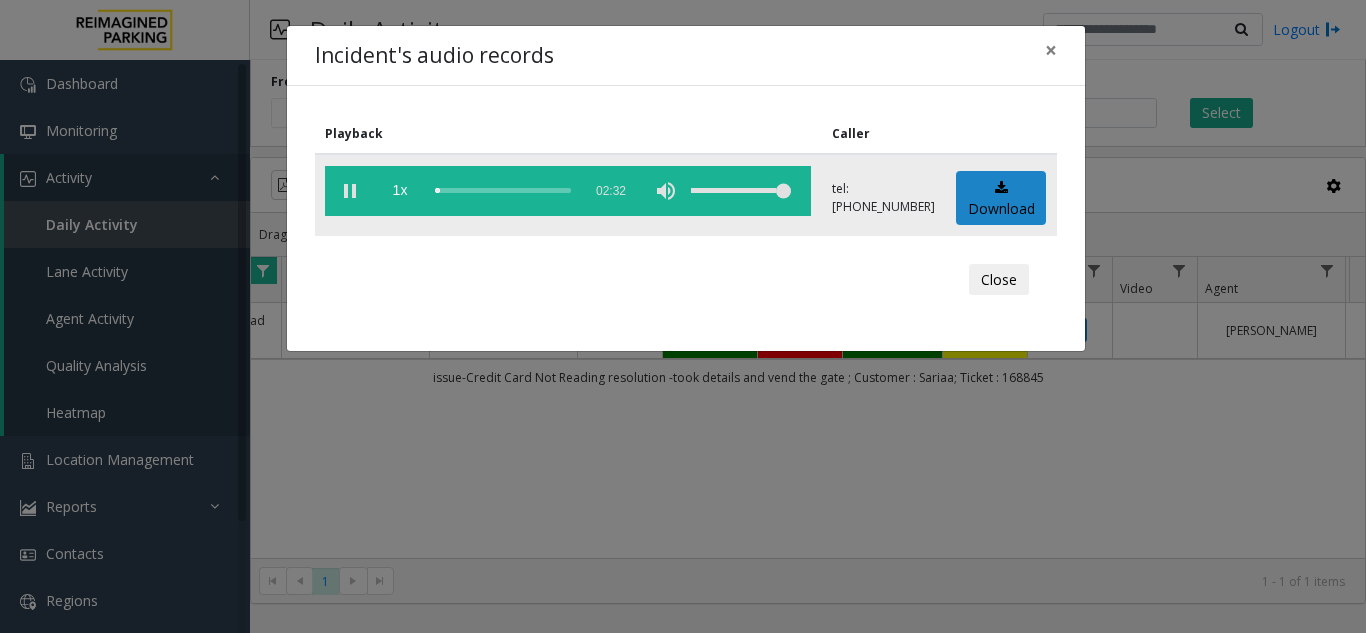 click 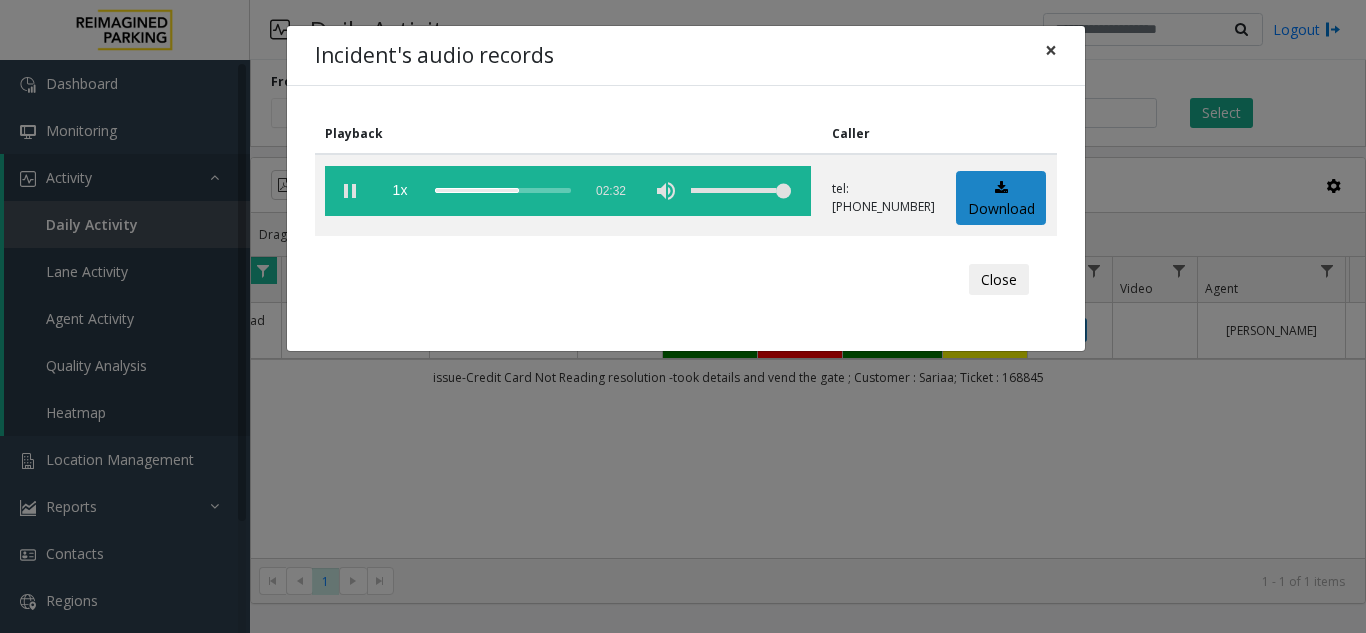 click on "×" 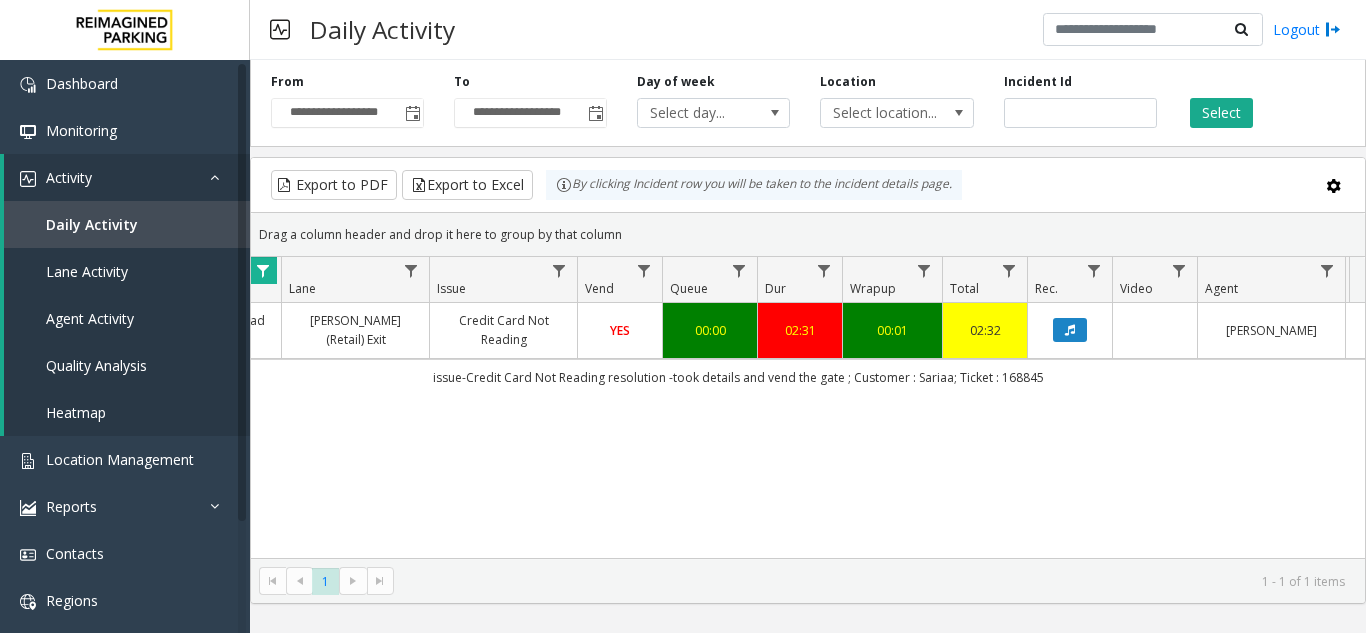 scroll, scrollTop: 0, scrollLeft: 415, axis: horizontal 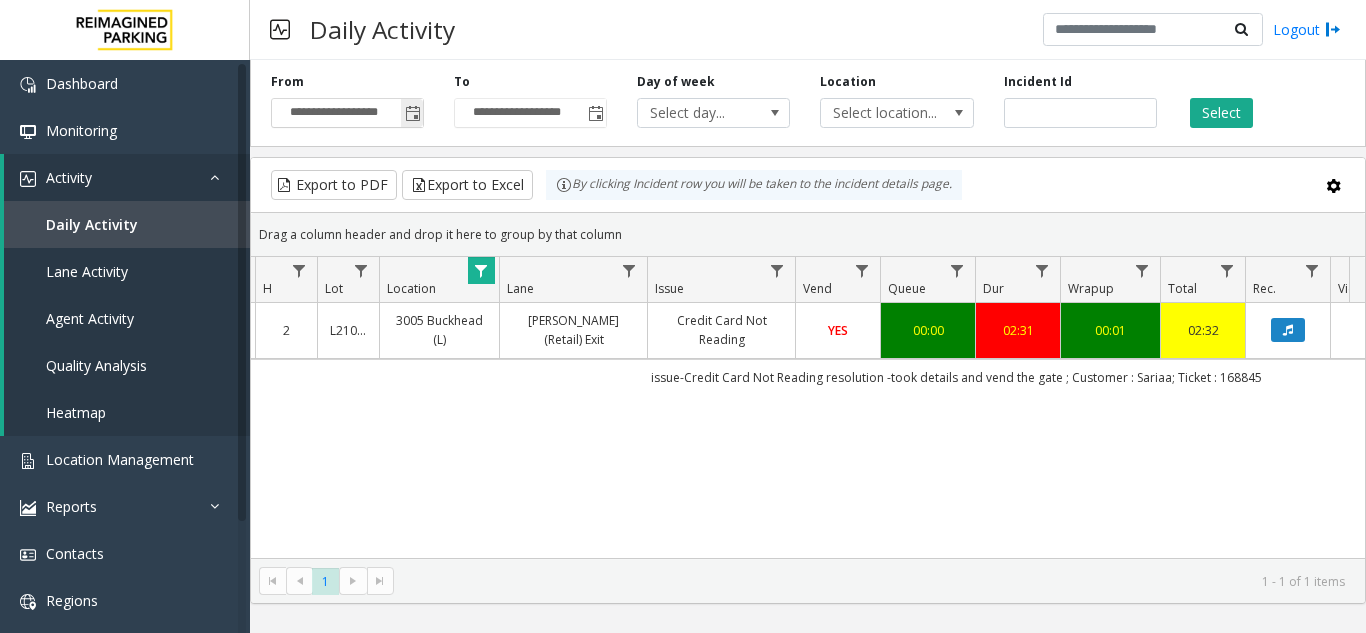 click on "**********" at bounding box center [347, 113] 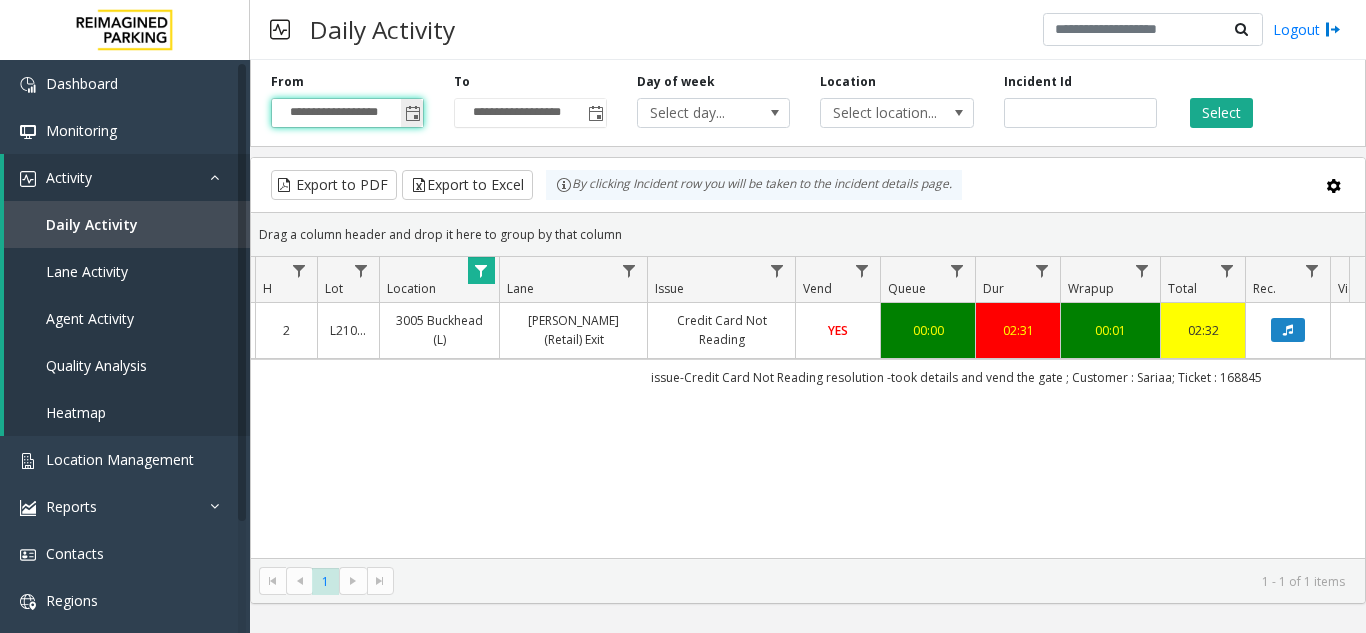 click 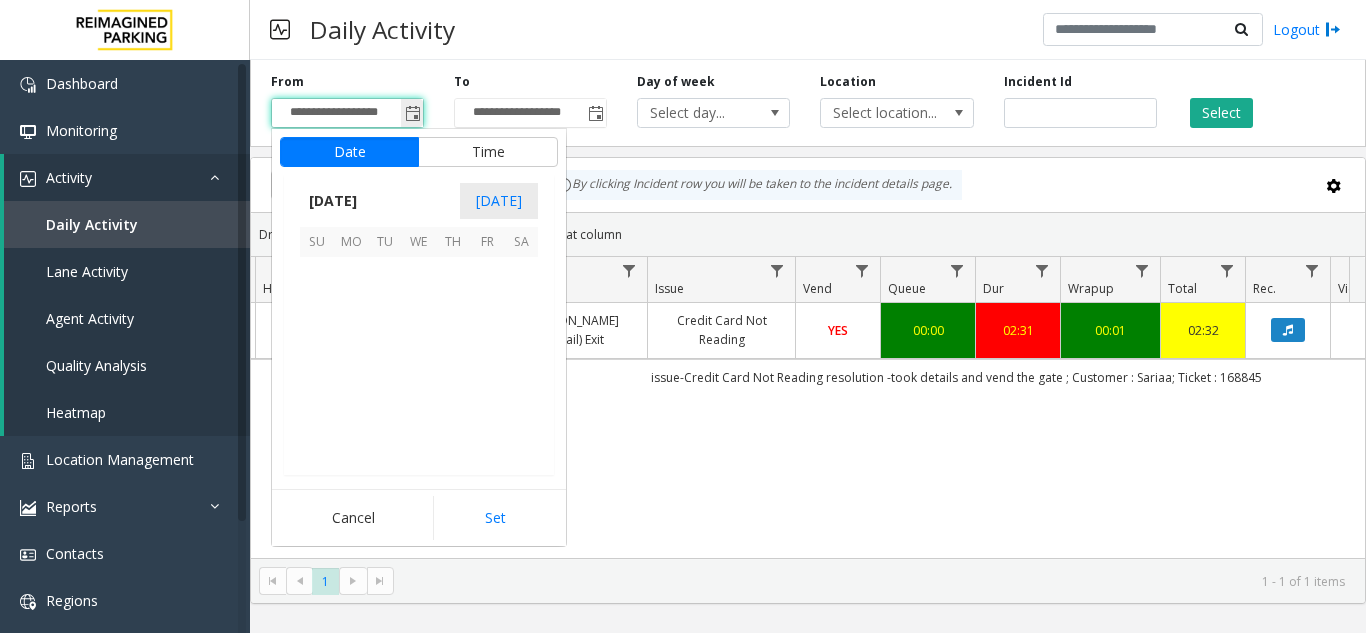 scroll, scrollTop: 358428, scrollLeft: 0, axis: vertical 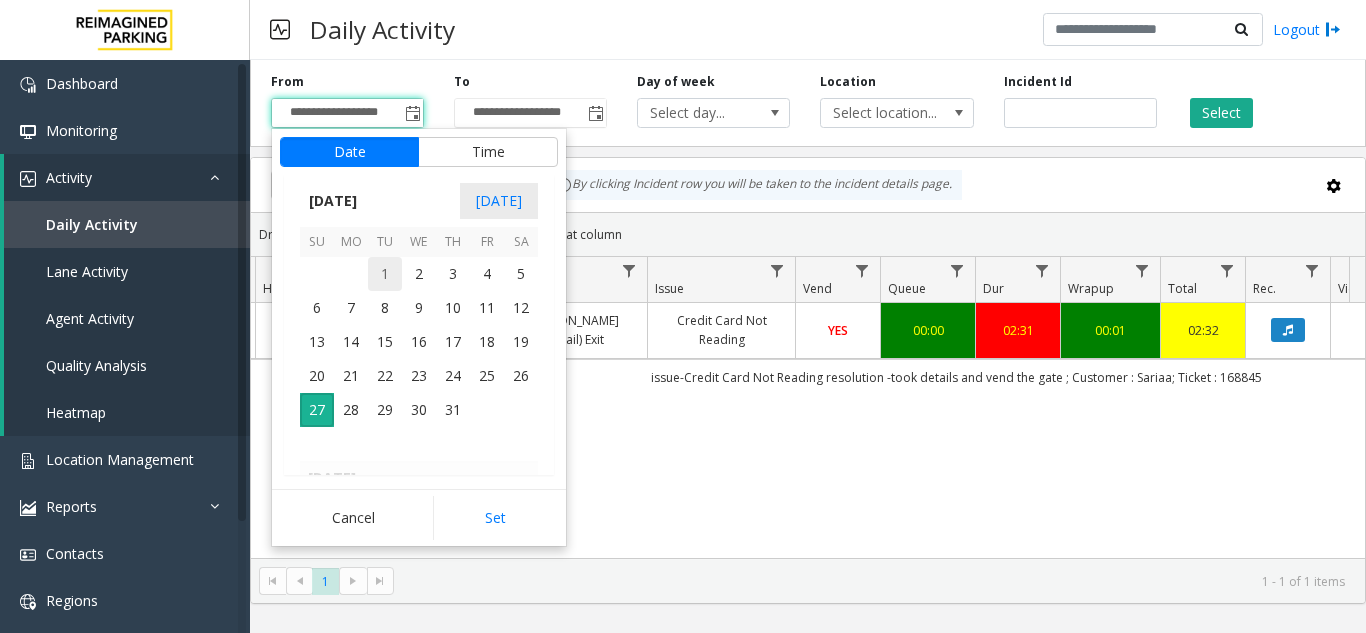 click on "1" at bounding box center [385, 274] 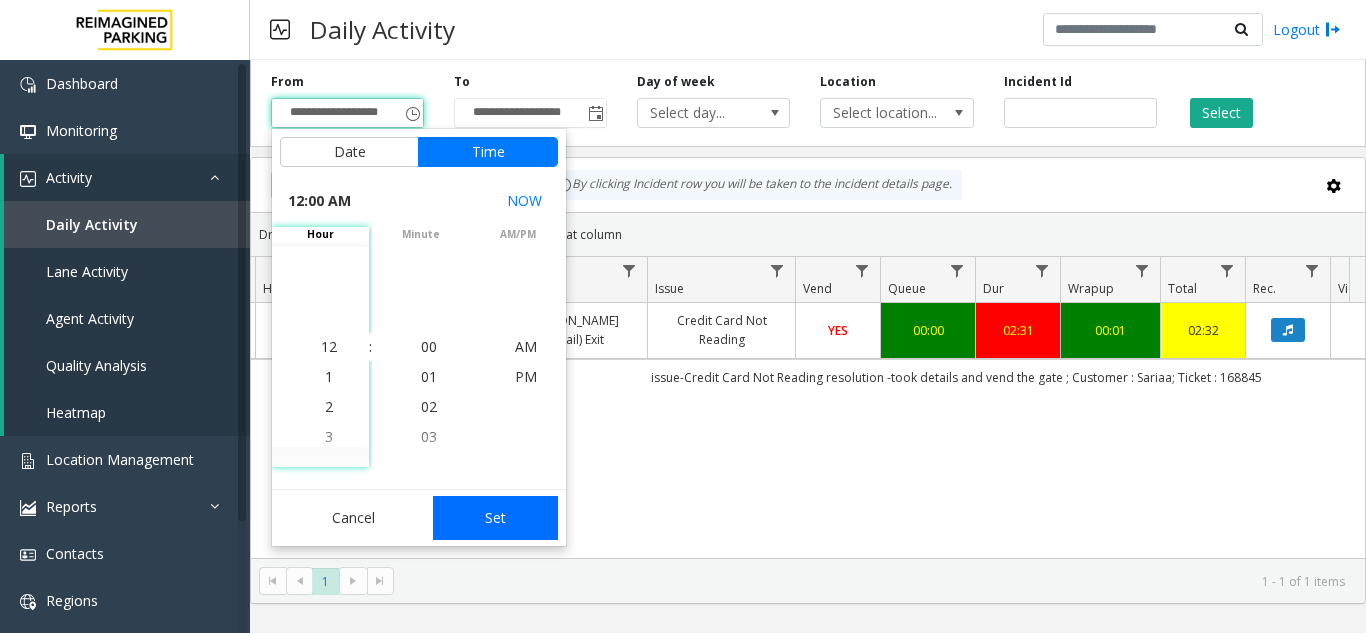 click on "Set" 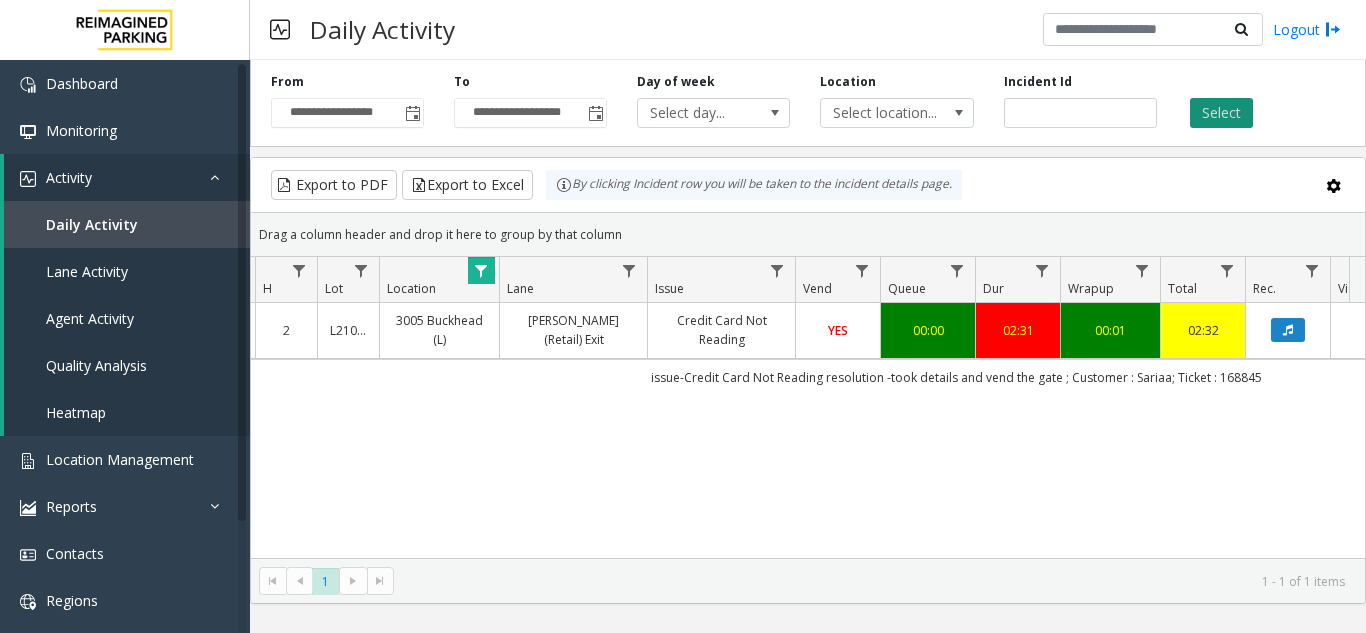click on "Select" 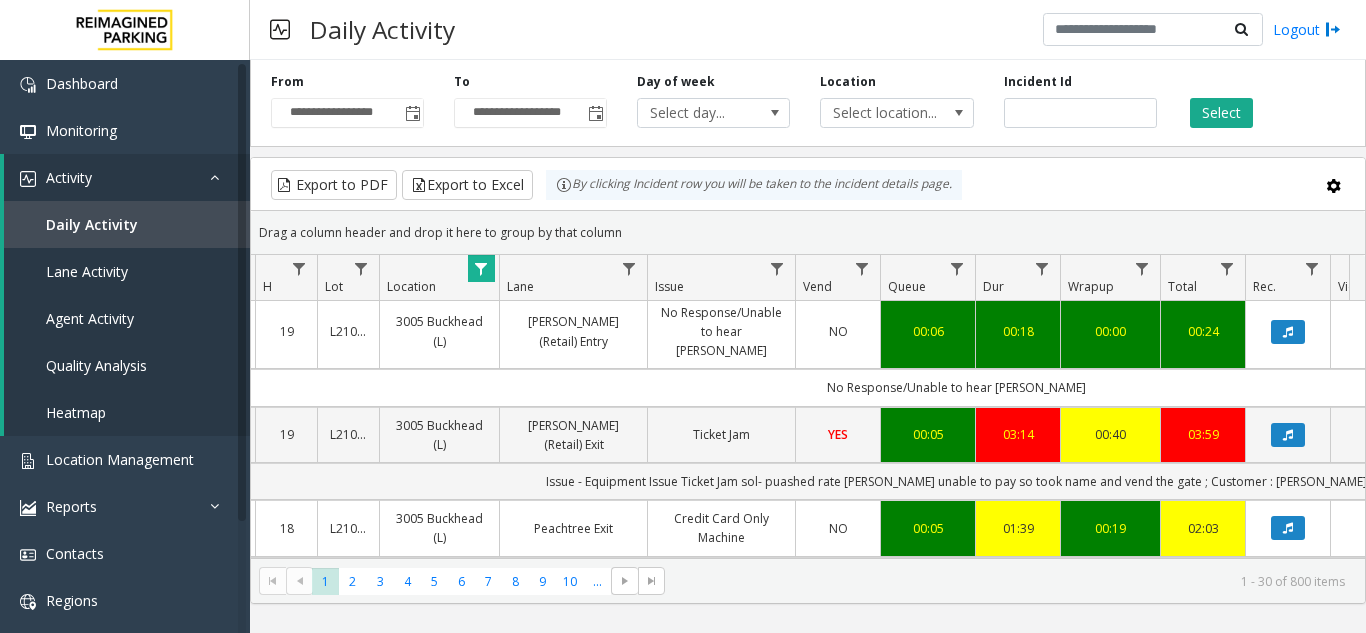 scroll, scrollTop: 500, scrollLeft: 228, axis: both 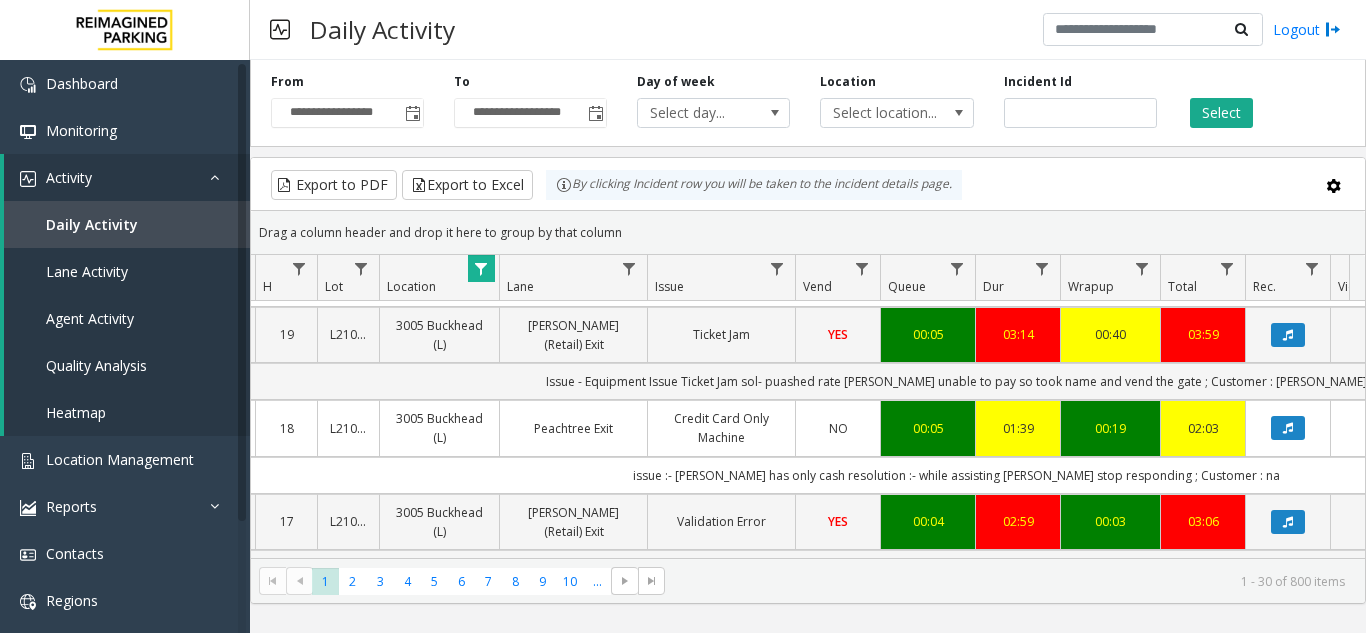 click on "Credit Card Only Machine" 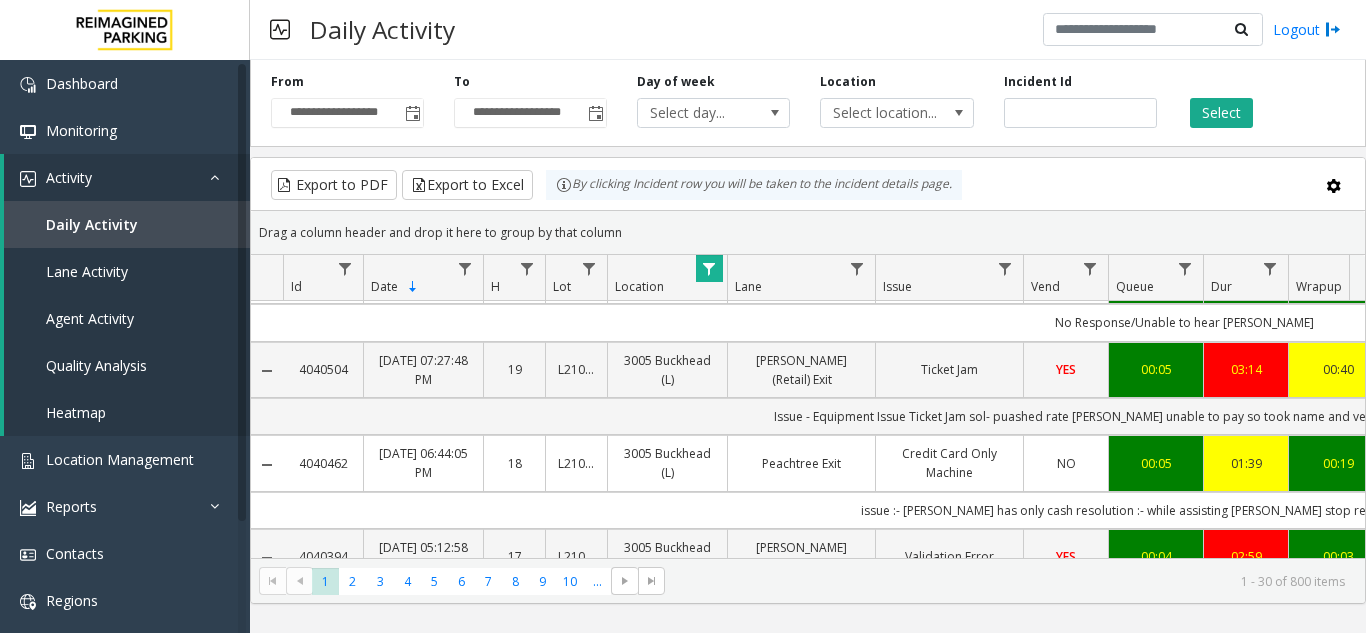 scroll, scrollTop: 500, scrollLeft: 0, axis: vertical 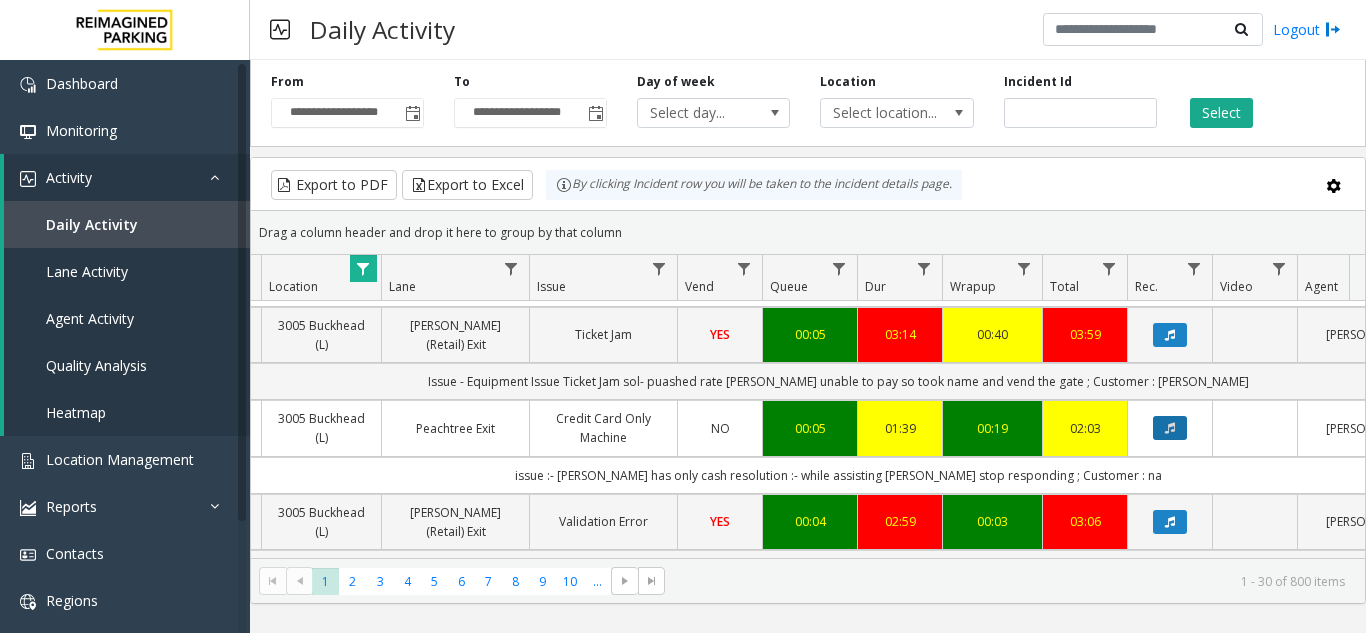 click 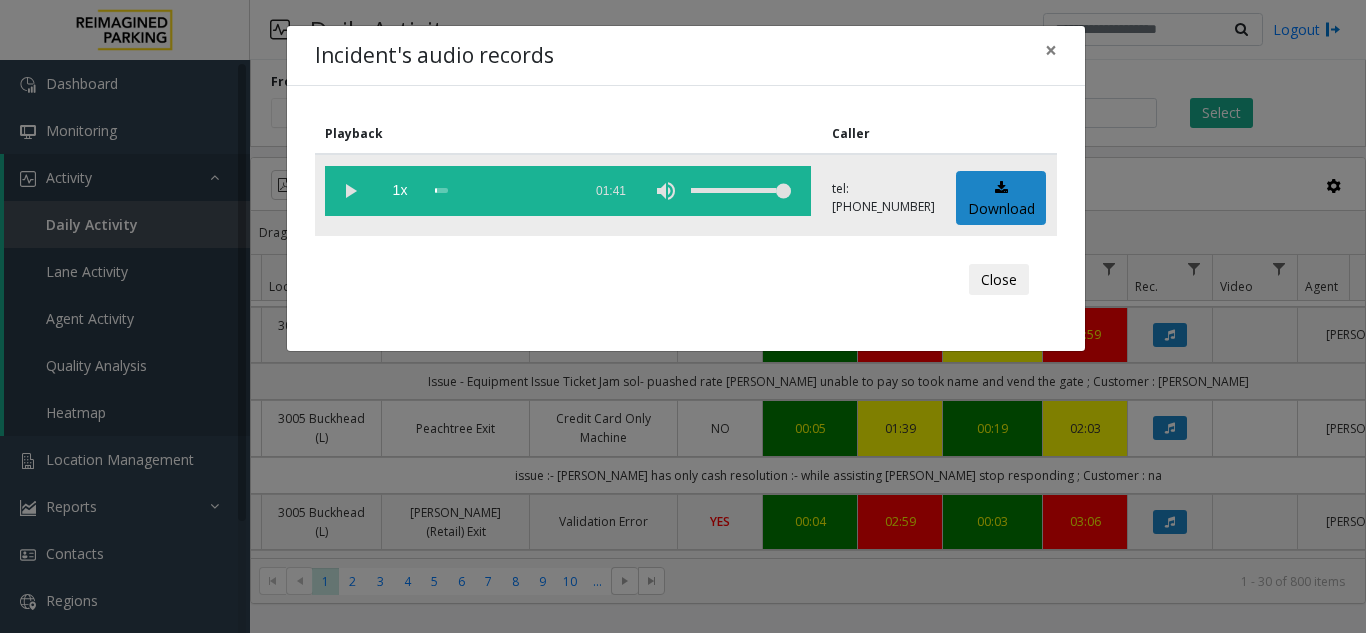click 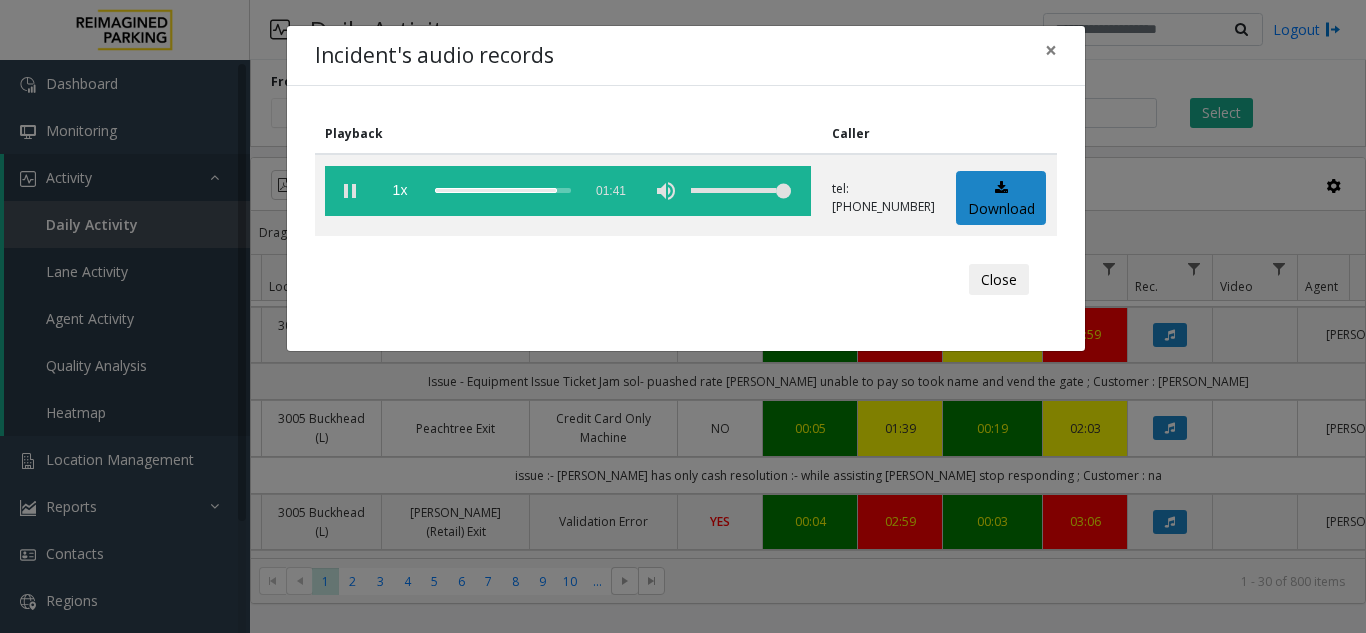click on "Close" 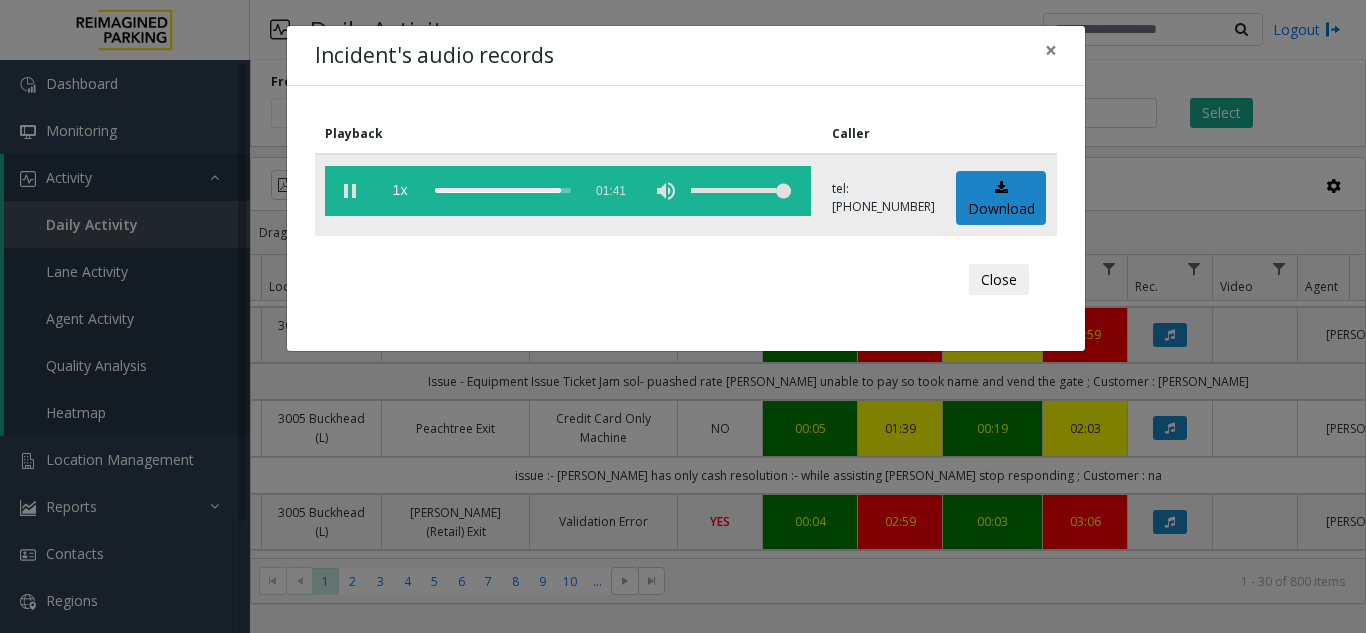 click 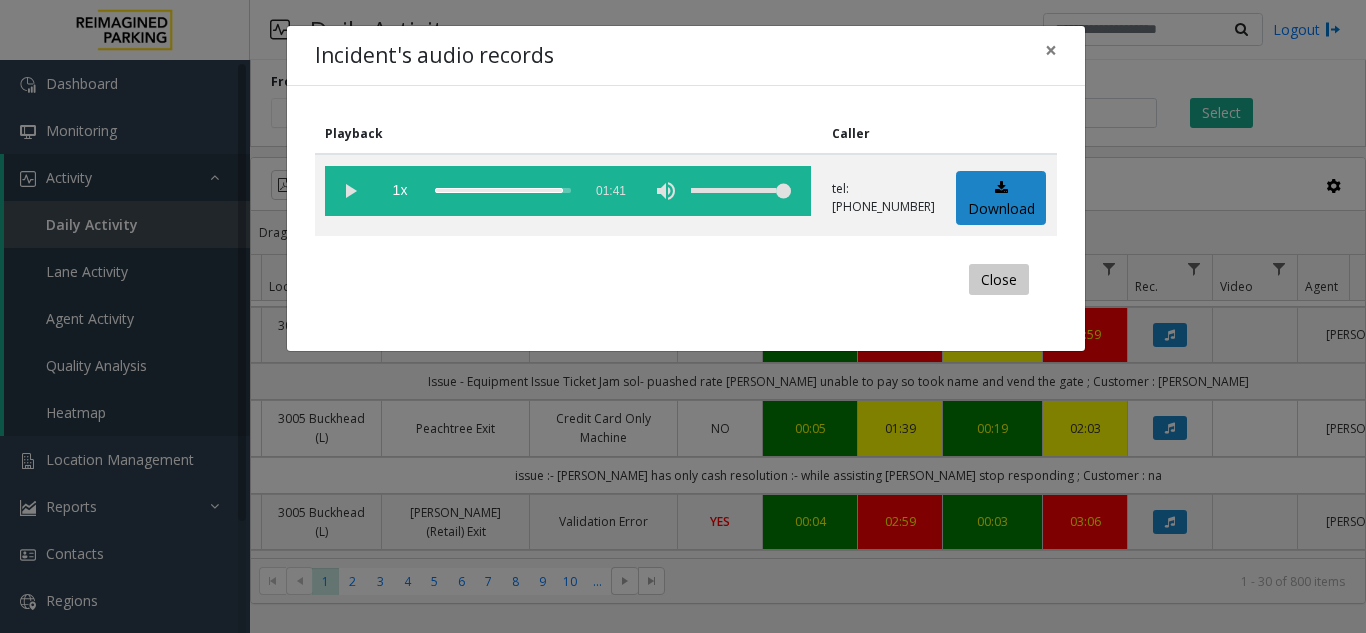click on "Close" 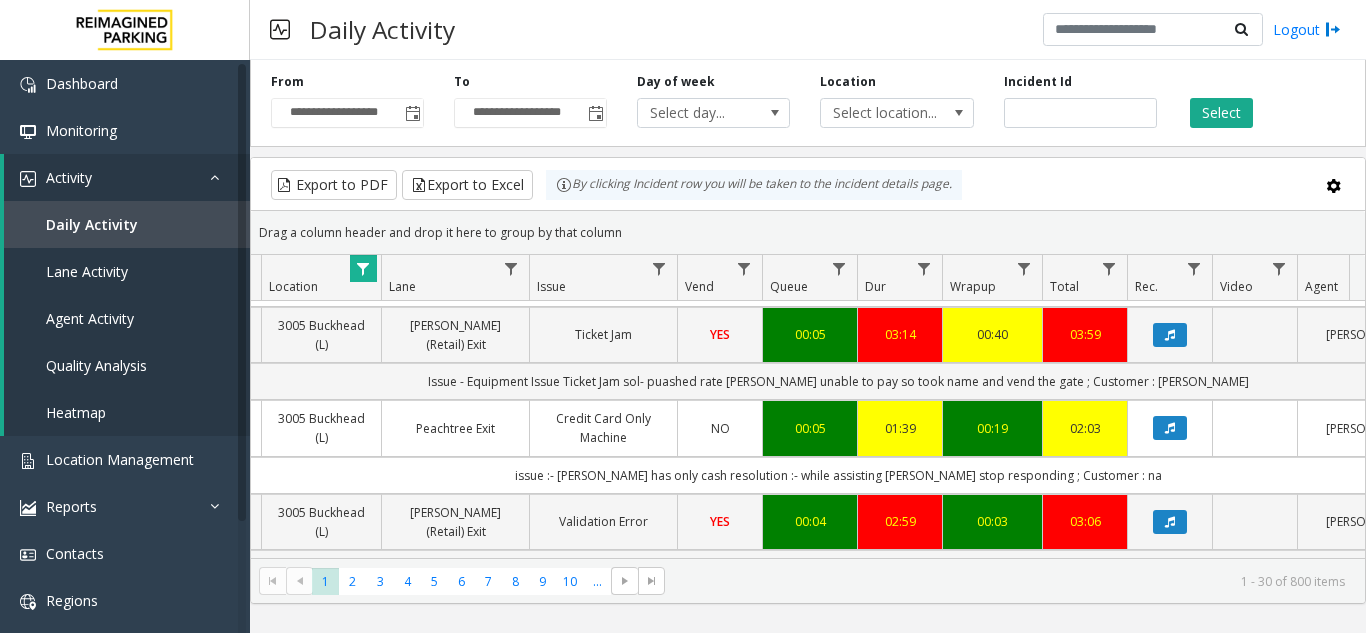click 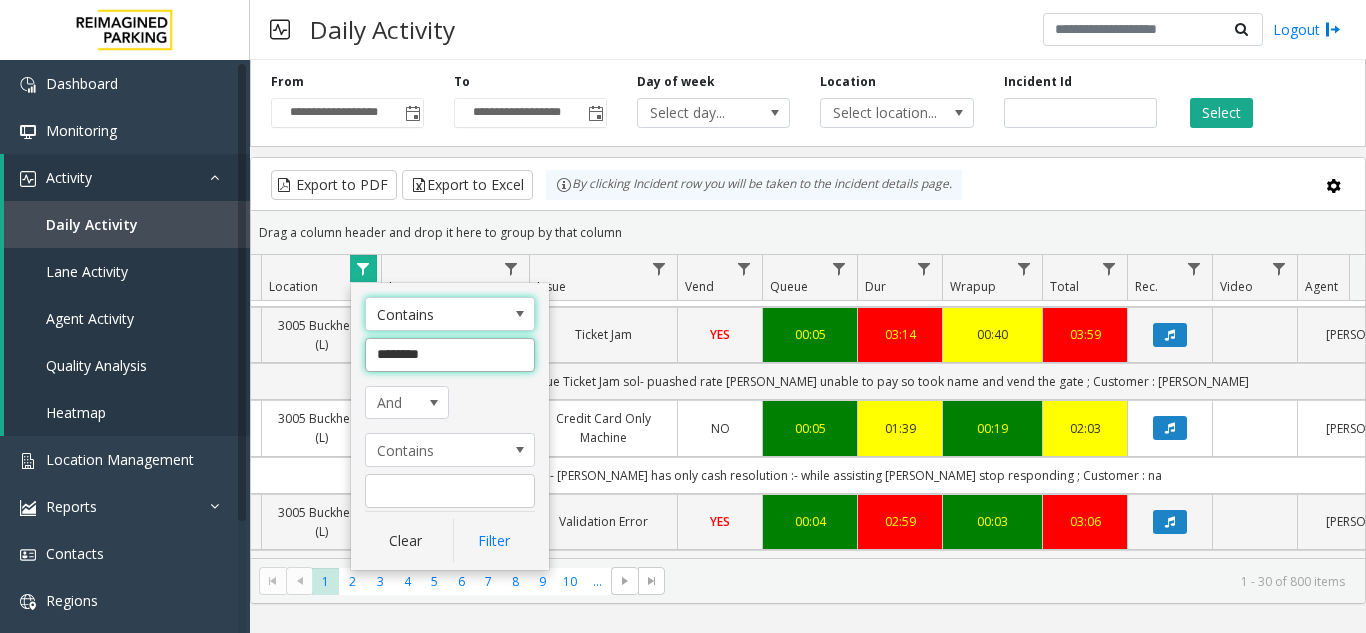 click on "********" 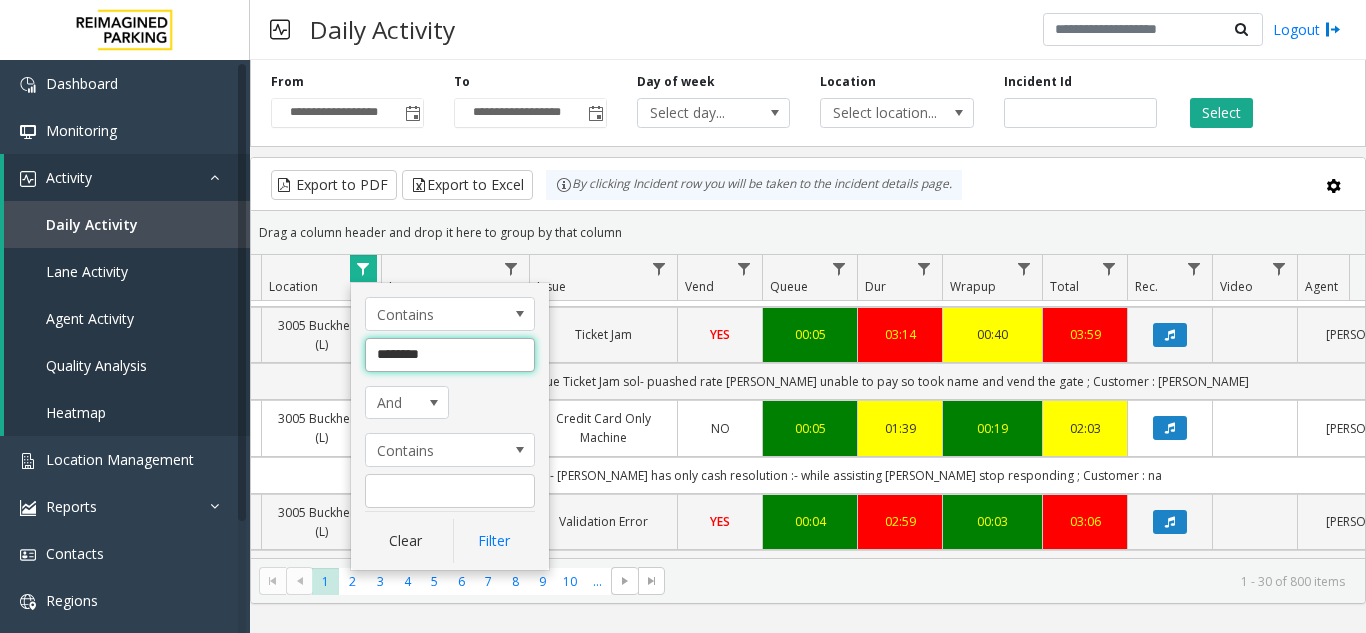 click on "********" 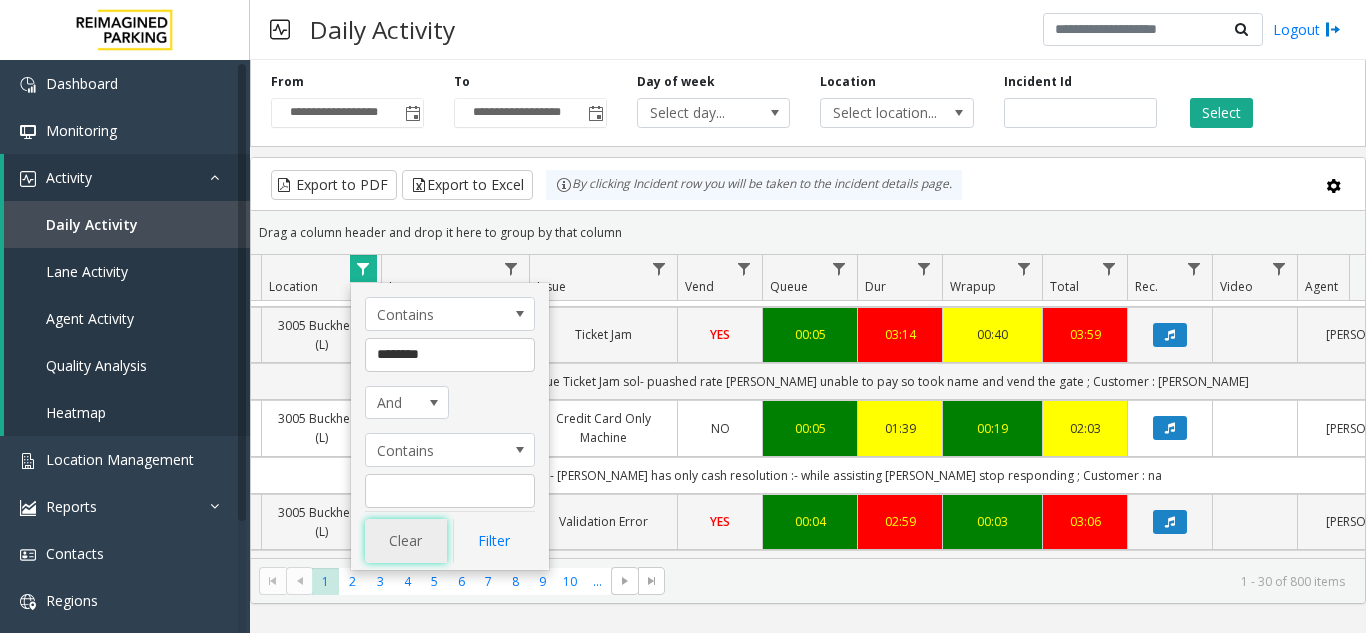 click on "Clear" 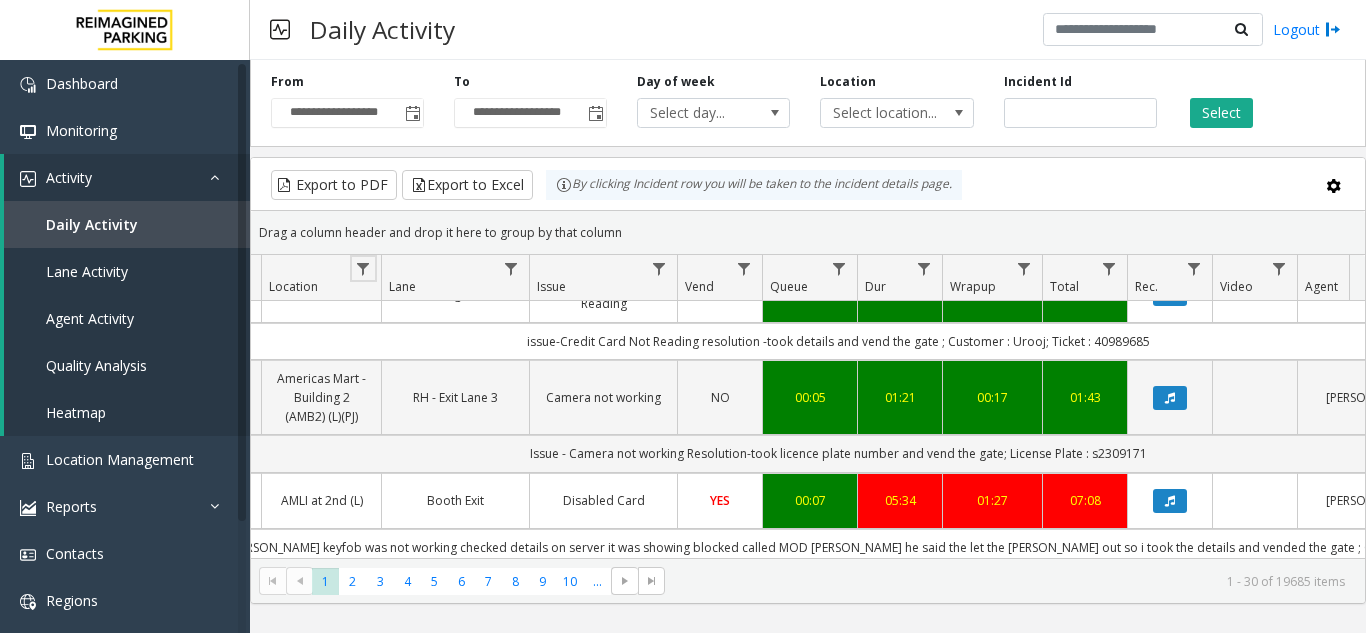 scroll, scrollTop: 0, scrollLeft: 346, axis: horizontal 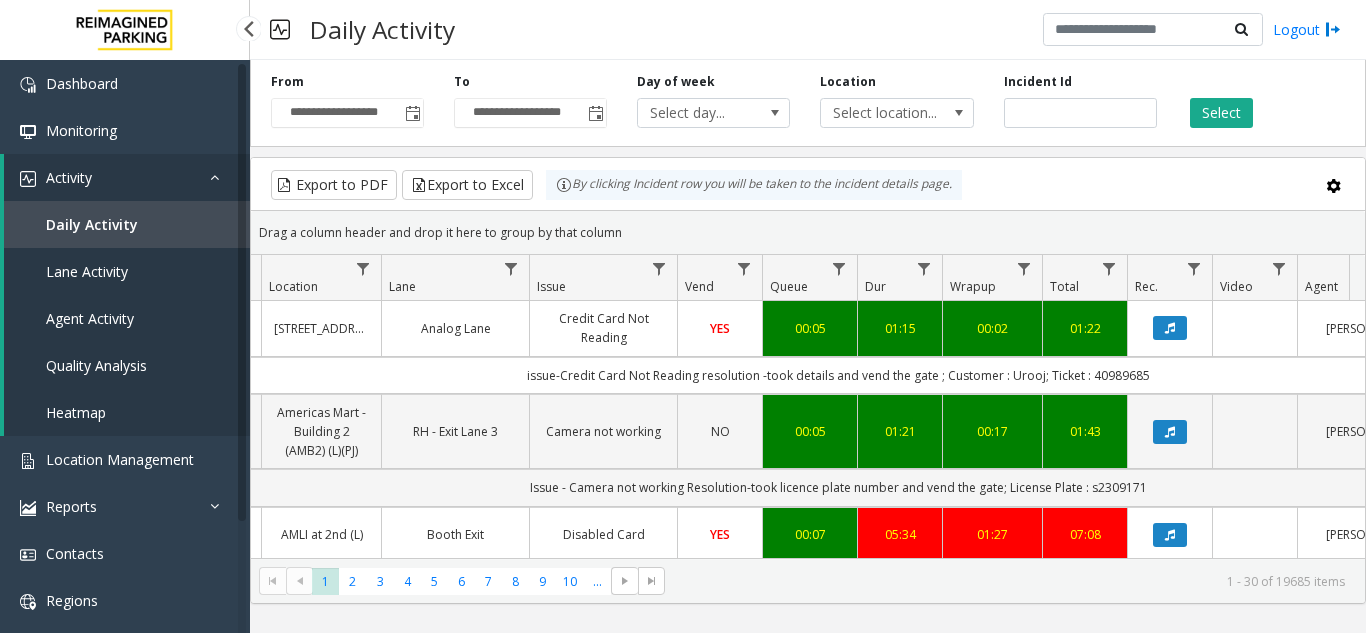 click on "Agent Activity" at bounding box center [90, 318] 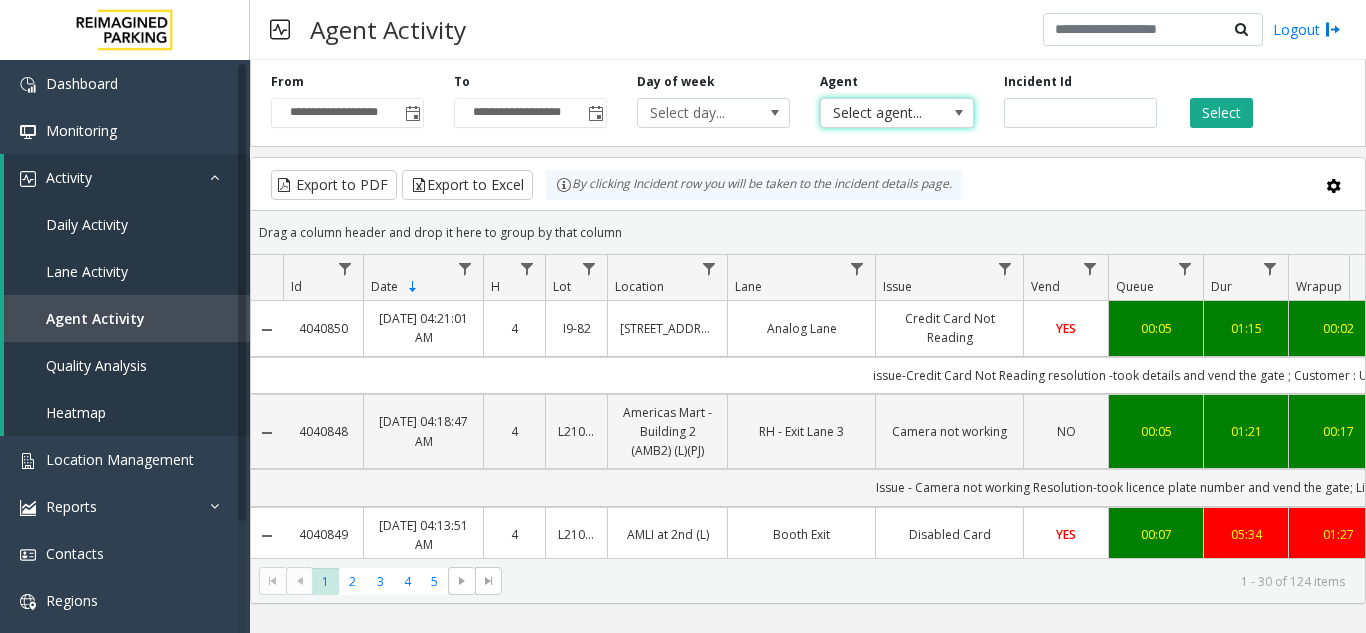 click at bounding box center [959, 113] 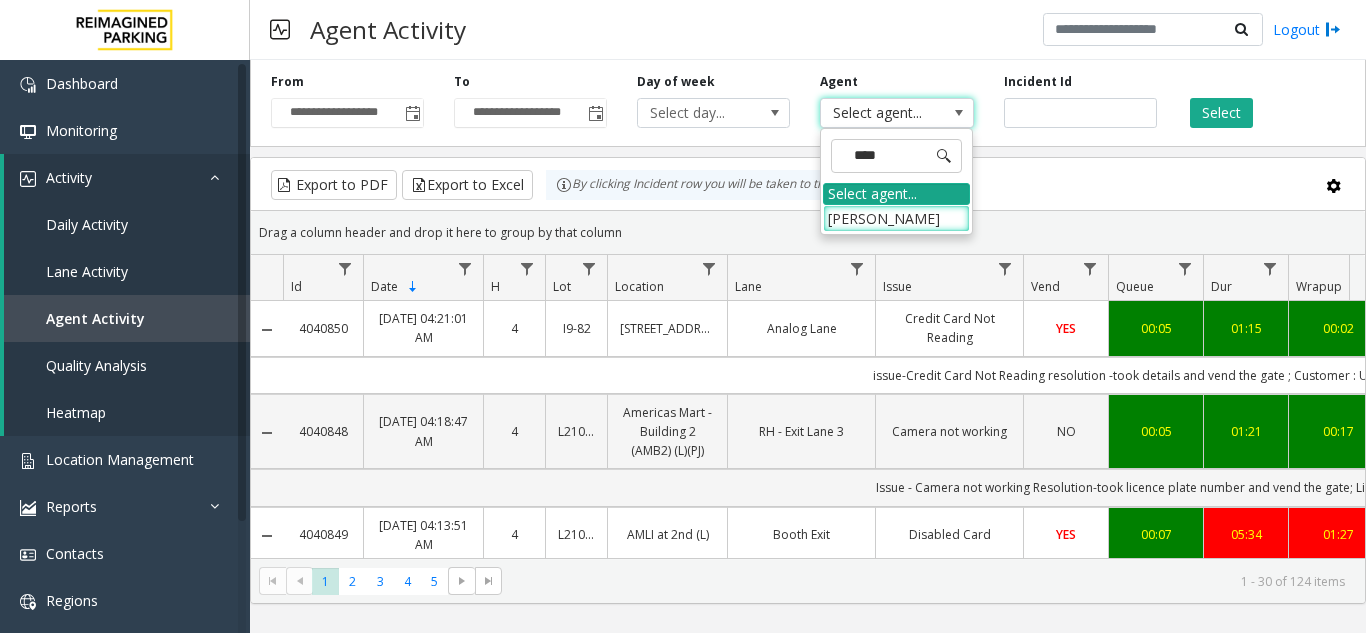 type on "*****" 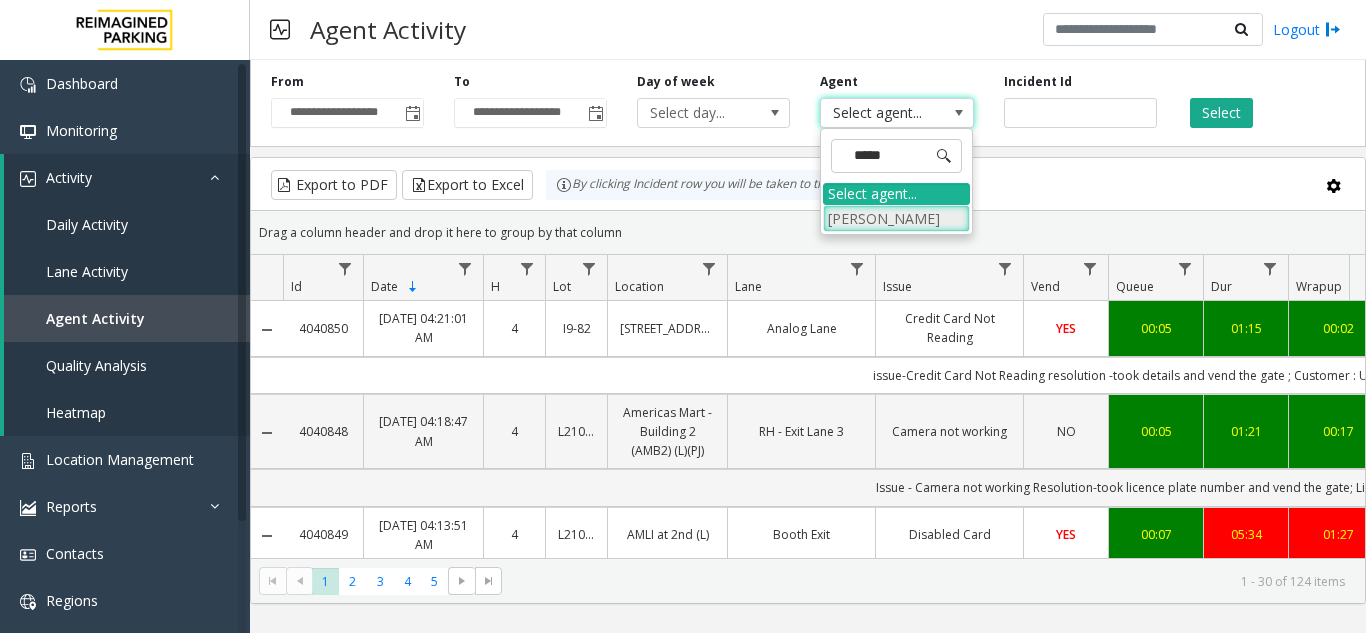 click on "[PERSON_NAME]" at bounding box center [896, 218] 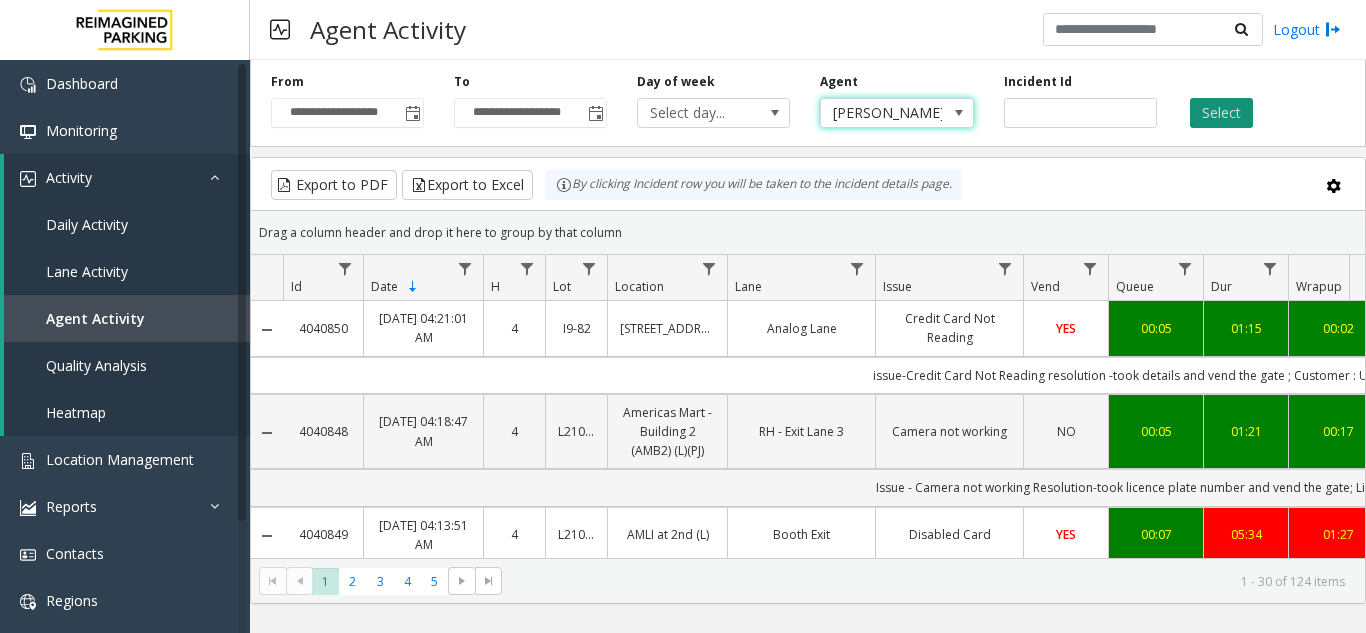 click on "Select" 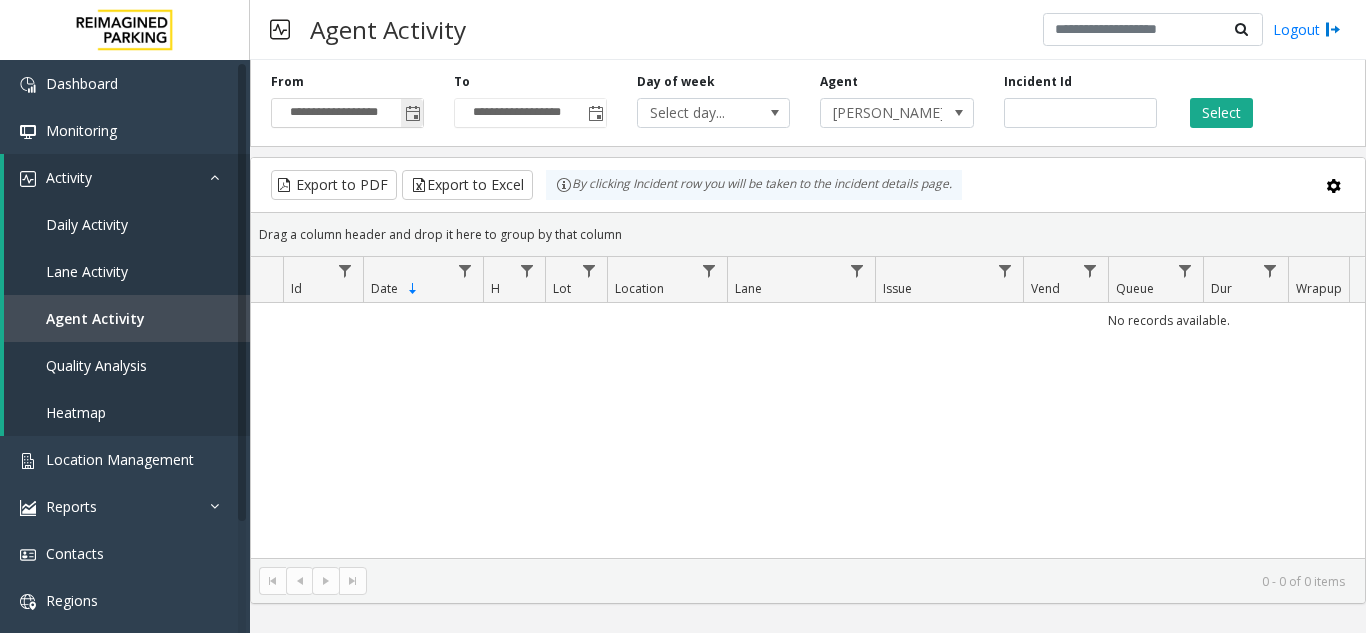 click 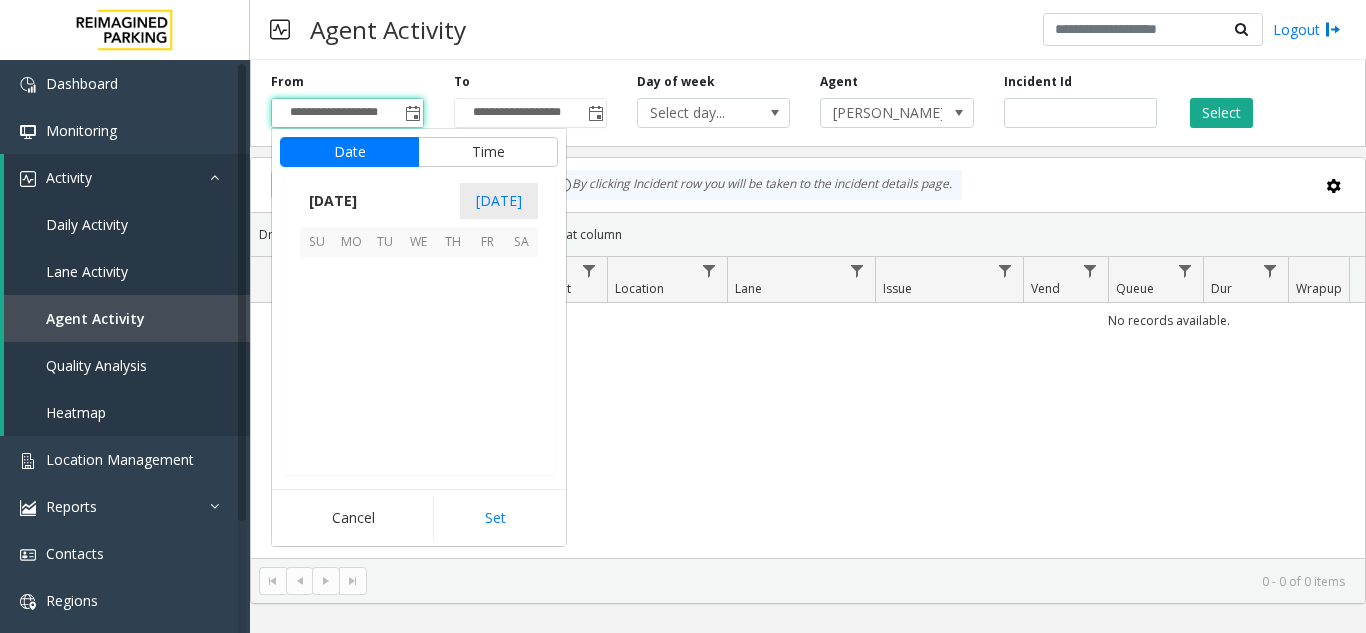 scroll, scrollTop: 358428, scrollLeft: 0, axis: vertical 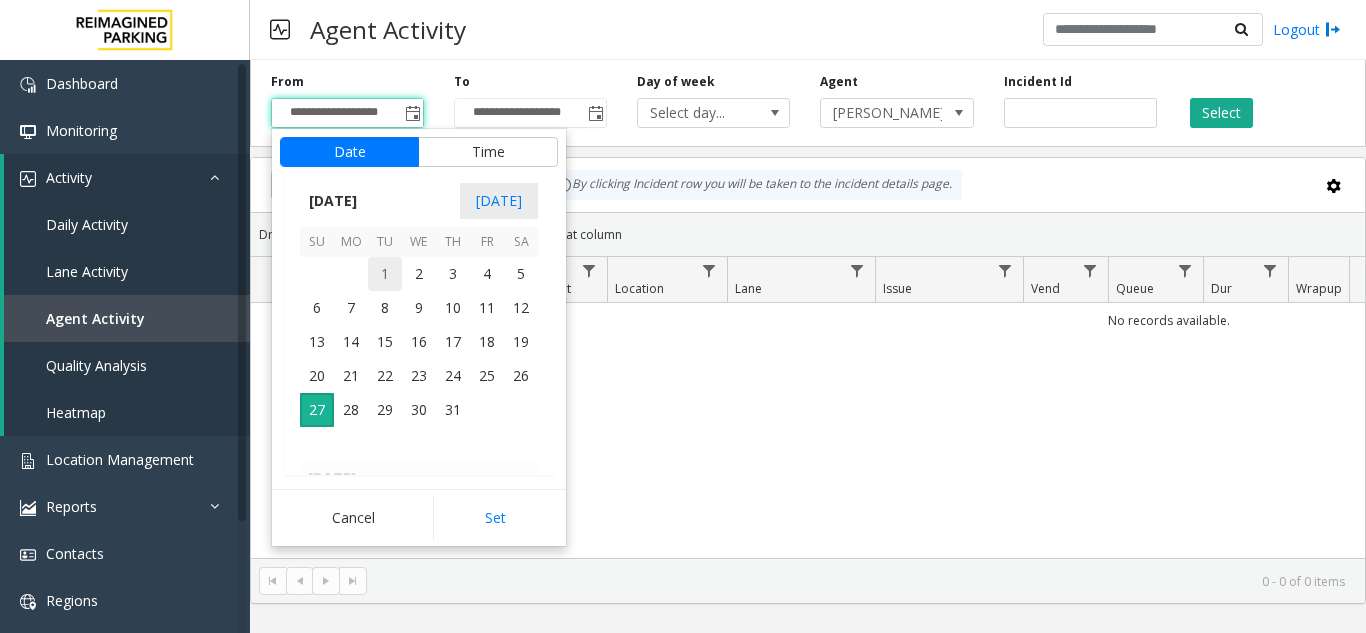 click on "1" at bounding box center (385, 274) 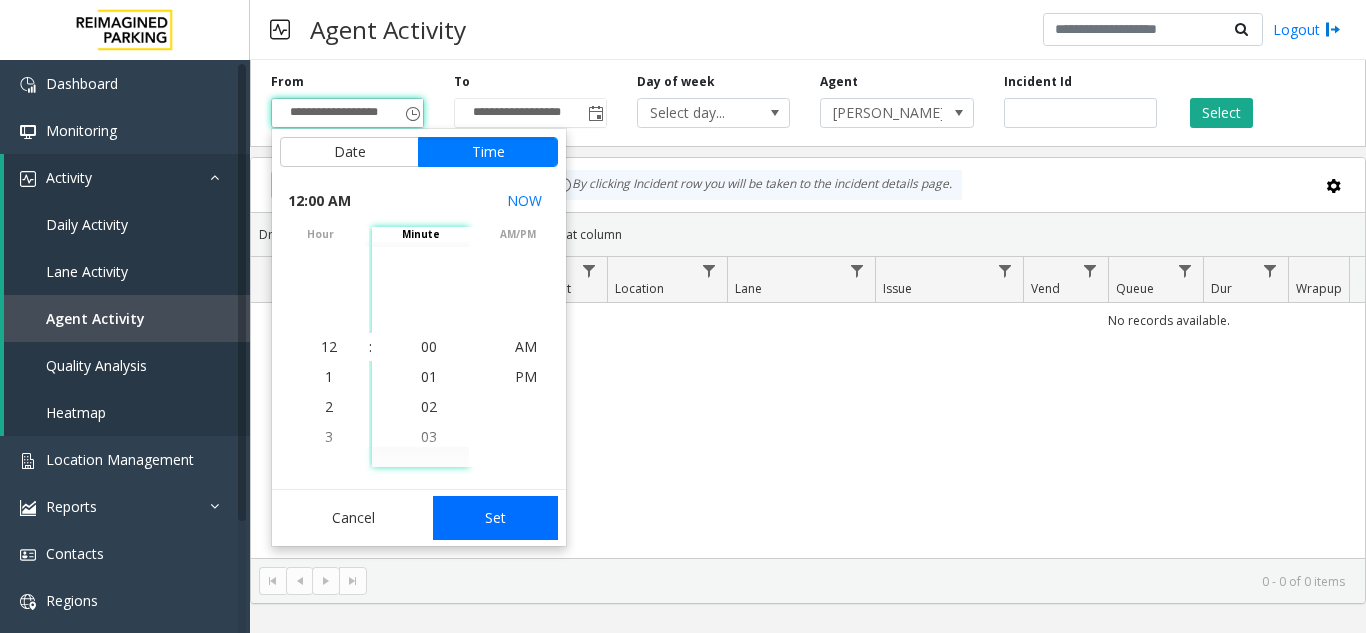 click on "Set" 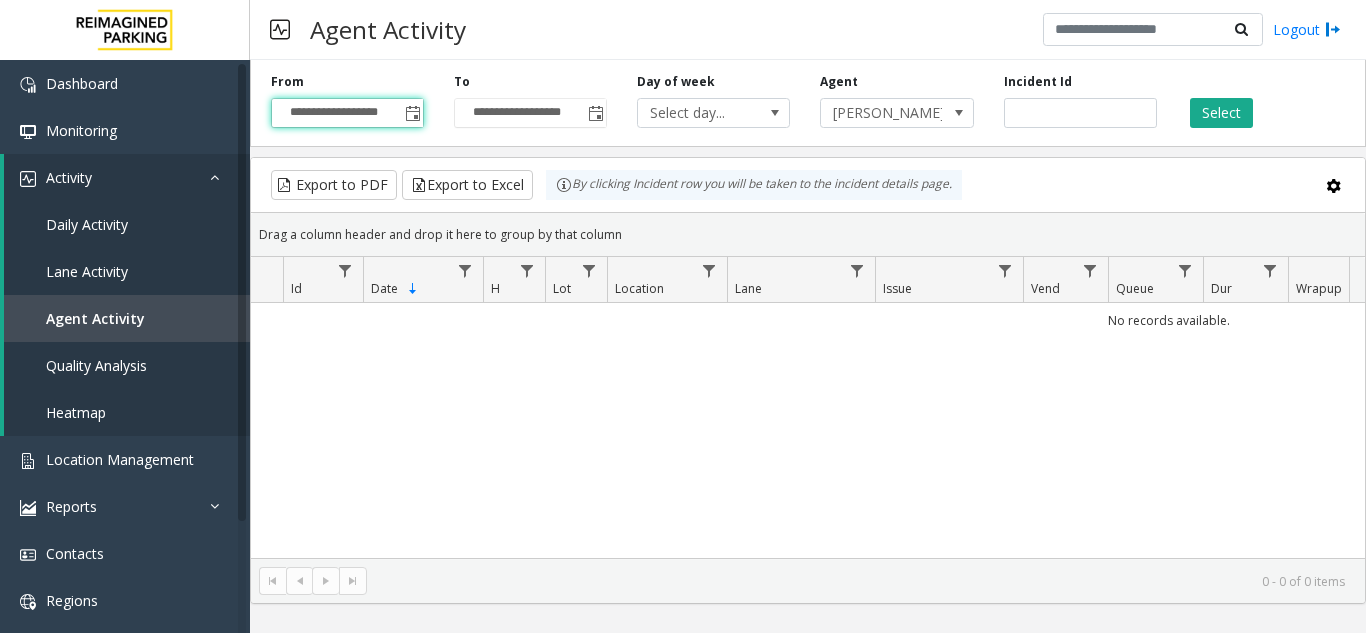 type on "**********" 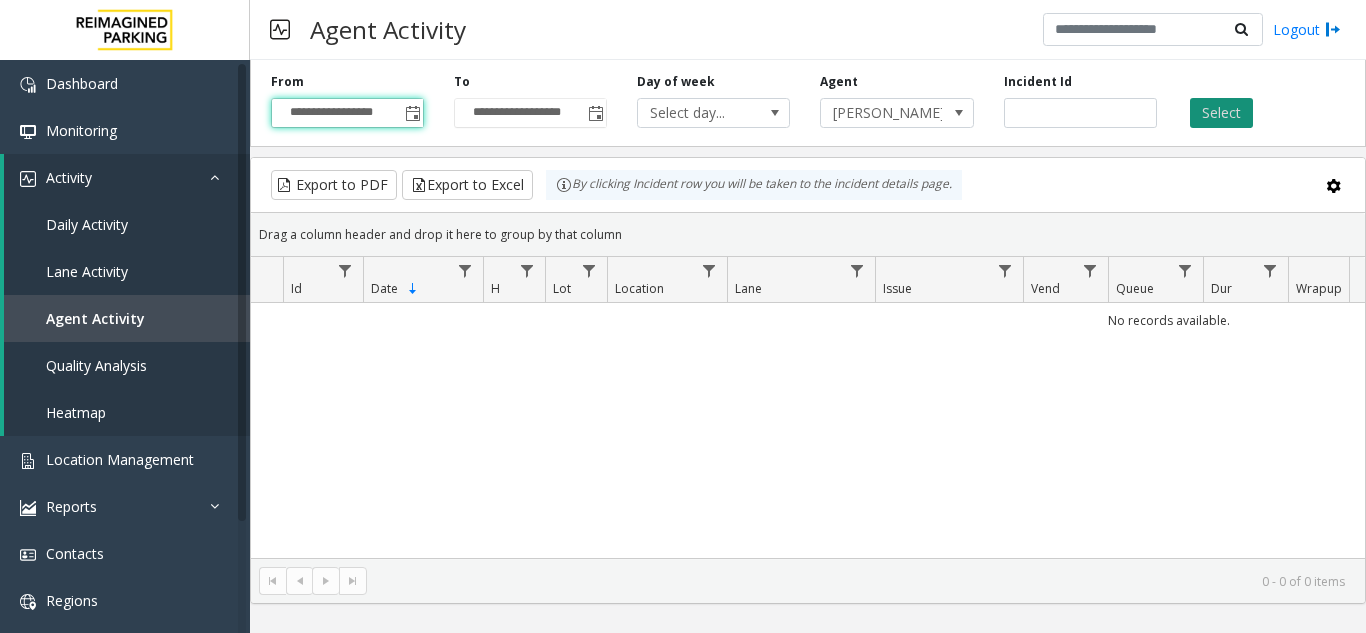 click on "Select" 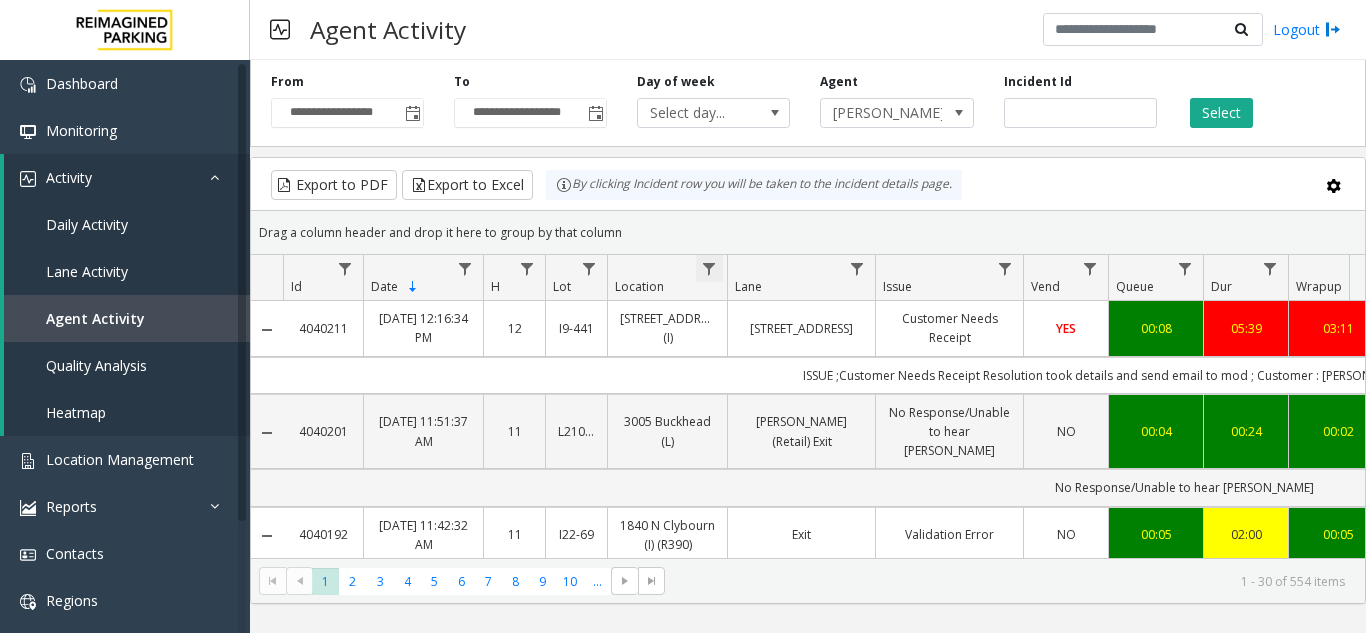 click 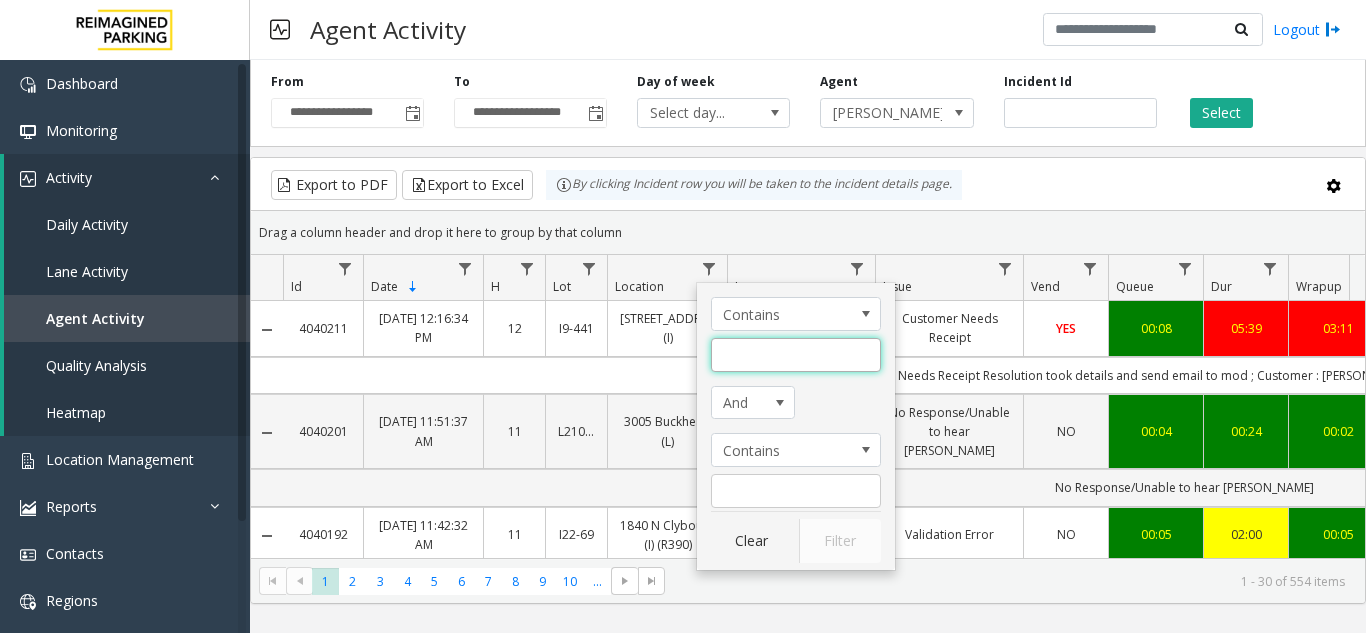 click 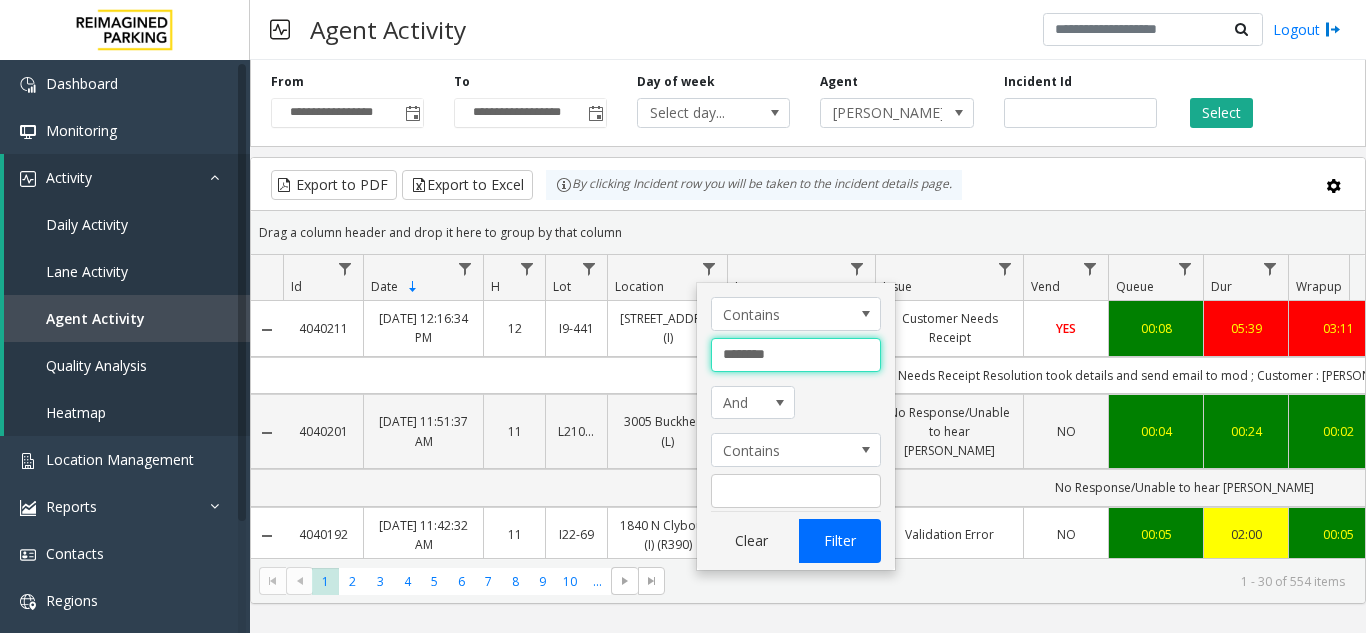 type on "********" 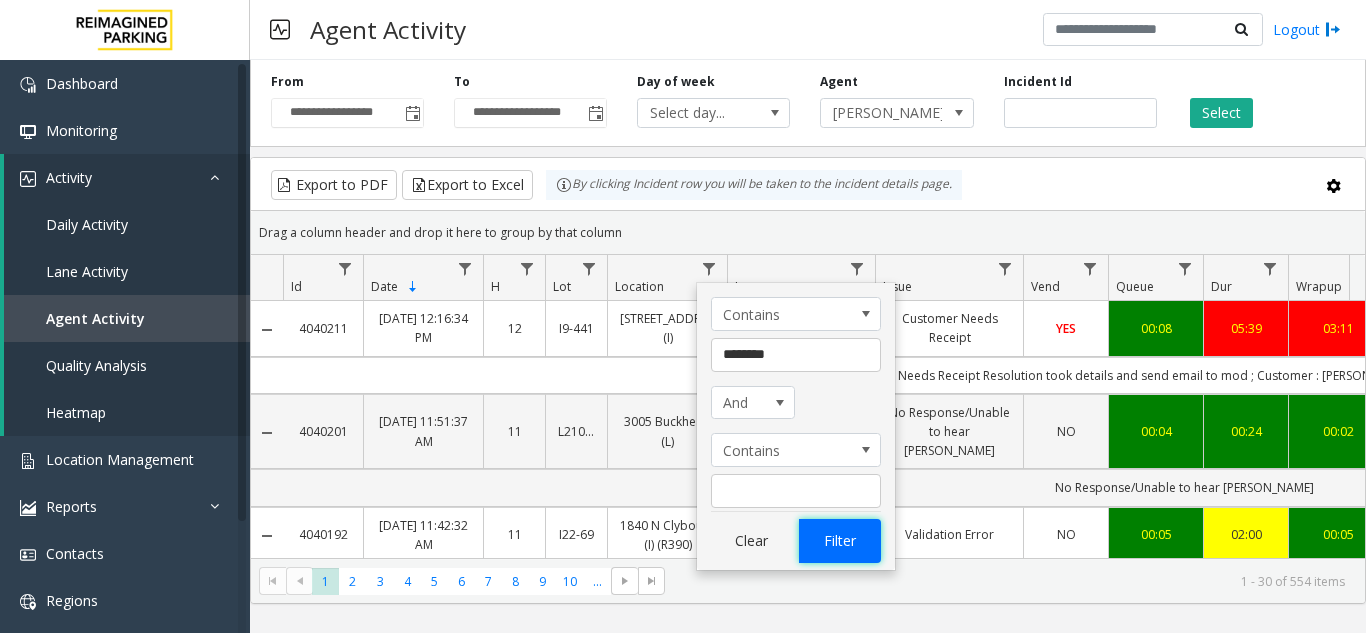 click on "Filter" 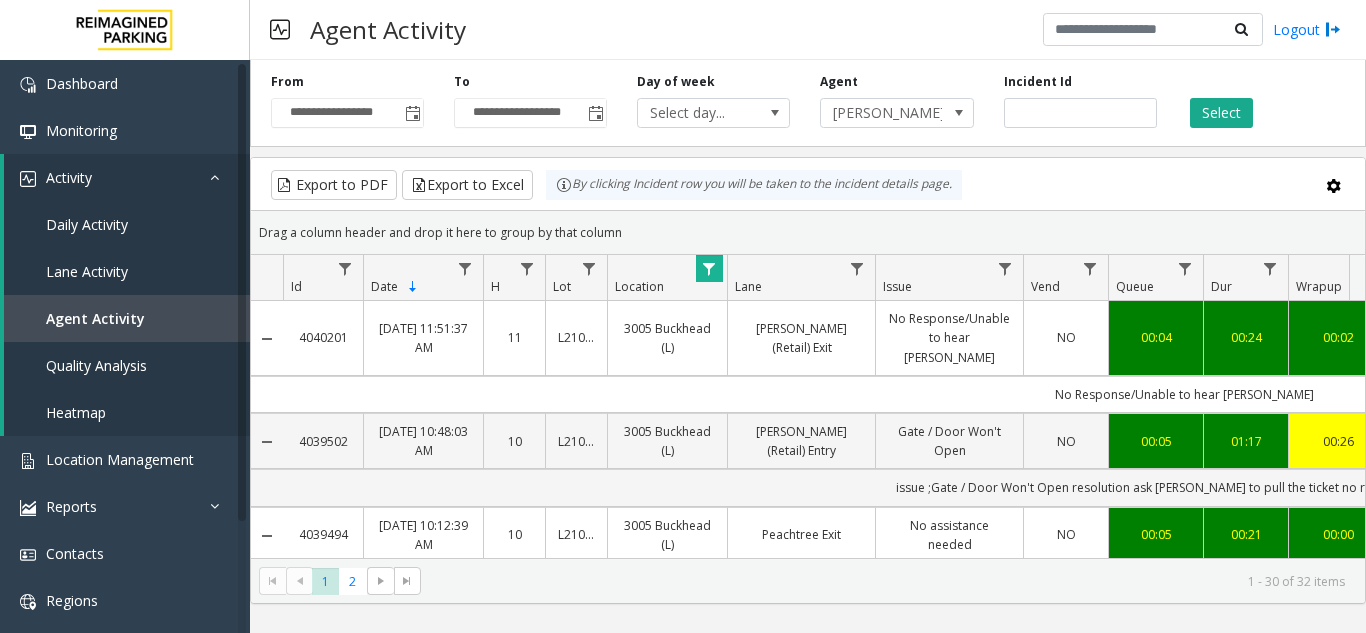 scroll, scrollTop: 0, scrollLeft: 28, axis: horizontal 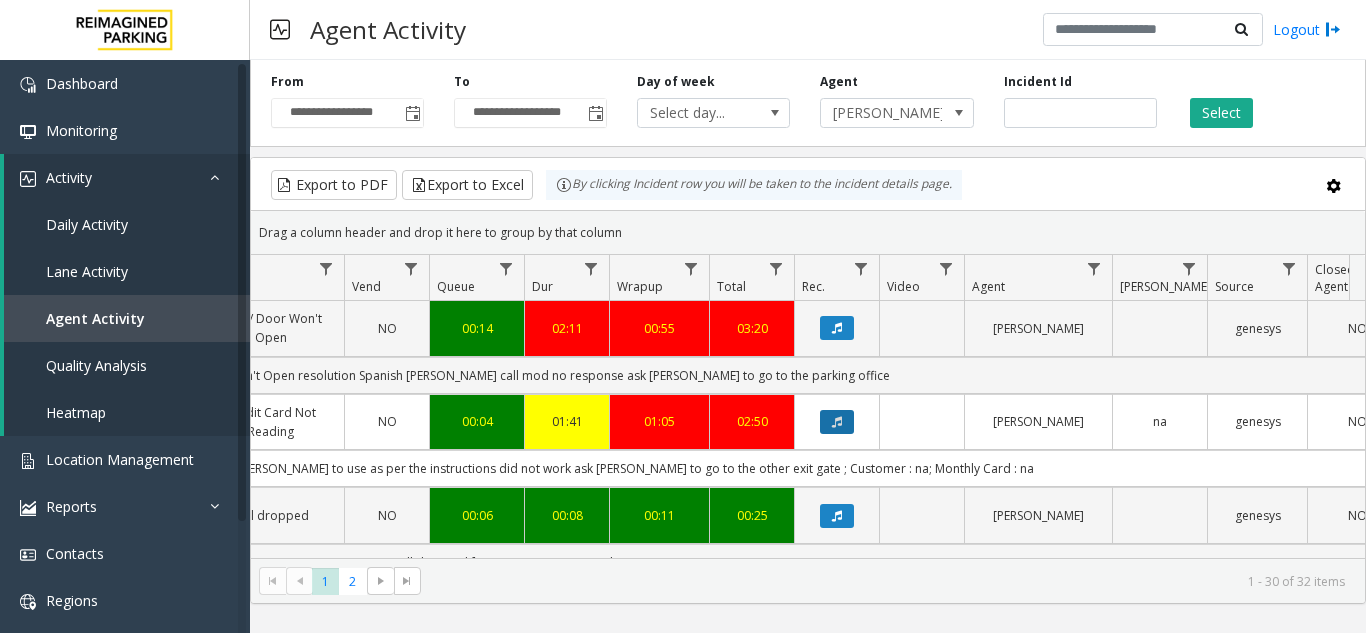 click 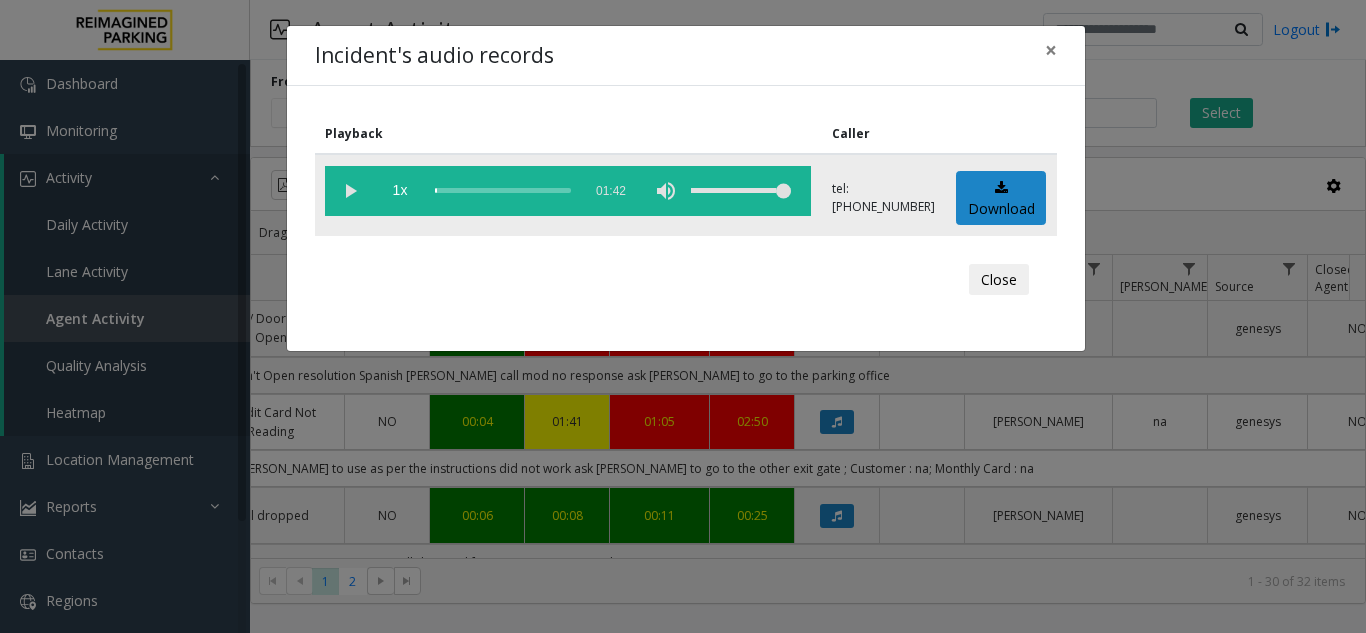 click 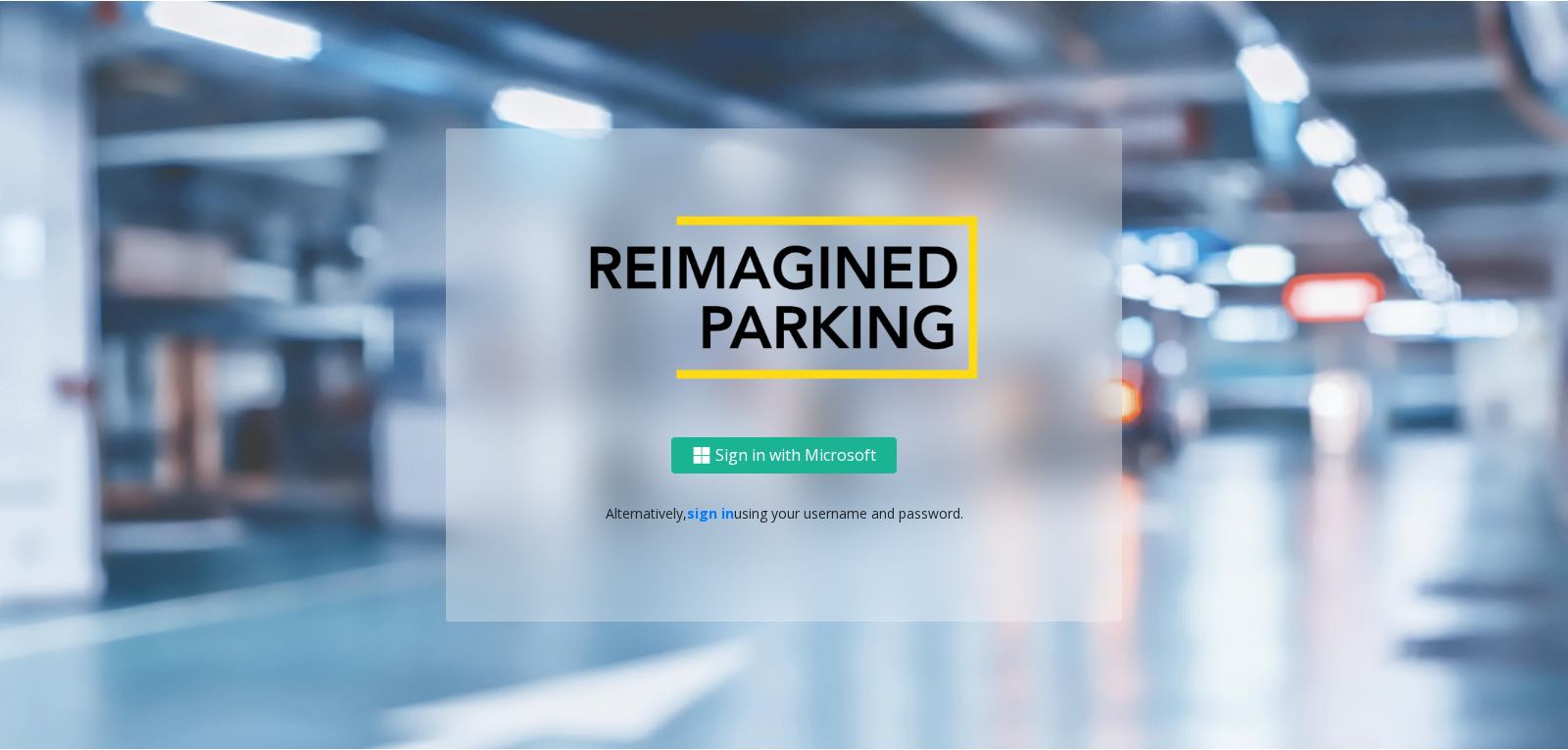 scroll, scrollTop: 0, scrollLeft: 0, axis: both 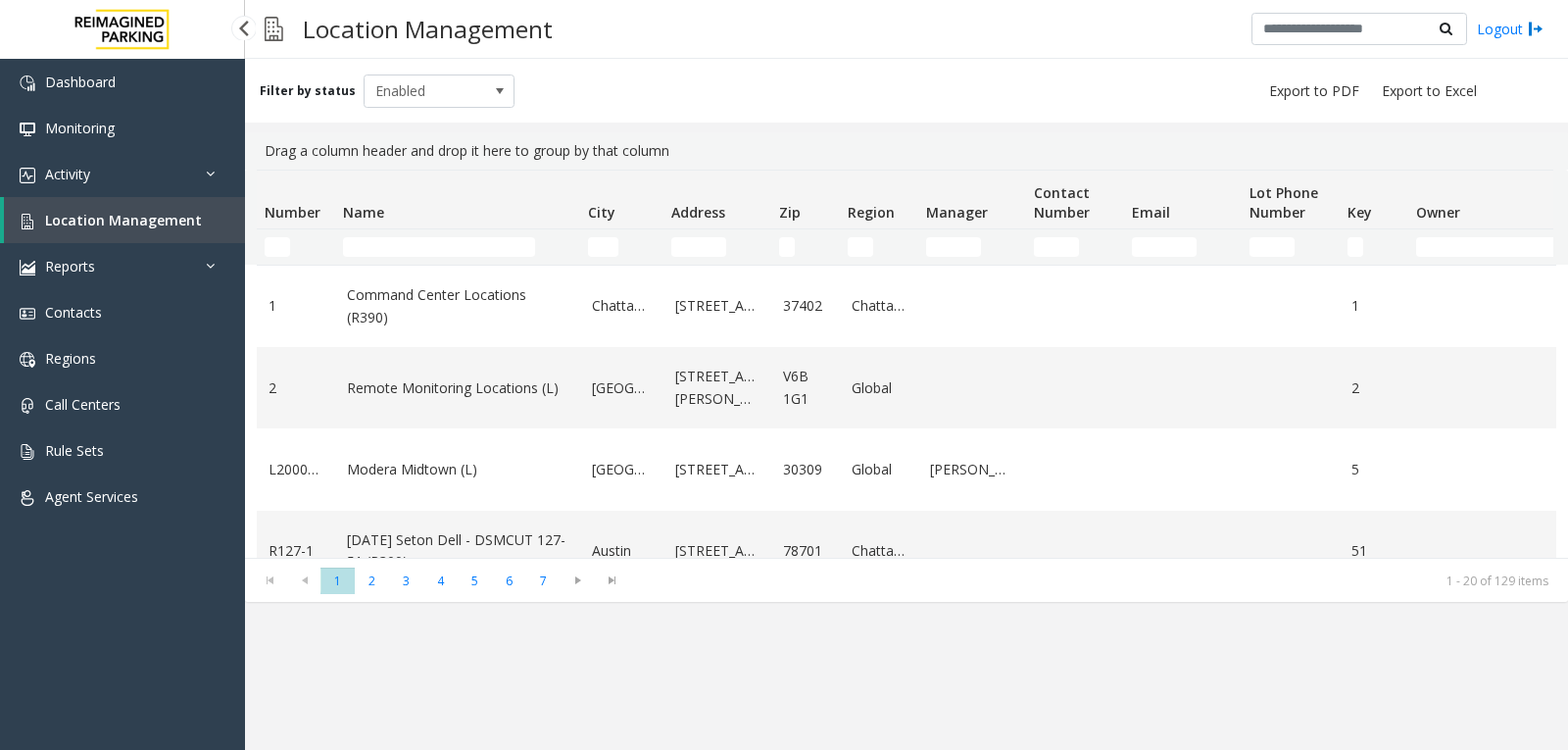 click on "Location Management" at bounding box center (124, 220) 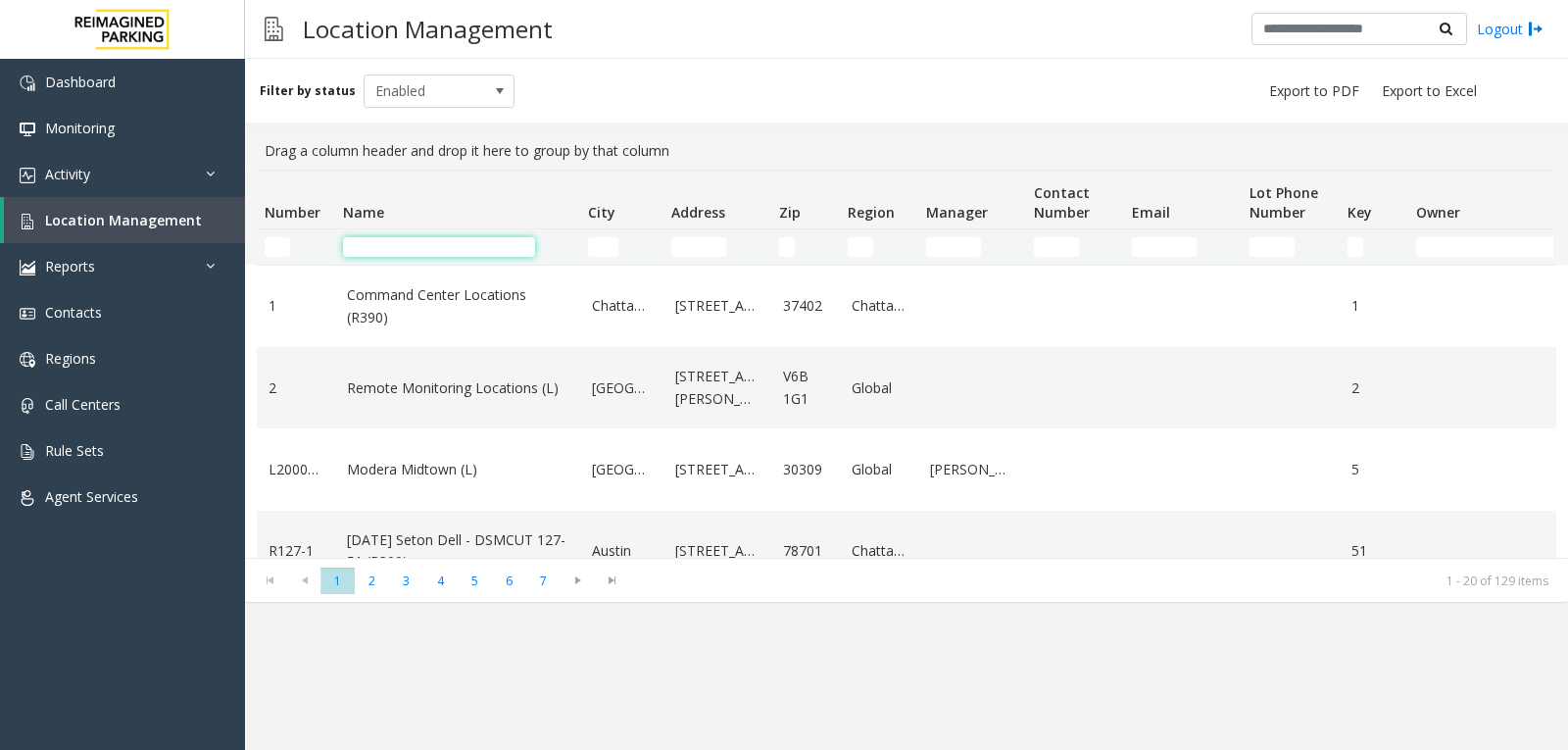 click 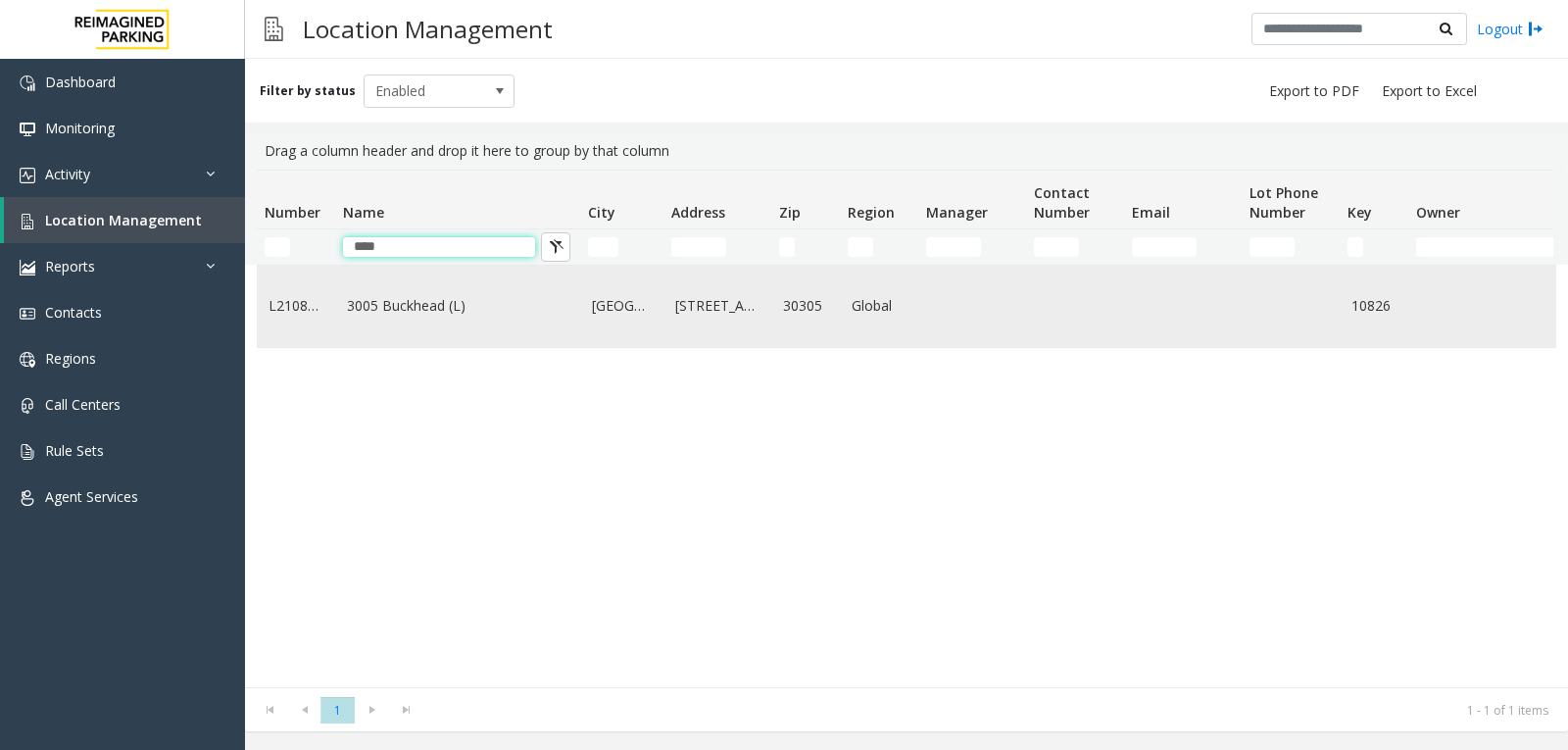 type on "****" 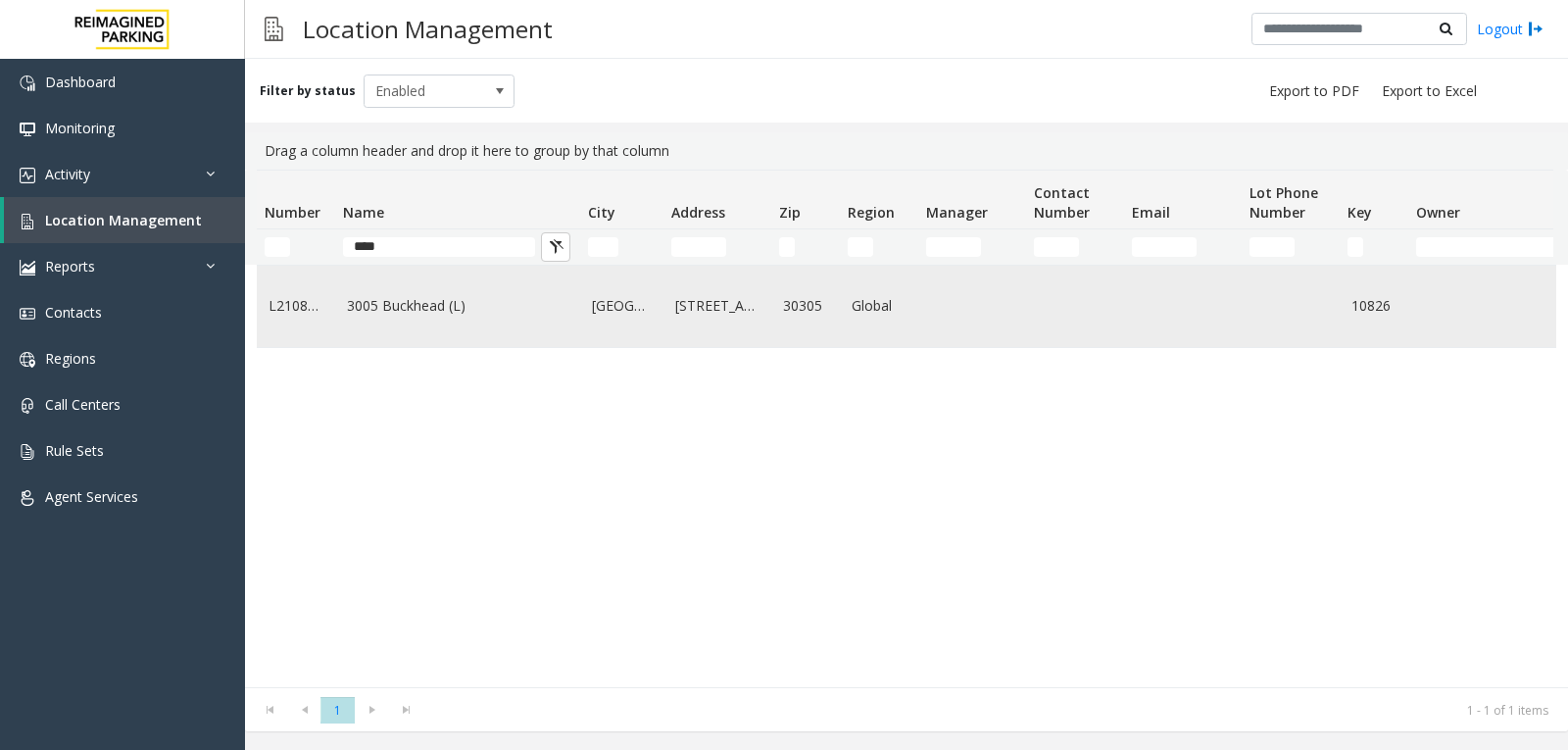 click on "3005 Buckhead (L)" 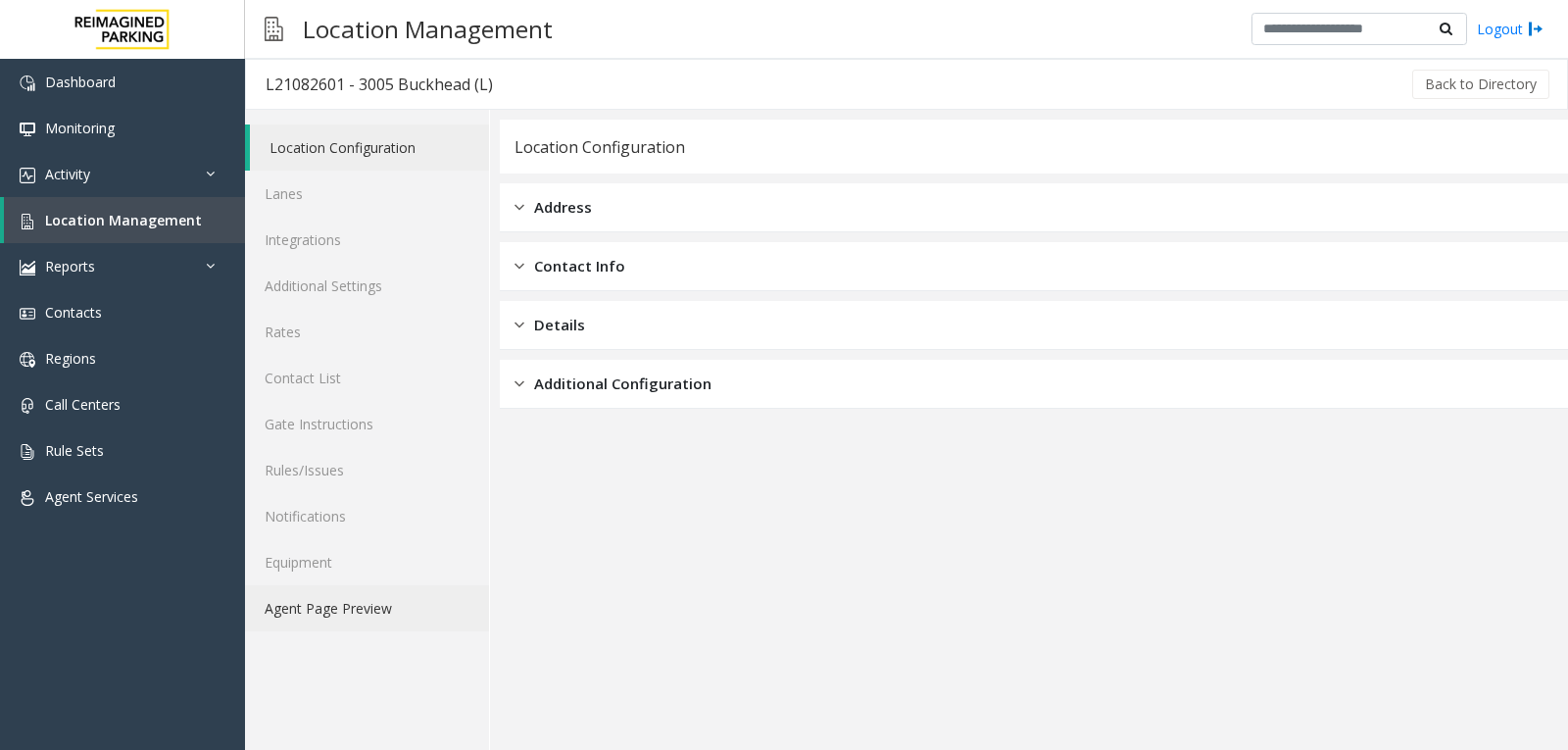 click on "Agent Page Preview" 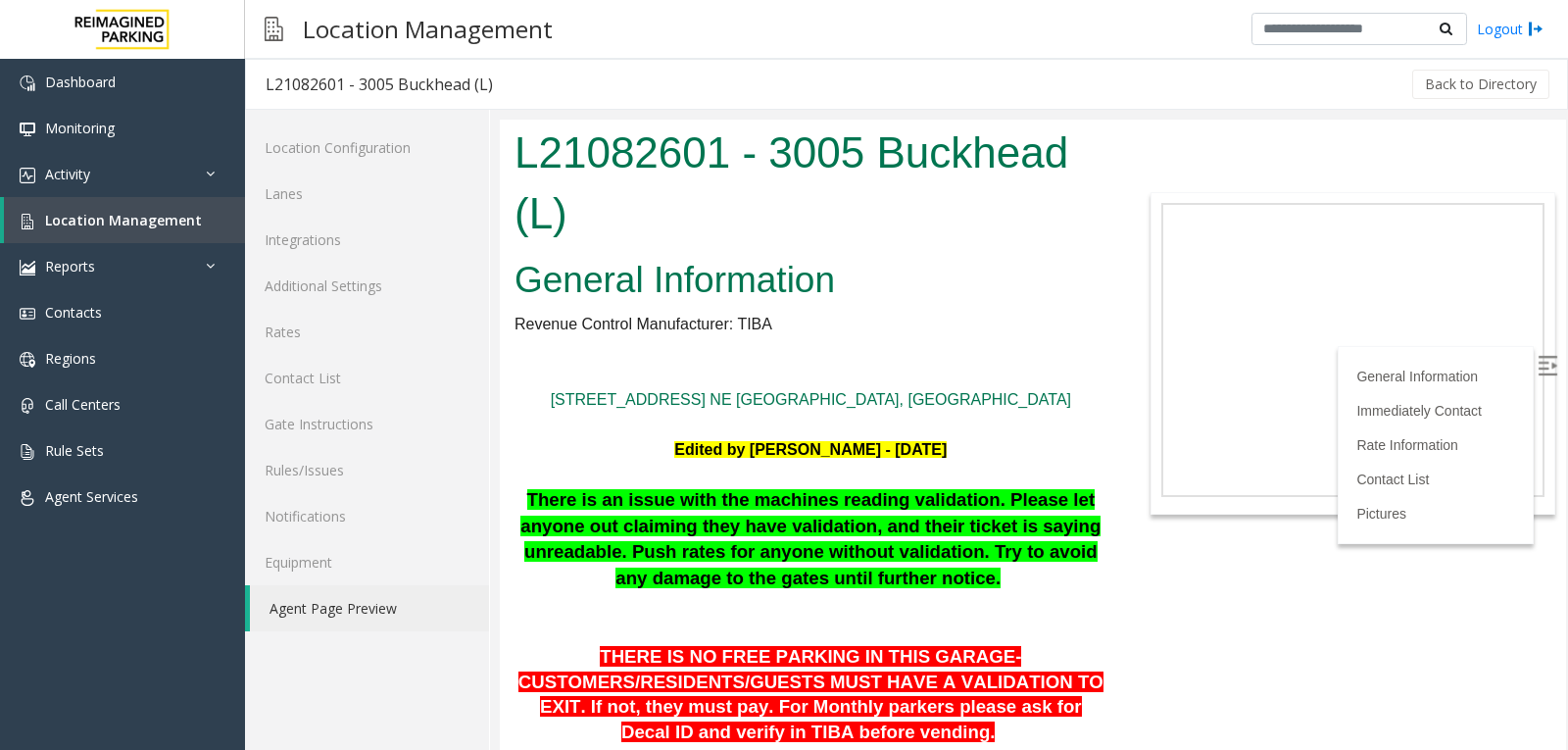 scroll, scrollTop: 0, scrollLeft: 0, axis: both 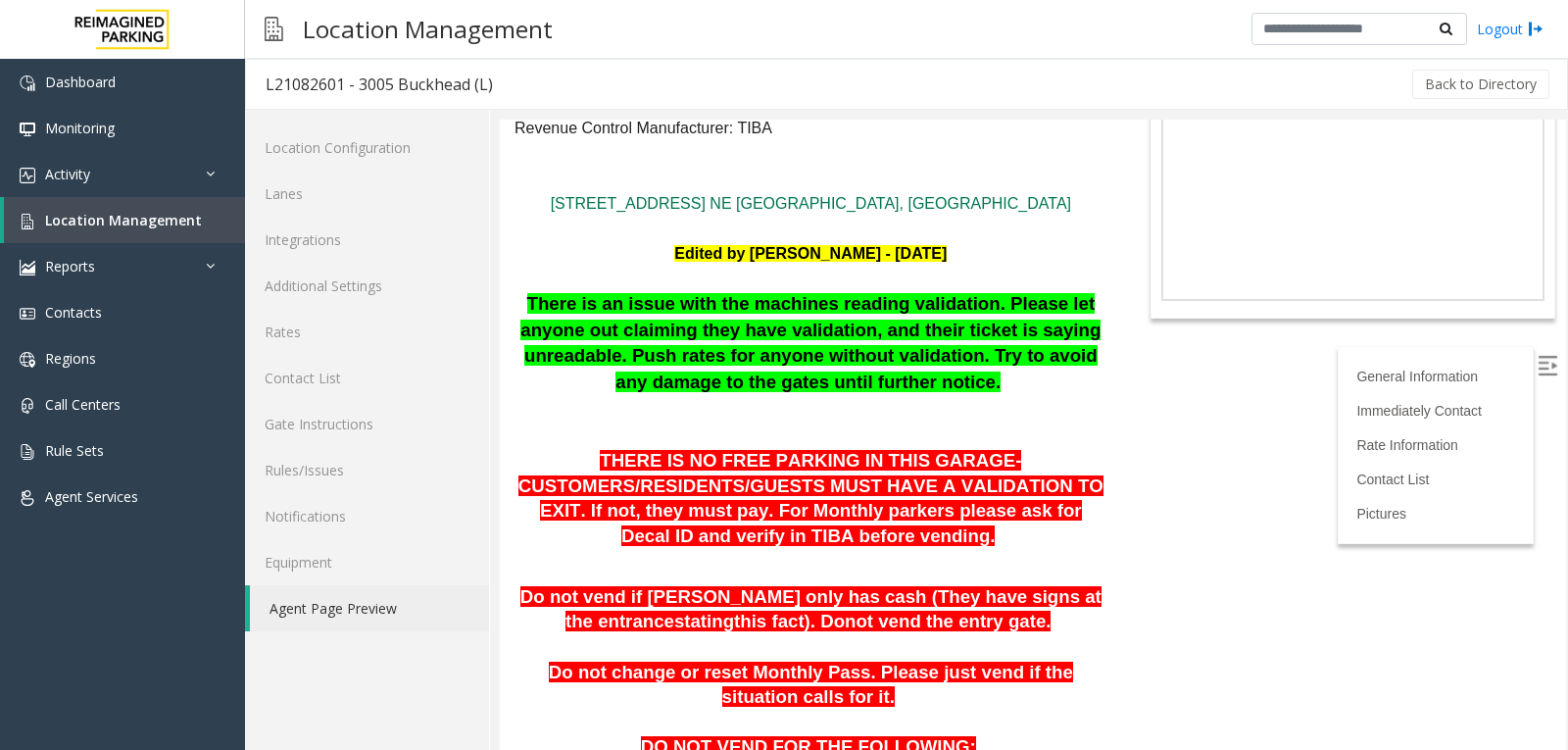 click at bounding box center [1547, 366] 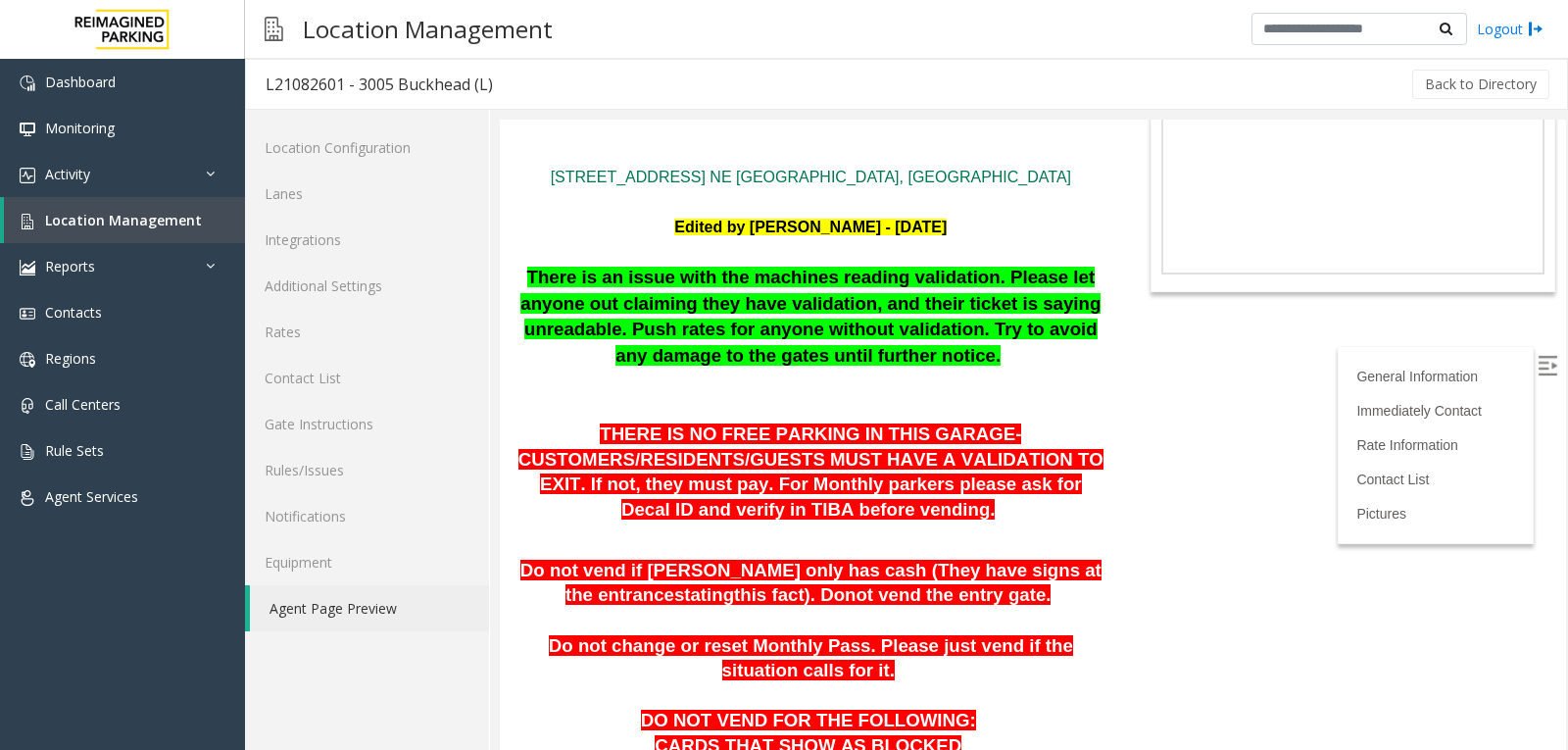 scroll, scrollTop: 321, scrollLeft: 0, axis: vertical 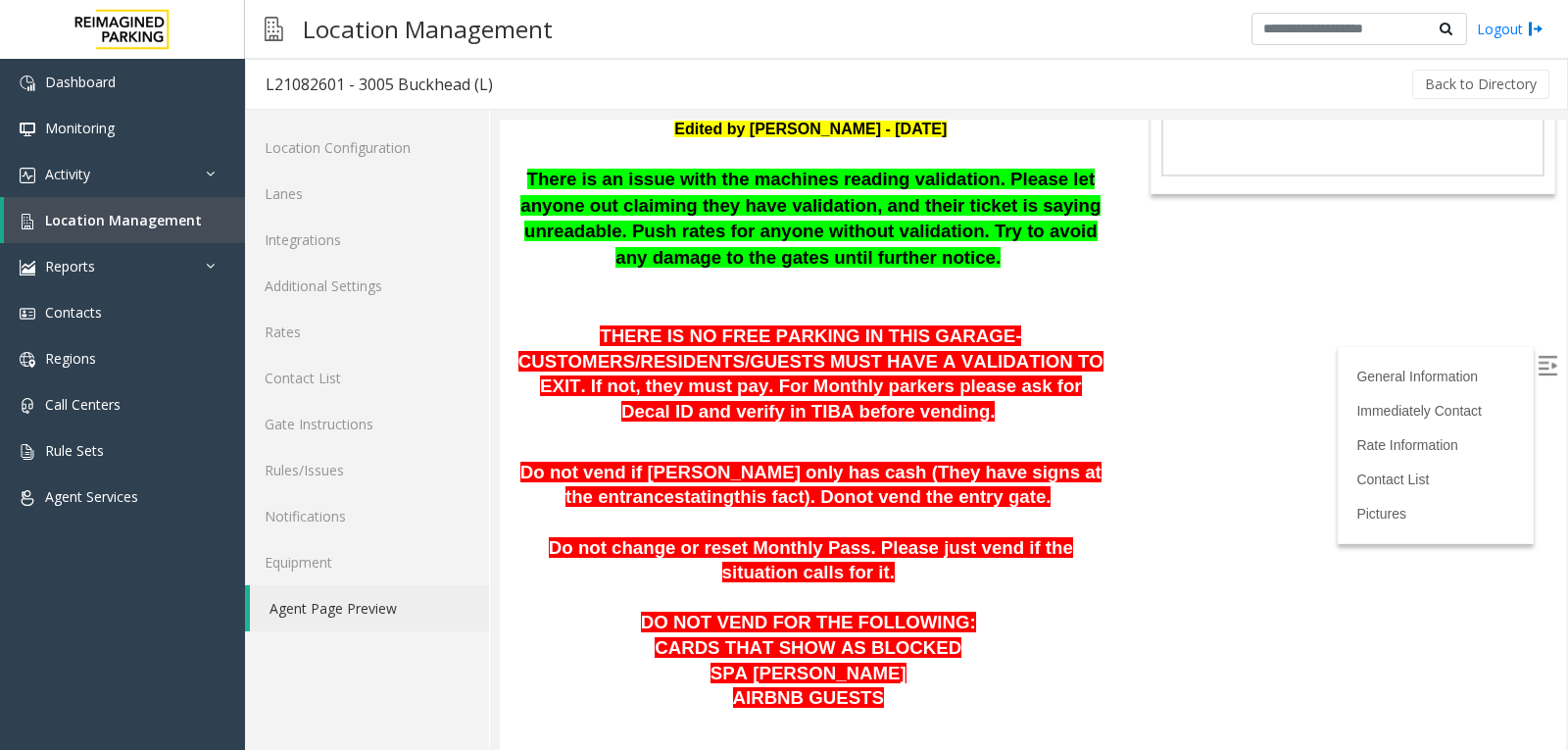 click on "L21082601 - 3005 Buckhead (L)
General Information
Revenue Control Manufacturer: TIBA
3005 Peachtree Rd. NE Atlanta, GA Edited by Jeetendra - 22nd May 2025 There is an issue with the machines reading validation. Please let anyone out claiming they have validation, and their ticket is saying unreadable. Push rates for anyone without validation. Try to avoid any damage to the gates until further notice.   THERE IS NO FREE PARKING IN THIS GARAGE- CUSTOMERS/RESIDENTS/GUESTS MUST HAVE A VALIDATION TO EXIT. If not, they must pay. For Monthly parkers please ask for Decal ID and verify in TIBA before vending.     Do not vend if parker only has cash (They have signs at the entrance  stating  this fact). Do  not vend the entry gate.     Do not change or reset Monthly Pass. Please just vend if the situation calls for it.     DO NOT VEND FOR THE FOLLOWING:   CARDS THAT SHOW AS BLOCKED   SPA SYDELL VALEY   AIRBNB GUESTS       PARCS   TIBA     V" at bounding box center (1033, 114) 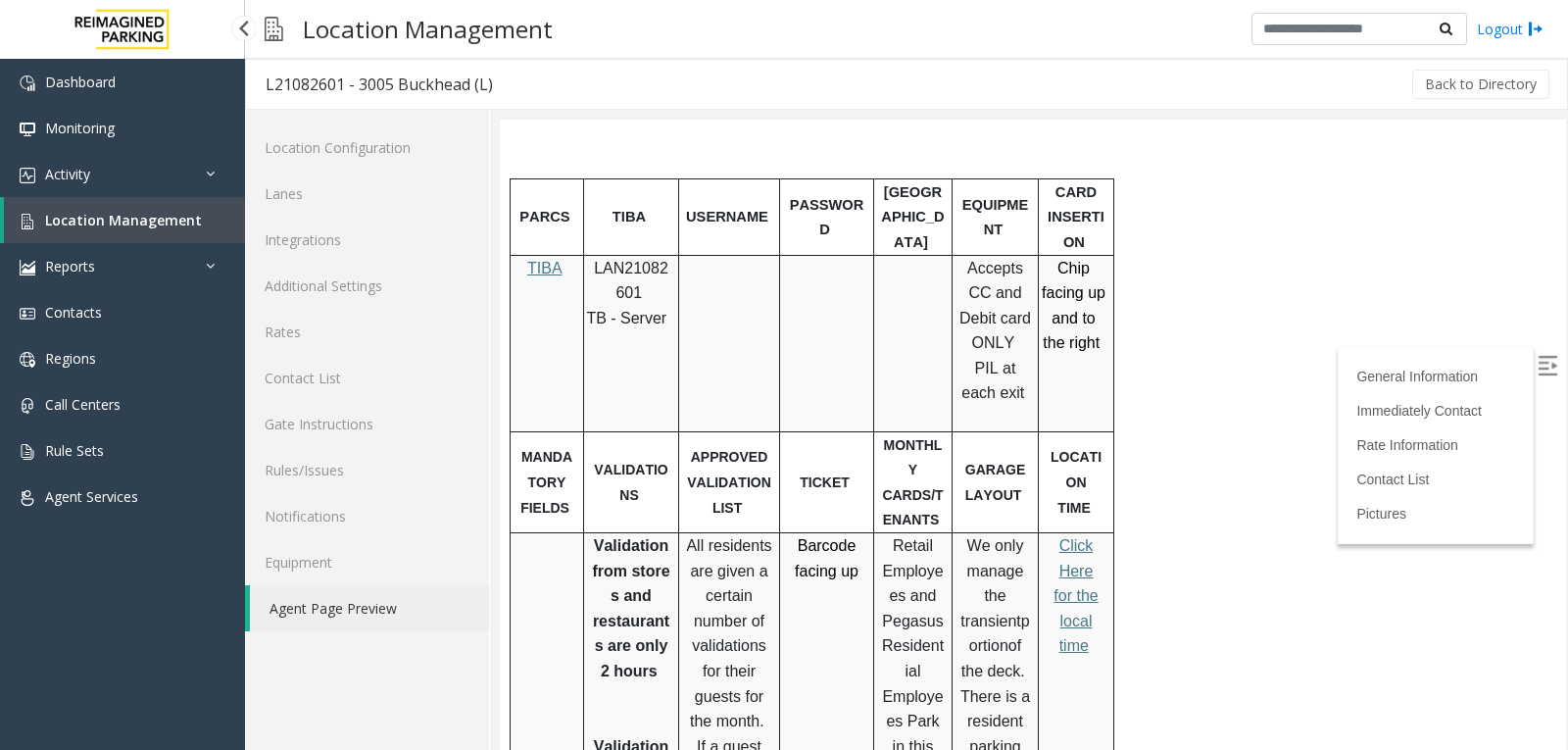 scroll, scrollTop: 838, scrollLeft: 0, axis: vertical 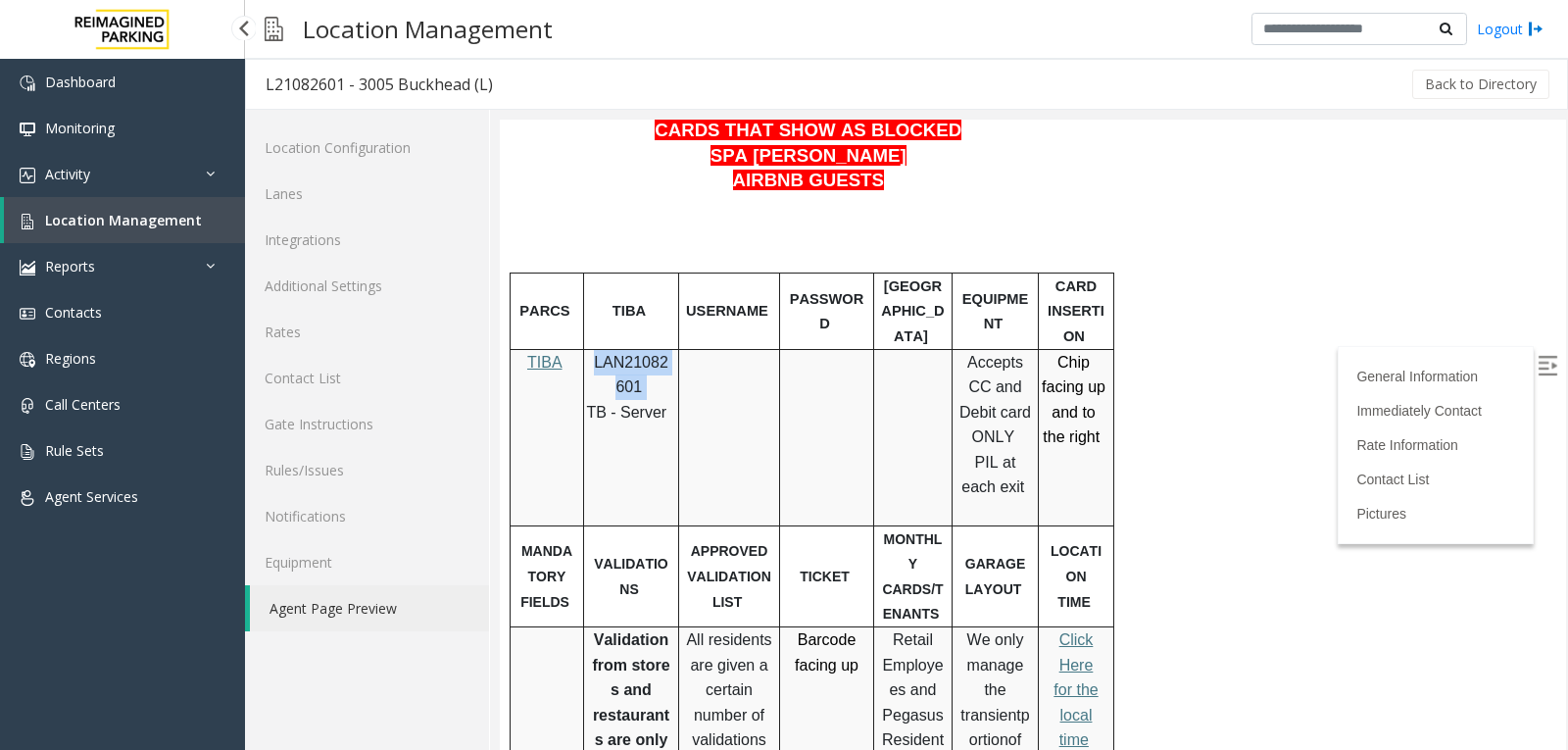drag, startPoint x: 596, startPoint y: 365, endPoint x: 646, endPoint y: 378, distance: 51.662365 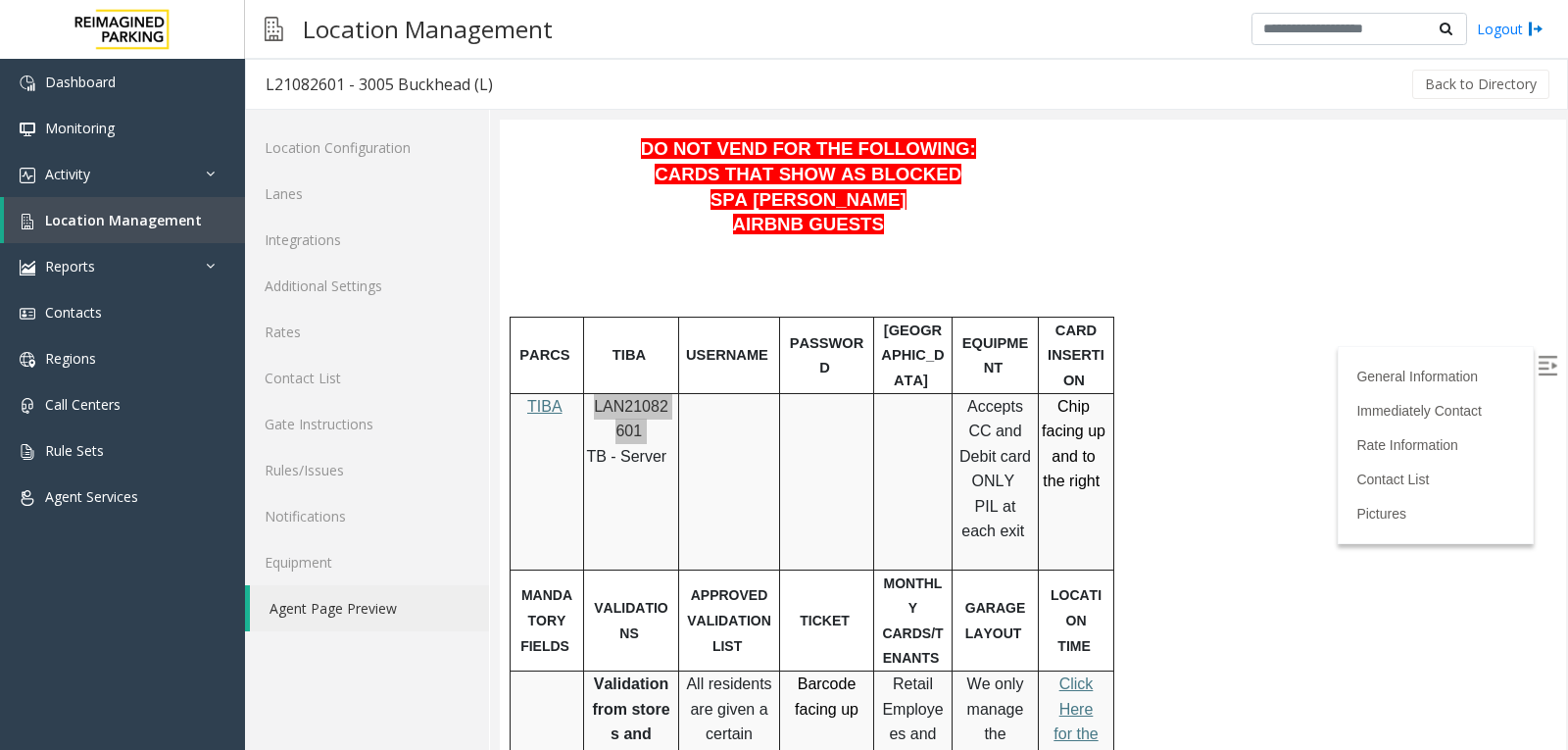 scroll, scrollTop: 838, scrollLeft: 0, axis: vertical 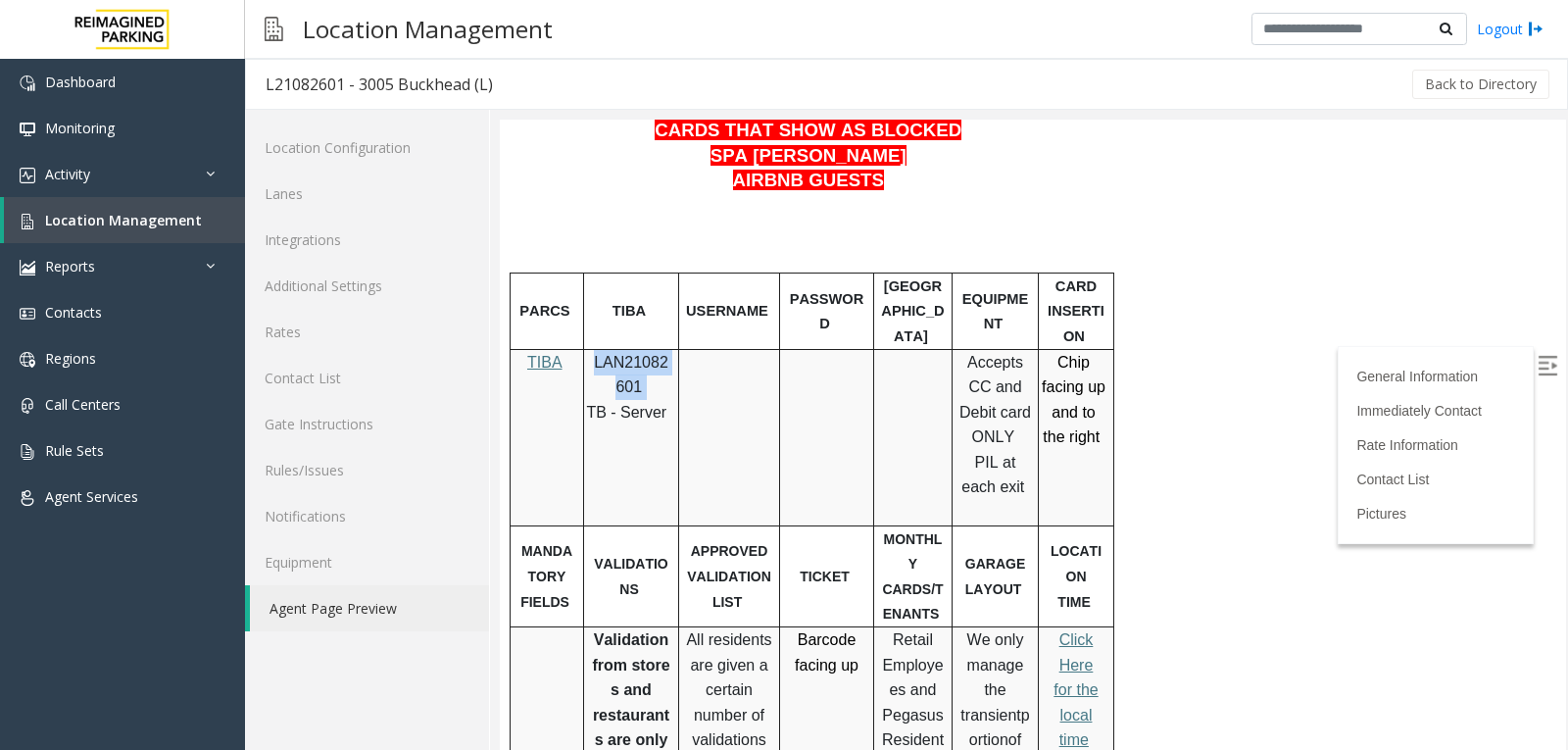 click on "LAN21082601" at bounding box center [631, 375] 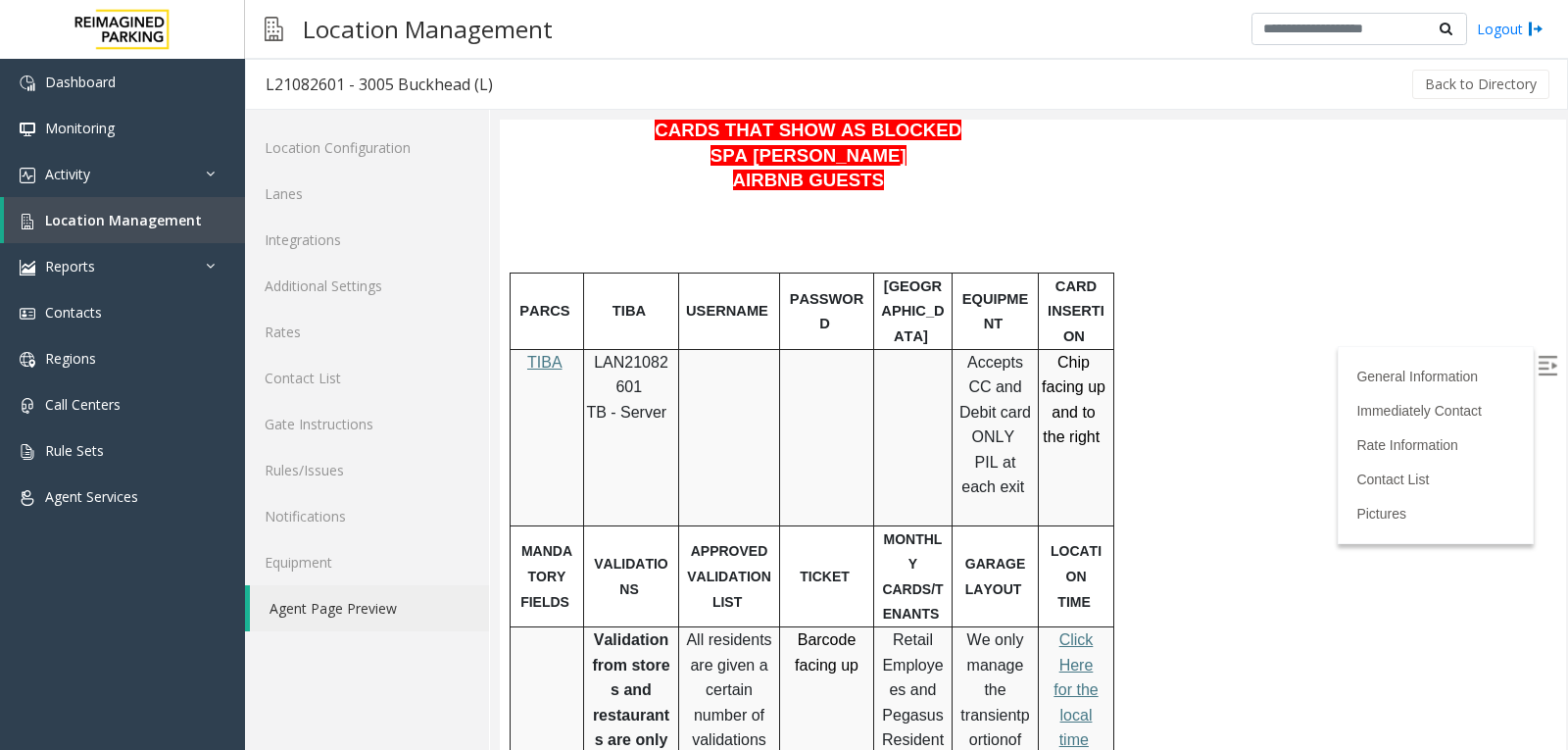 click at bounding box center [1547, 366] 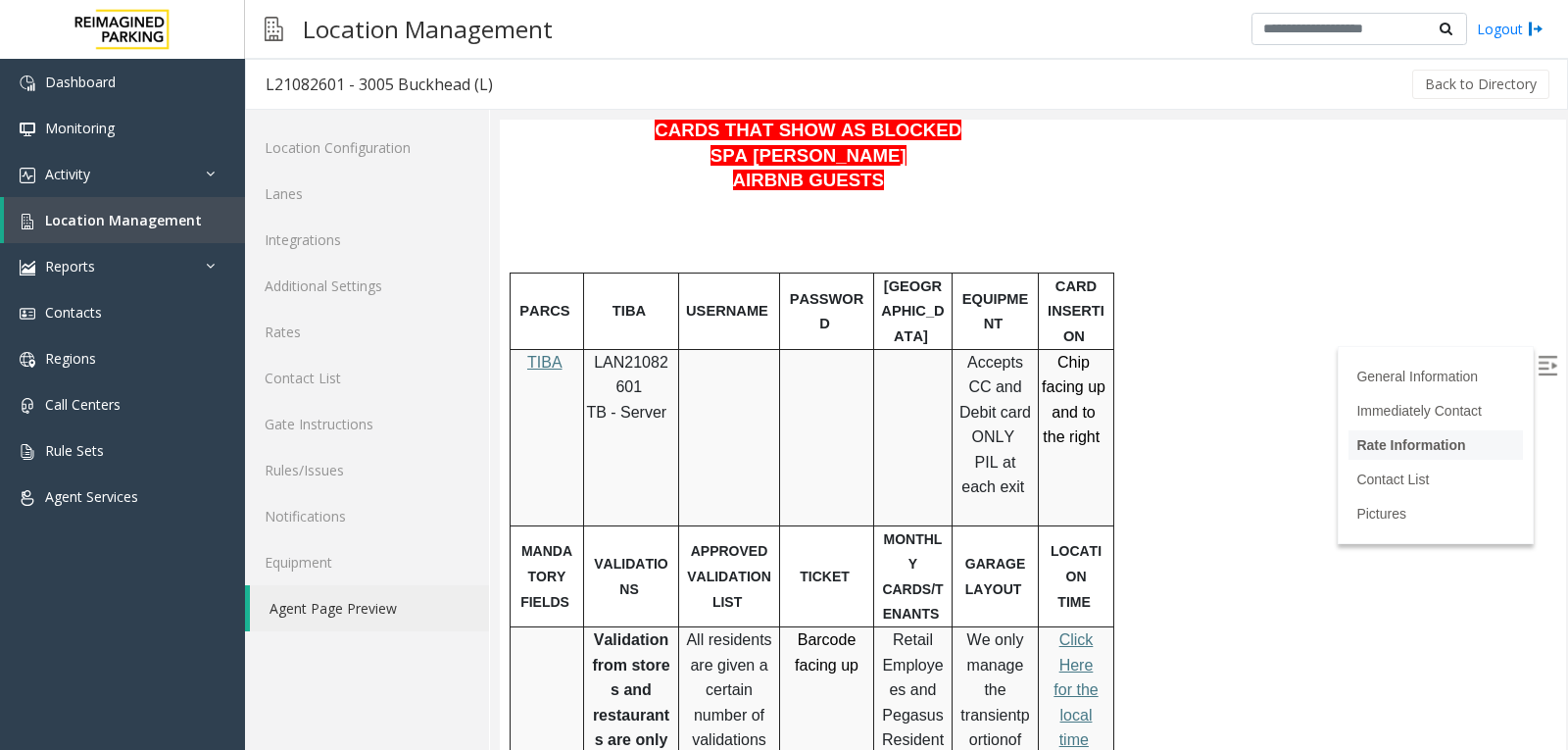click on "Rate Information" at bounding box center (1410, 445) 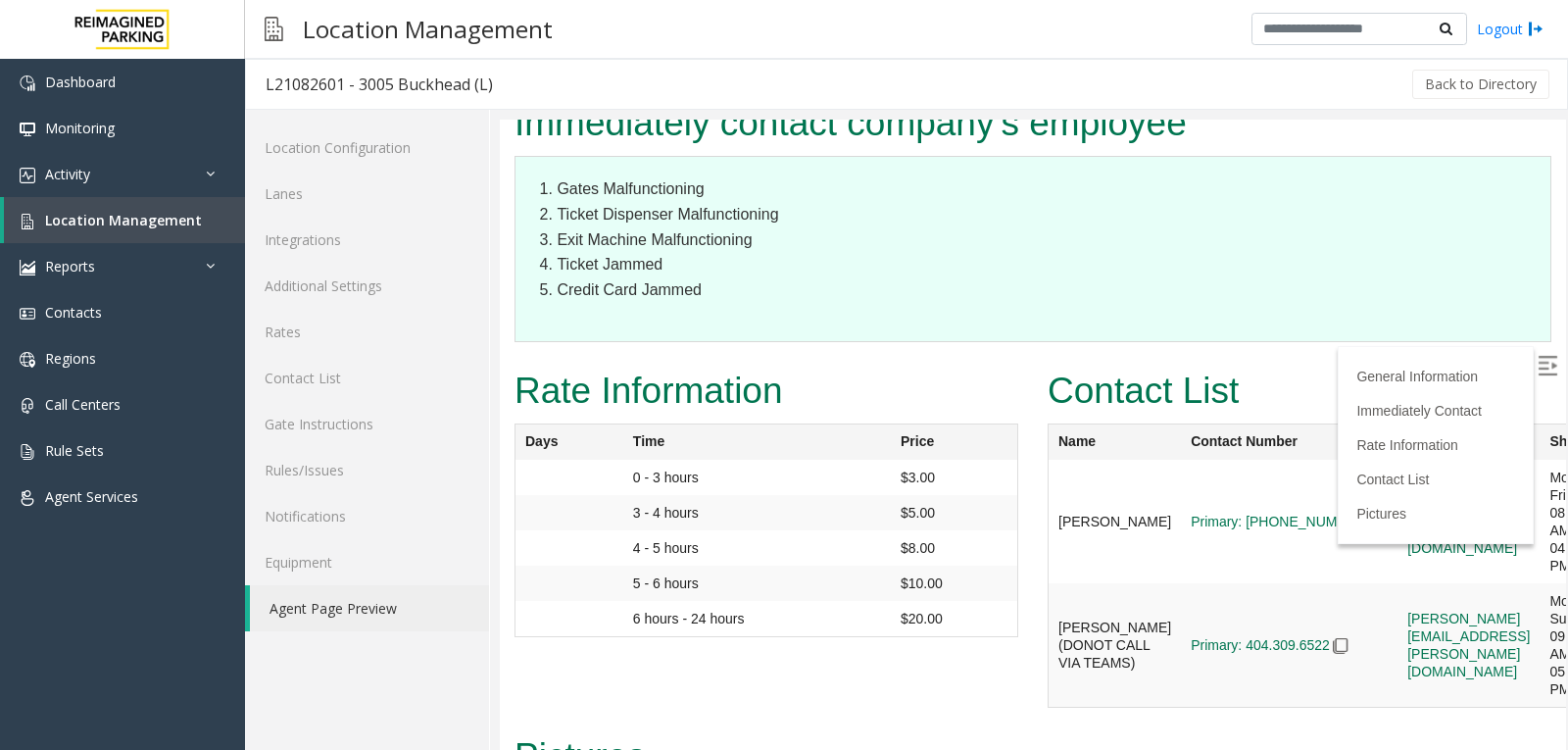 click at bounding box center (1547, 366) 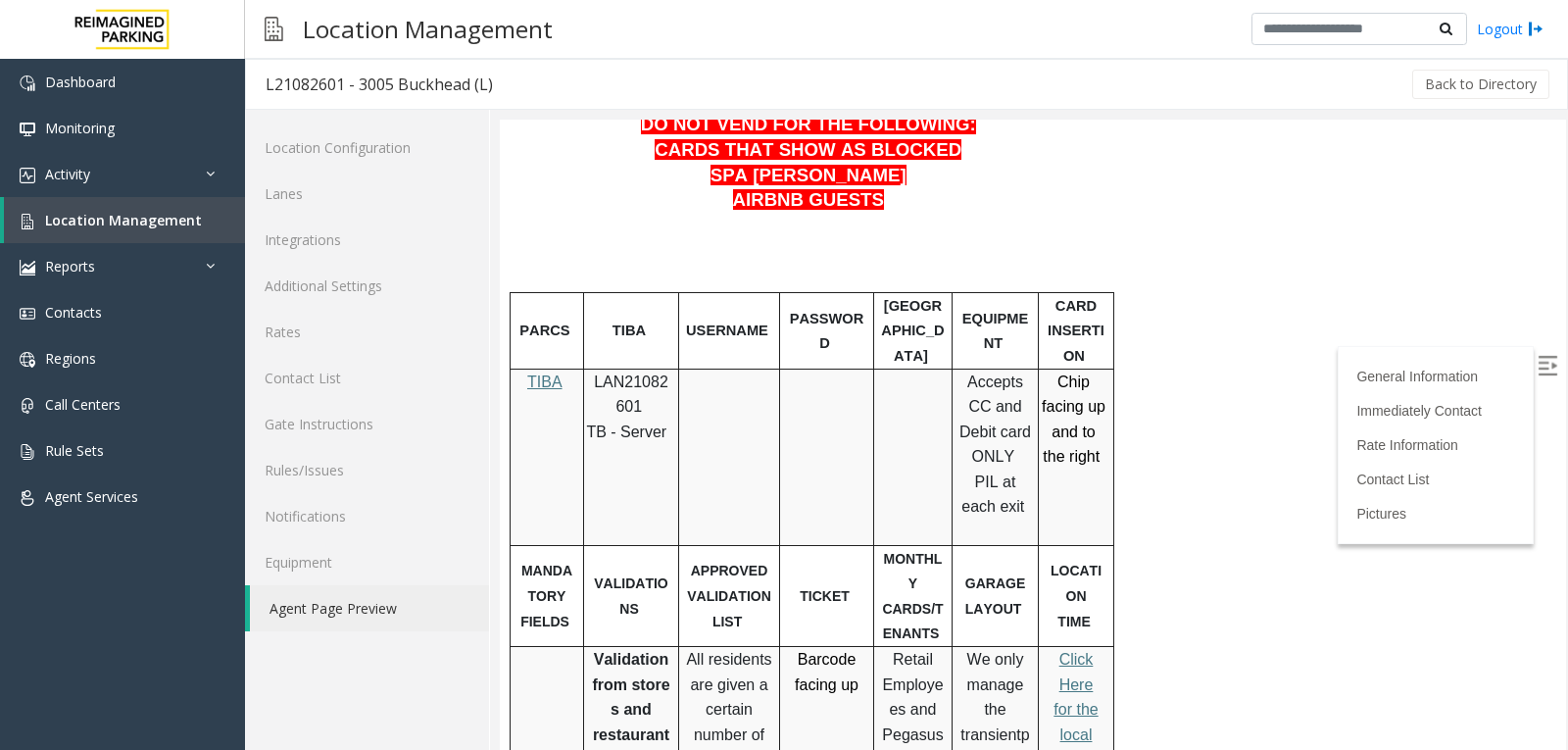 scroll, scrollTop: 784, scrollLeft: 0, axis: vertical 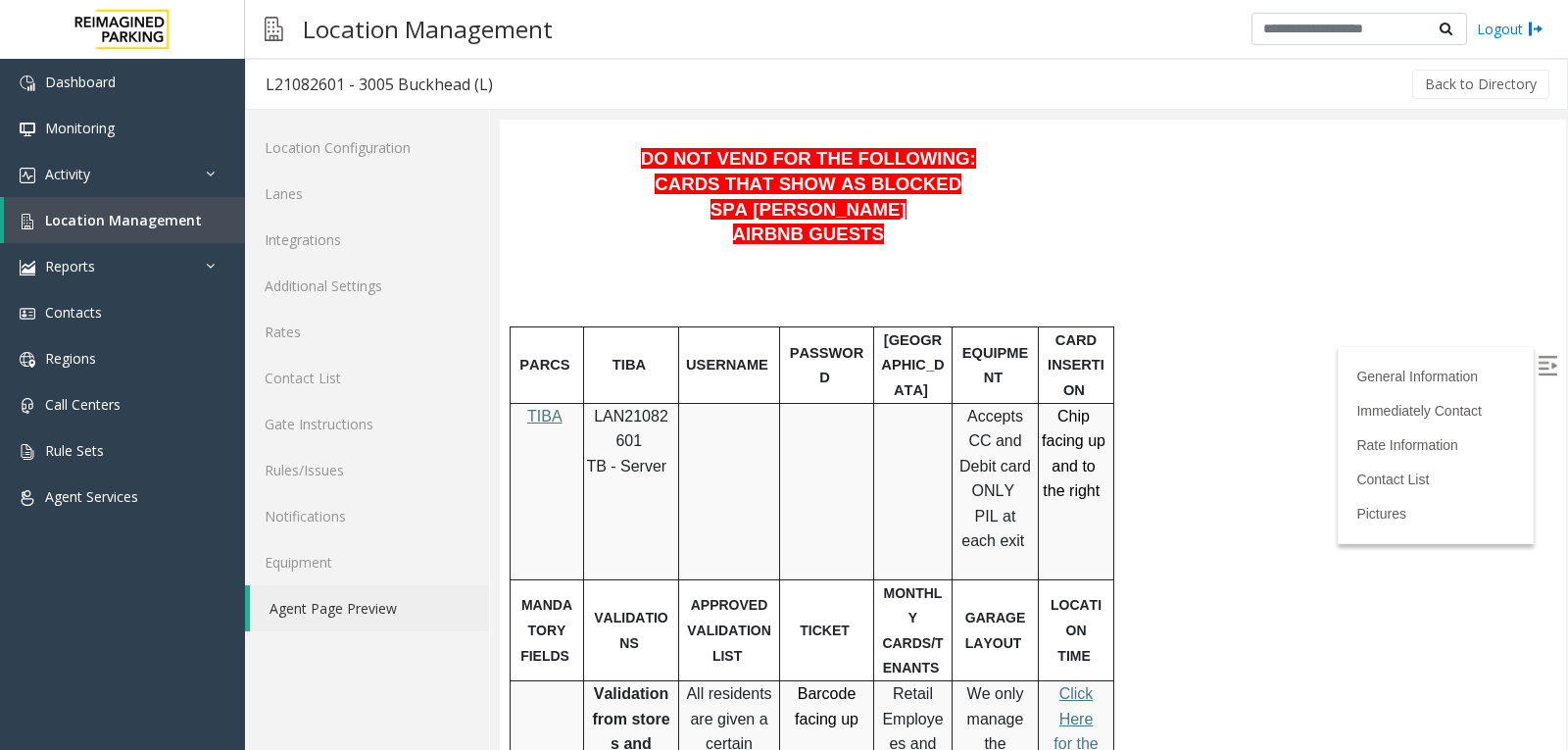 drag, startPoint x: 884, startPoint y: 291, endPoint x: 857, endPoint y: 302, distance: 29.154759 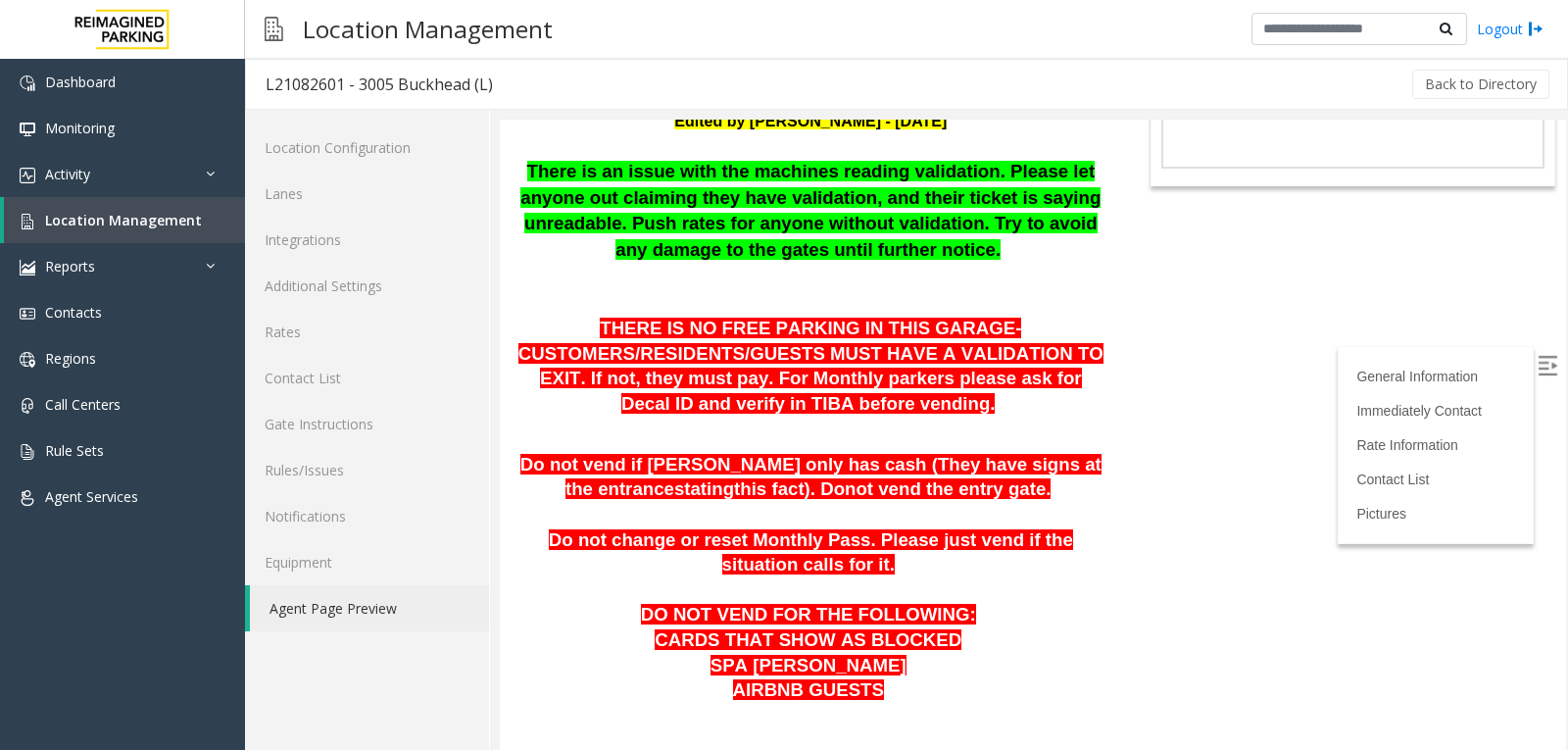 scroll, scrollTop: 294, scrollLeft: 0, axis: vertical 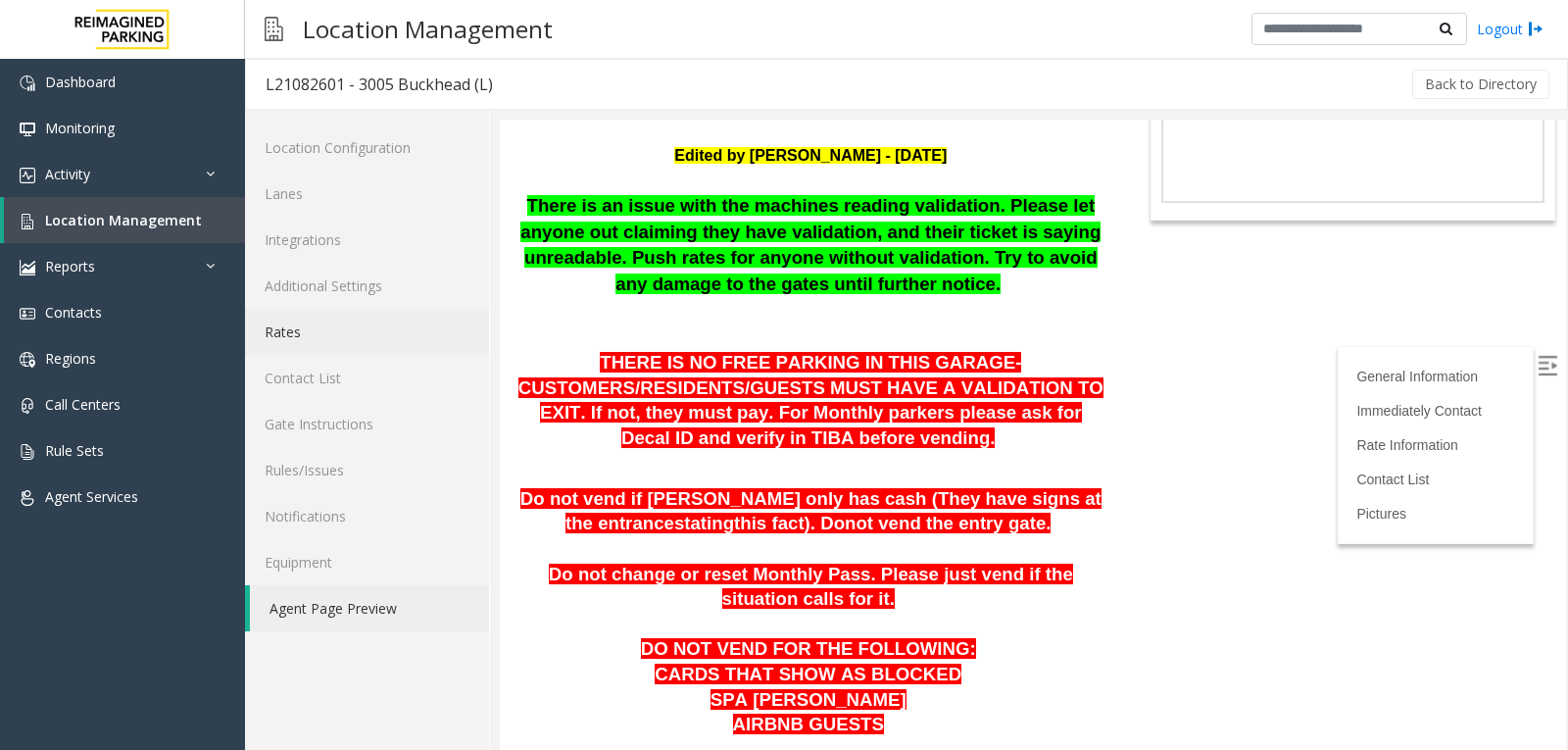 click on "Rates" 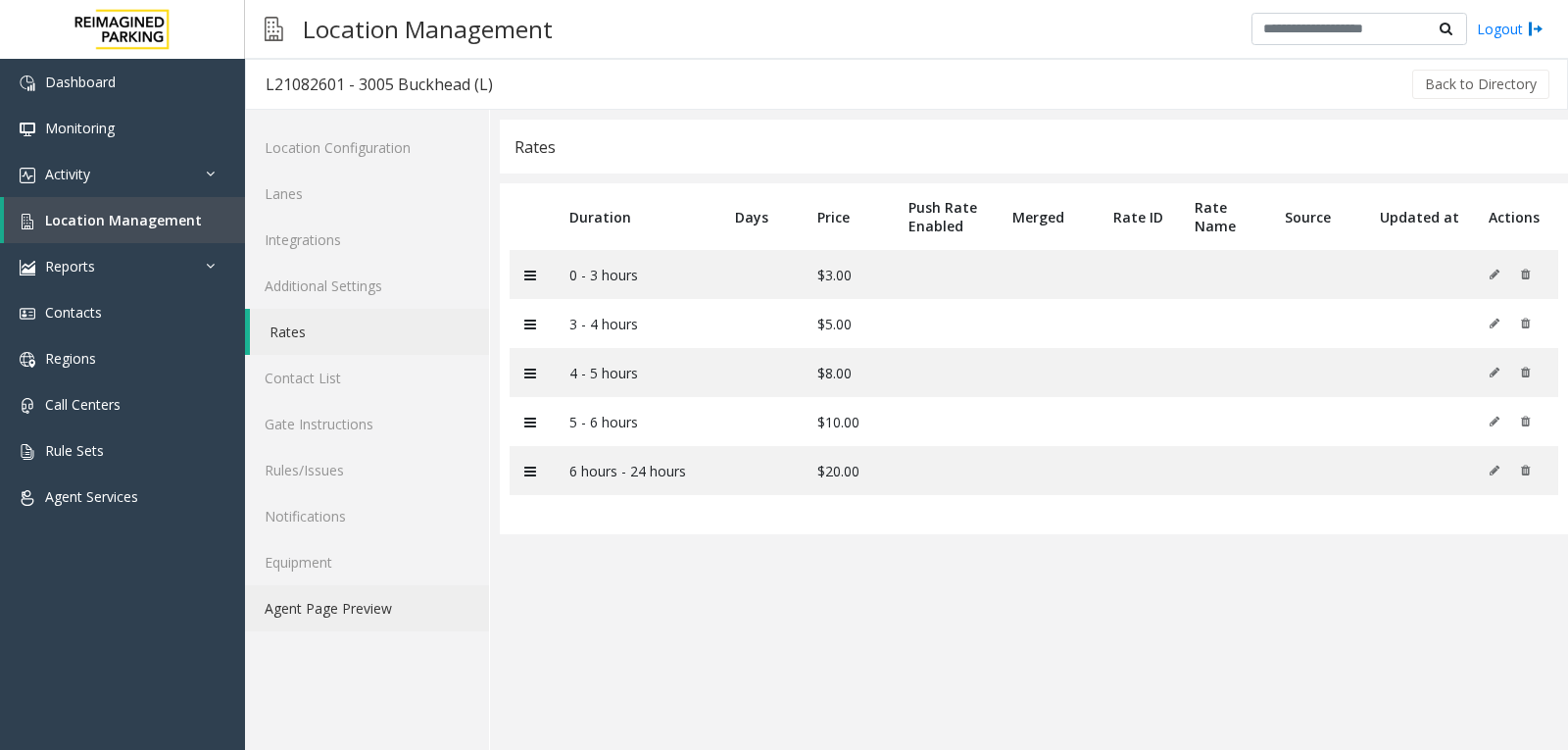 click on "Agent Page Preview" 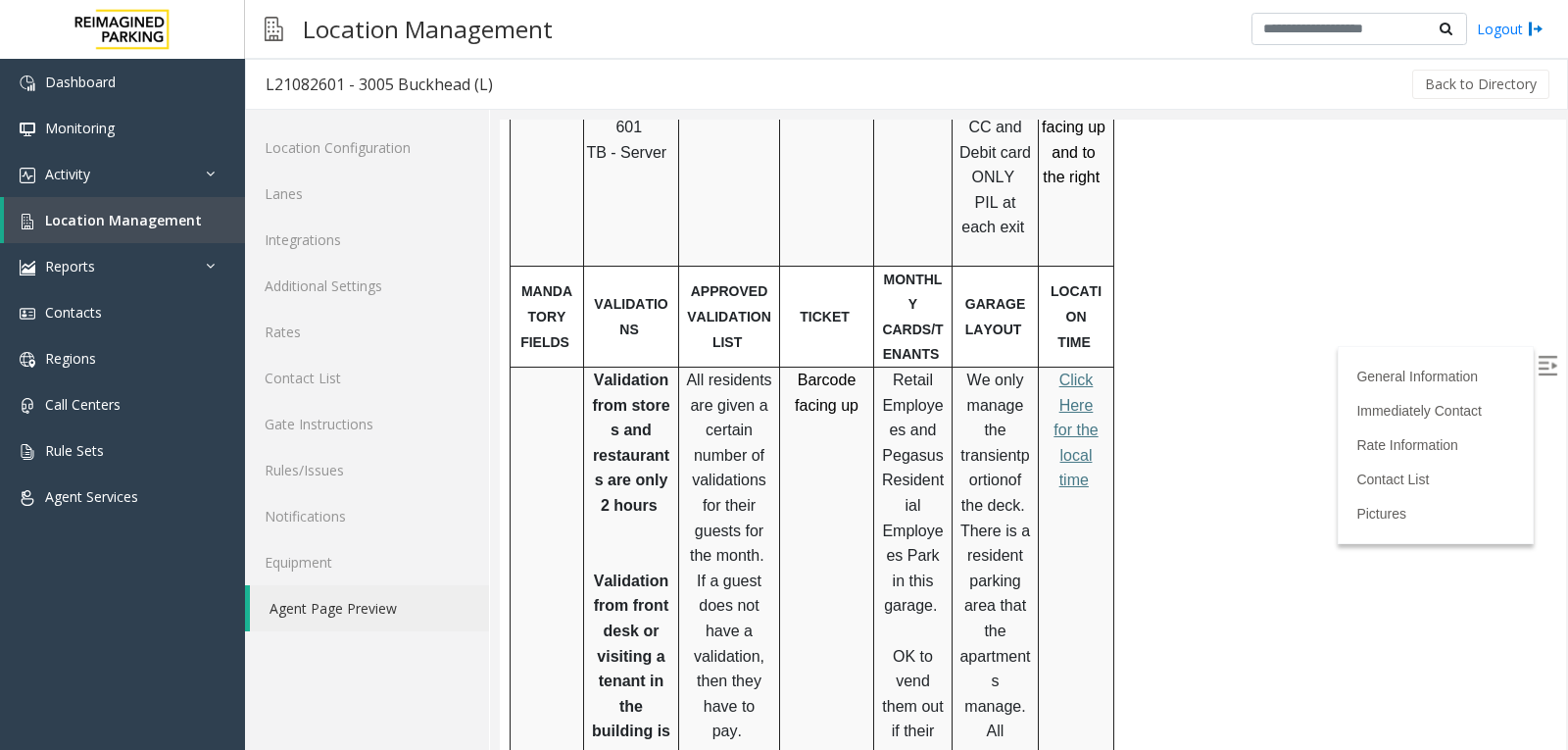 scroll, scrollTop: 1132, scrollLeft: 0, axis: vertical 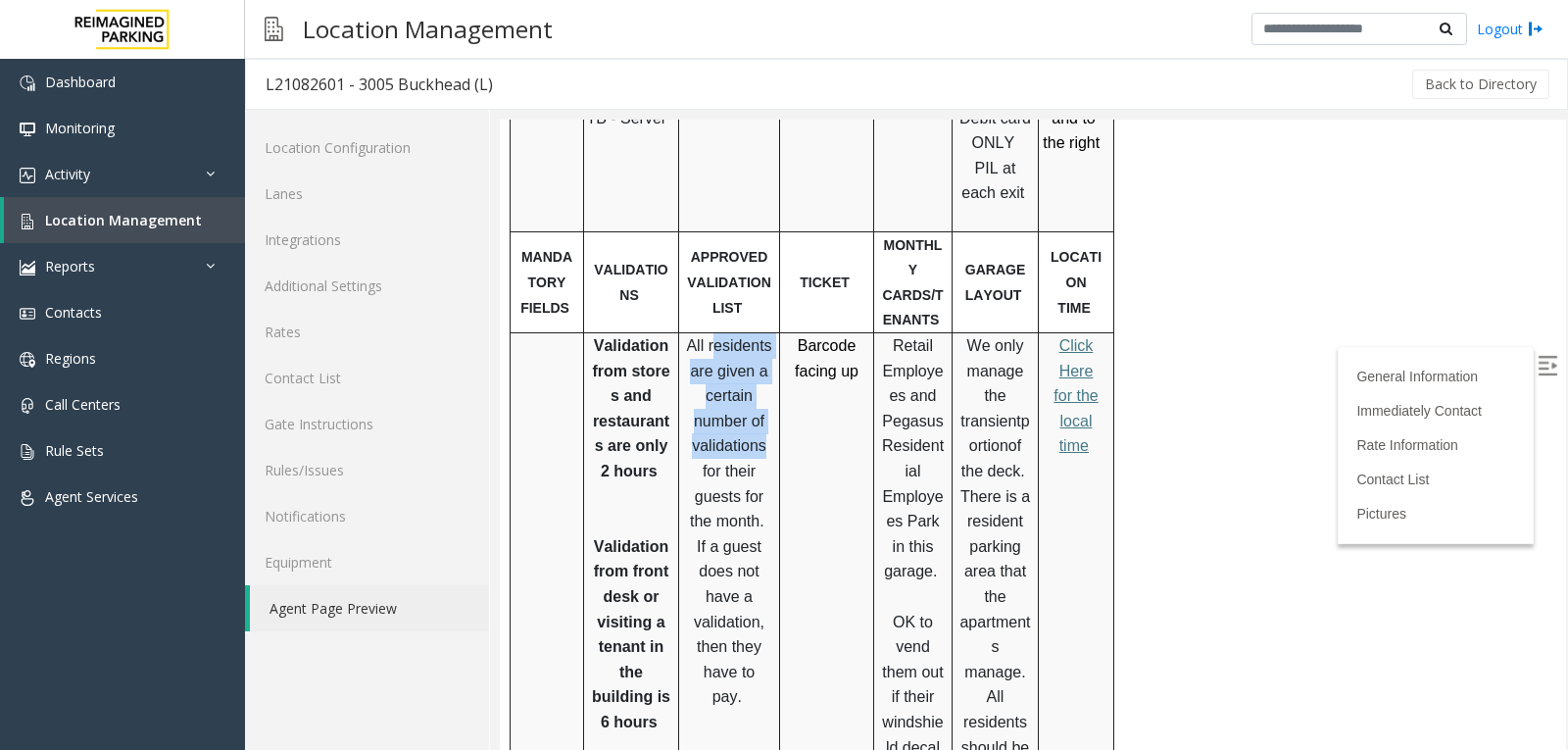 drag, startPoint x: 715, startPoint y: 303, endPoint x: 770, endPoint y: 411, distance: 121.1982 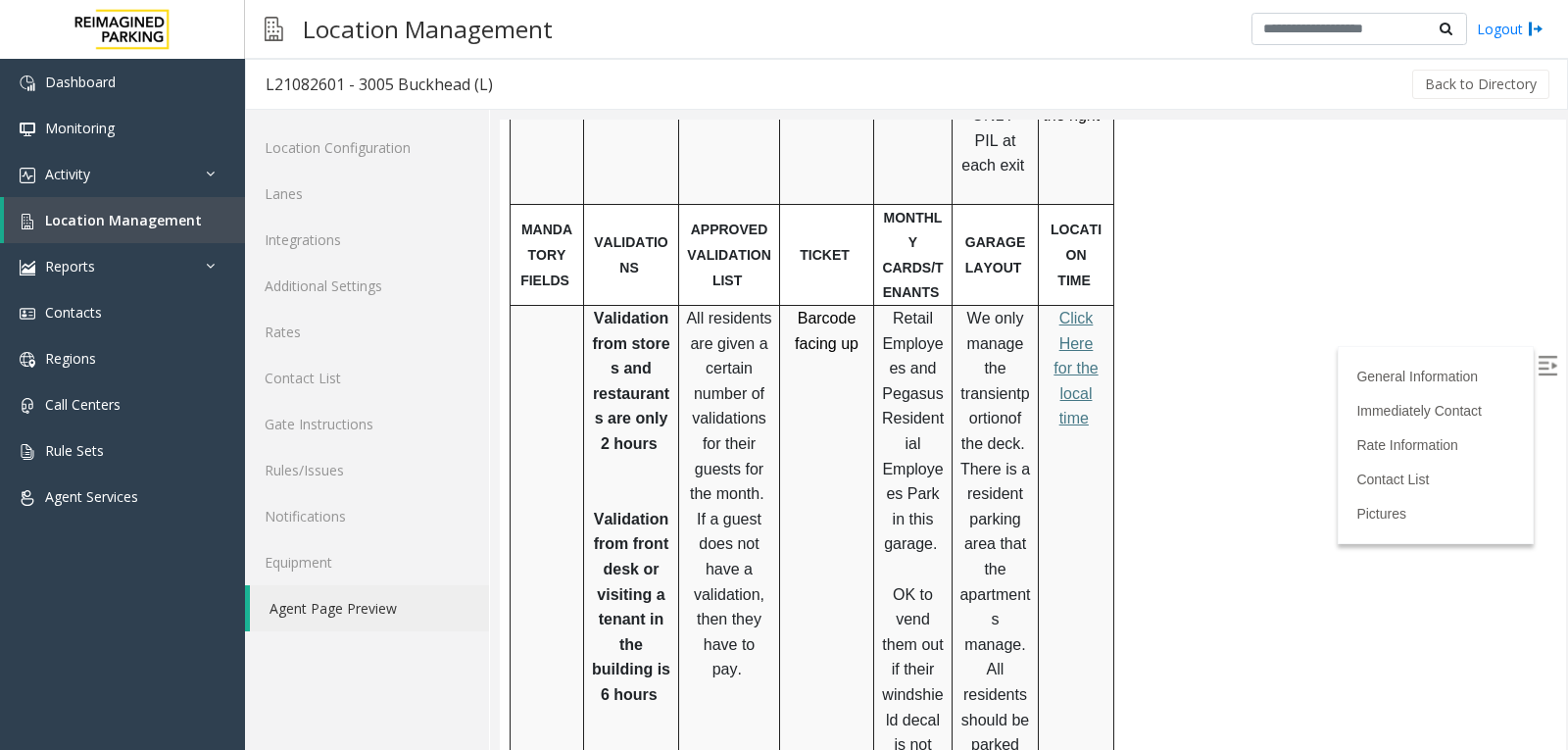 scroll, scrollTop: 1132, scrollLeft: 0, axis: vertical 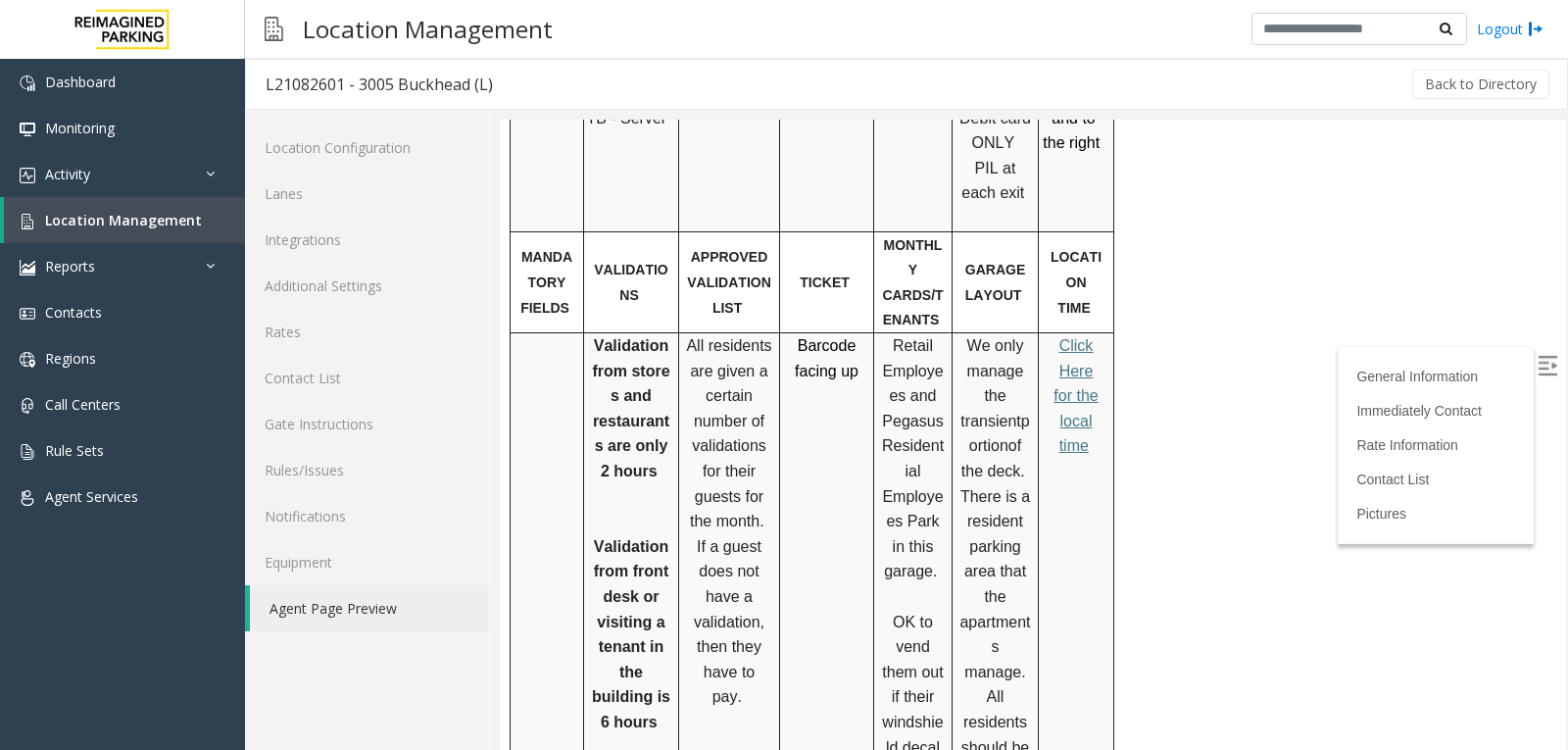 click on "All residents are given a certain number of validations for their guests for the month.  If a guest does not have a validation, then they have to pay." at bounding box center [728, 521] 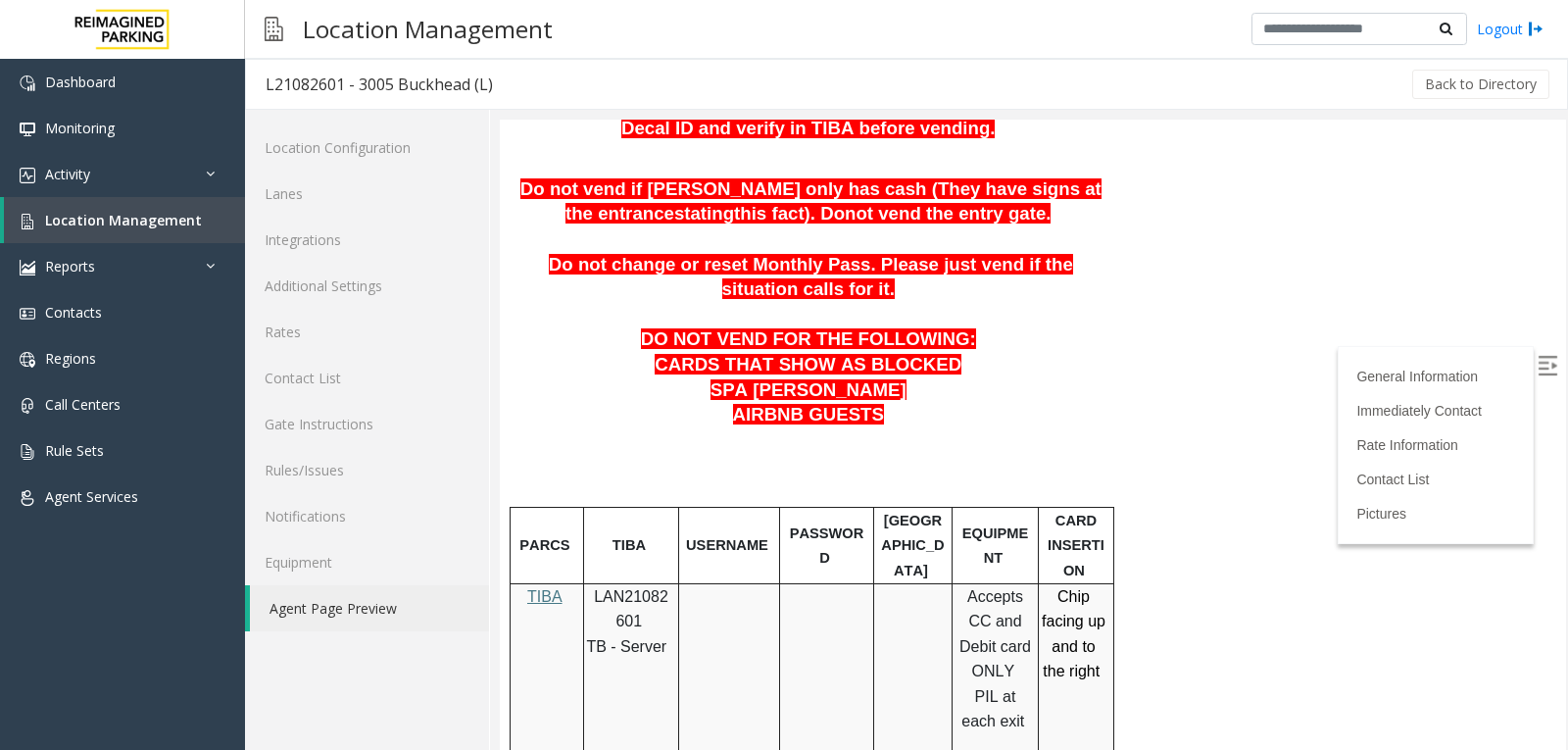 scroll, scrollTop: 446, scrollLeft: 0, axis: vertical 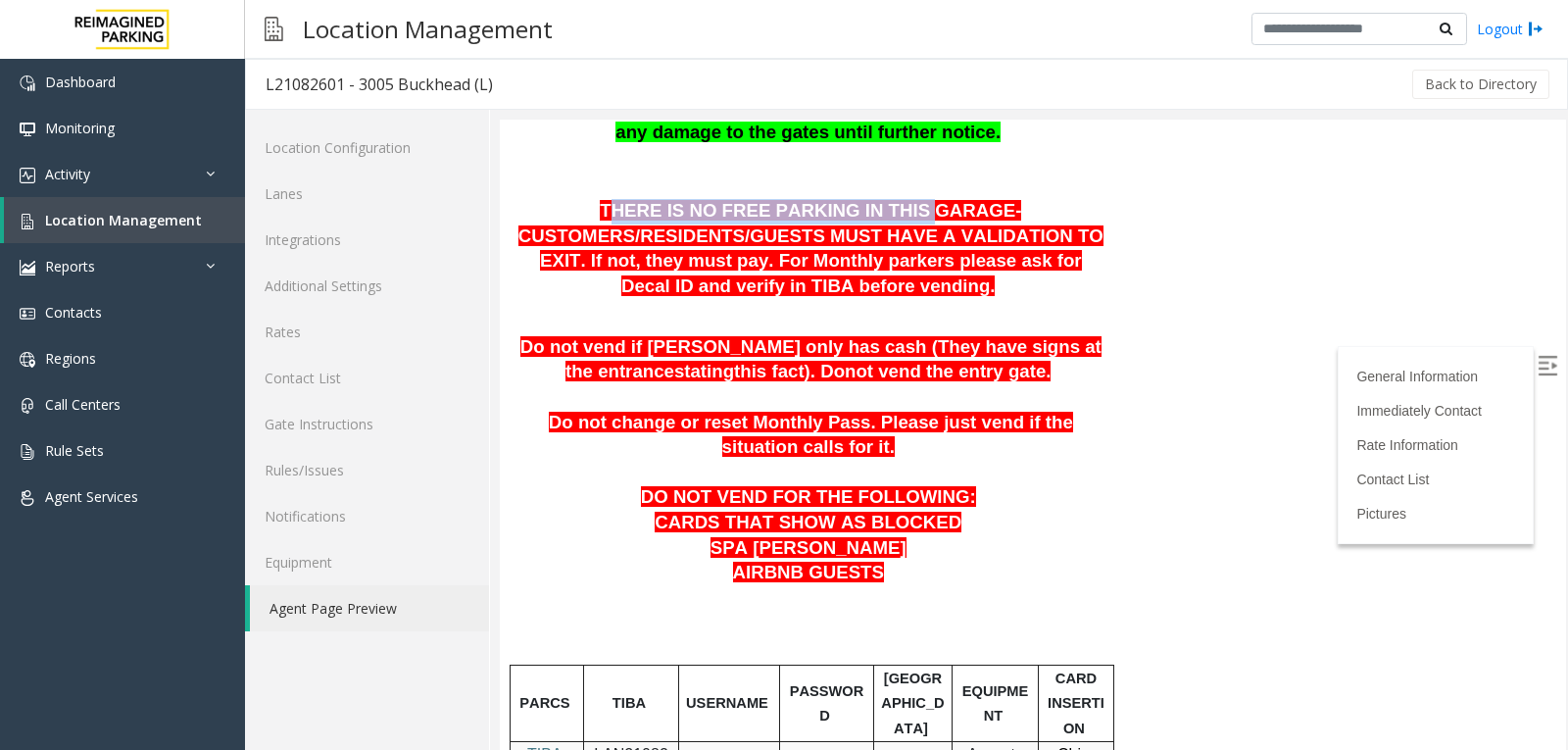drag, startPoint x: 647, startPoint y: 214, endPoint x: 911, endPoint y: 197, distance: 264.54678 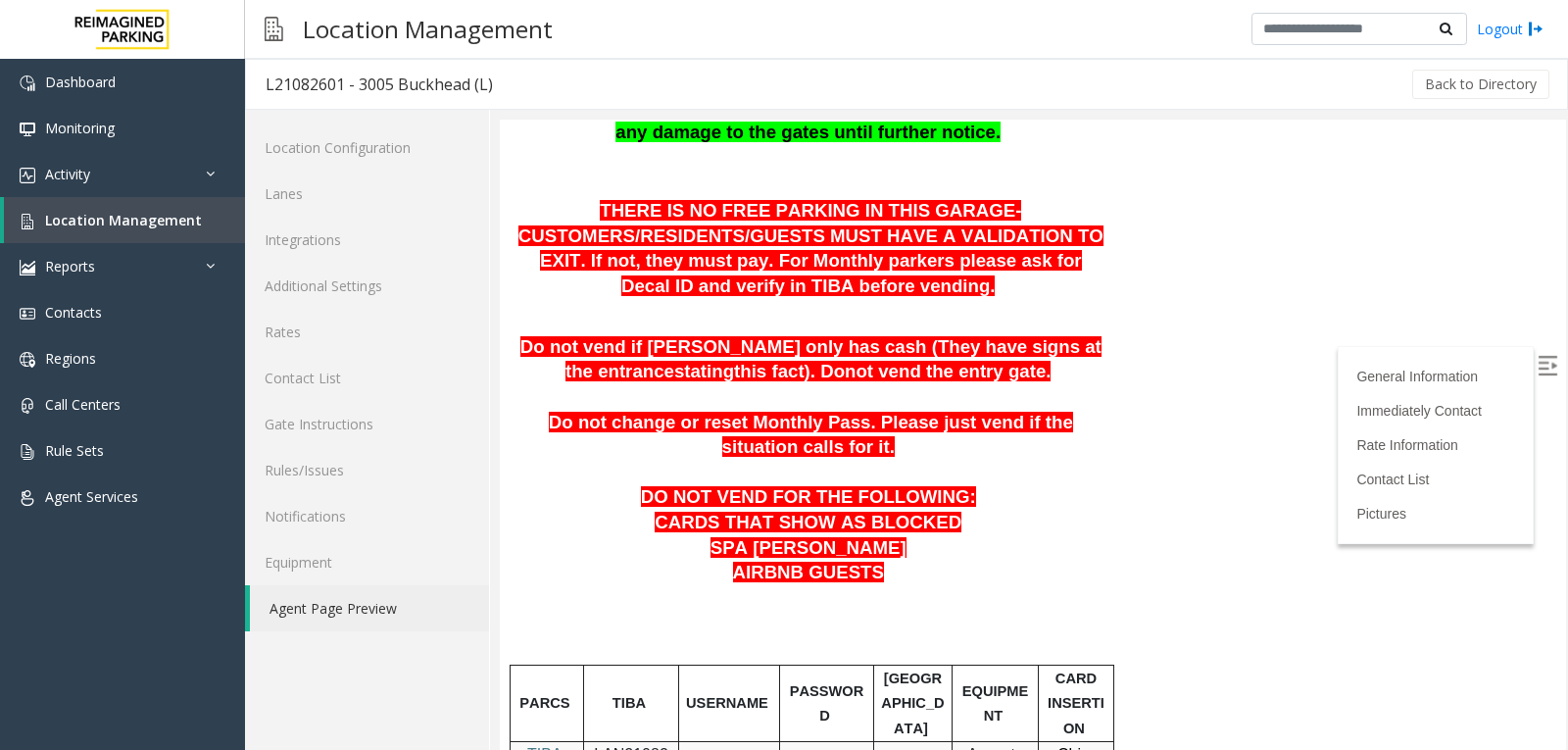 click on "There is an issue with the machines reading validation. Please let anyone out claiming they have validation, and their ticket is saying unreadable. Push rates for anyone without validation. Try to avoid any damage to the gates until further notice." at bounding box center [810, 119] 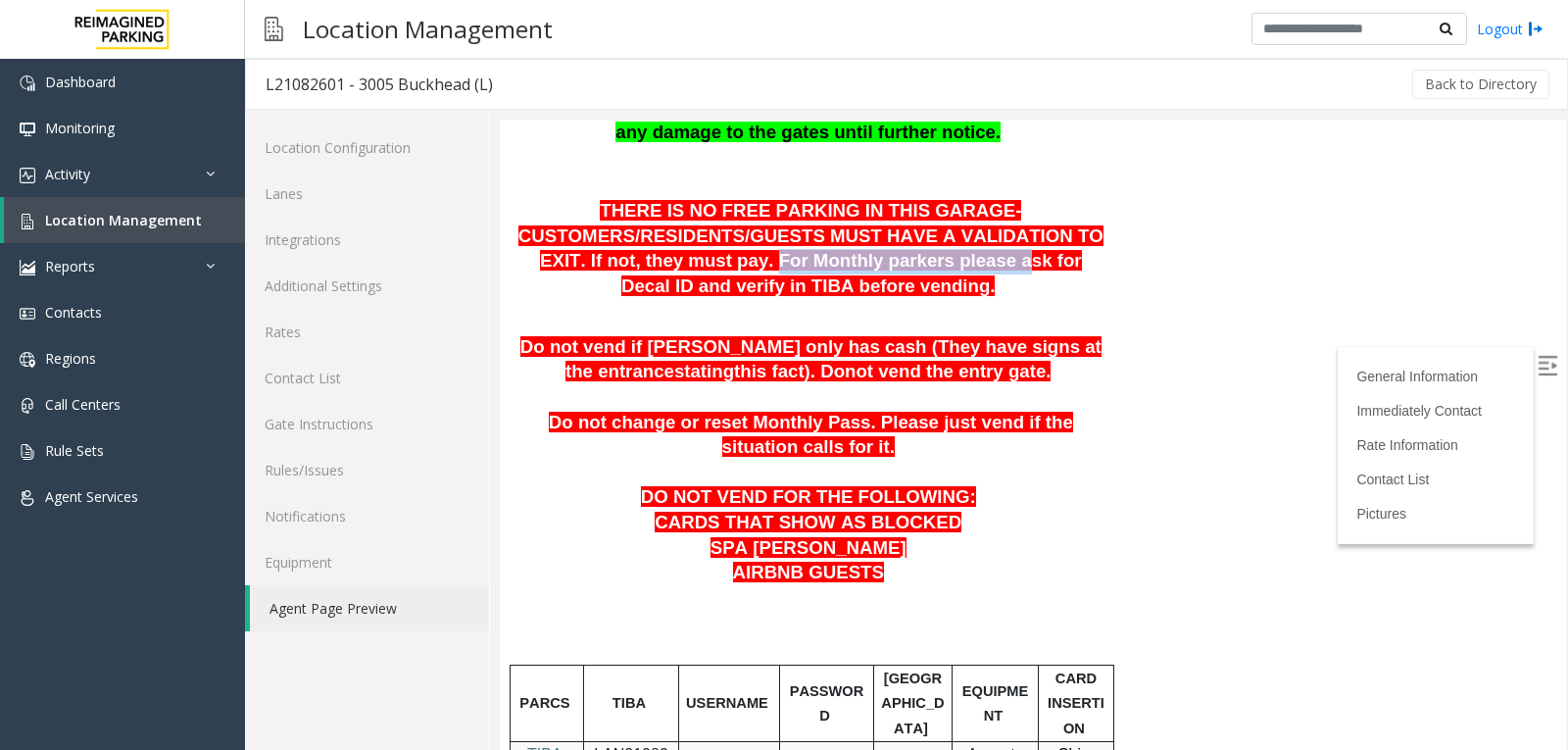 drag, startPoint x: 654, startPoint y: 264, endPoint x: 870, endPoint y: 273, distance: 216.18742 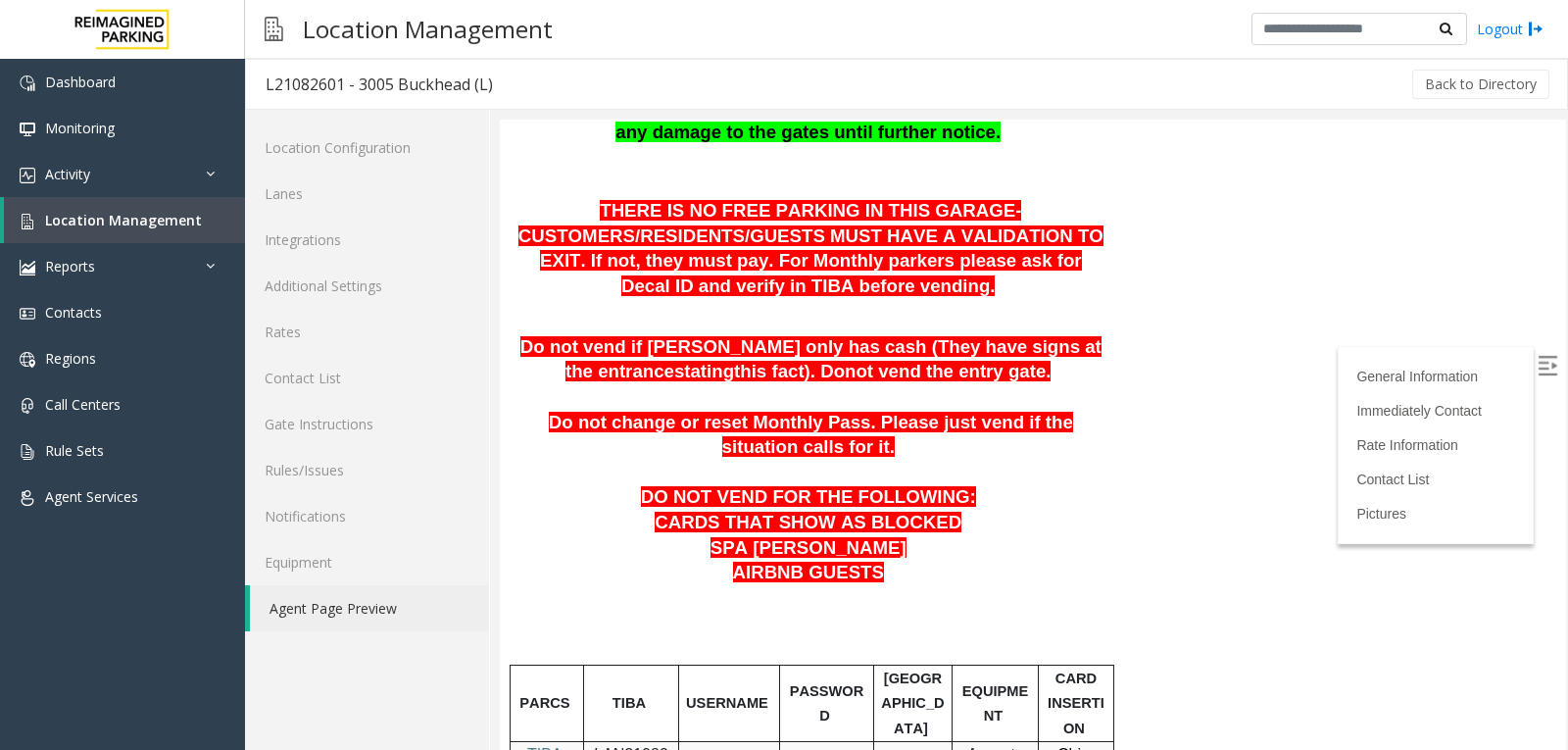 click on "THERE IS NO FREE PARKING IN THIS GARAGE- CUSTOMERS/RESIDENTS/GUESTS MUST HAVE A VALIDATION TO EXIT. If not, they must pay. For Monthly parkers please ask for Decal ID and verify in TIBA before vending." at bounding box center (810, 248) 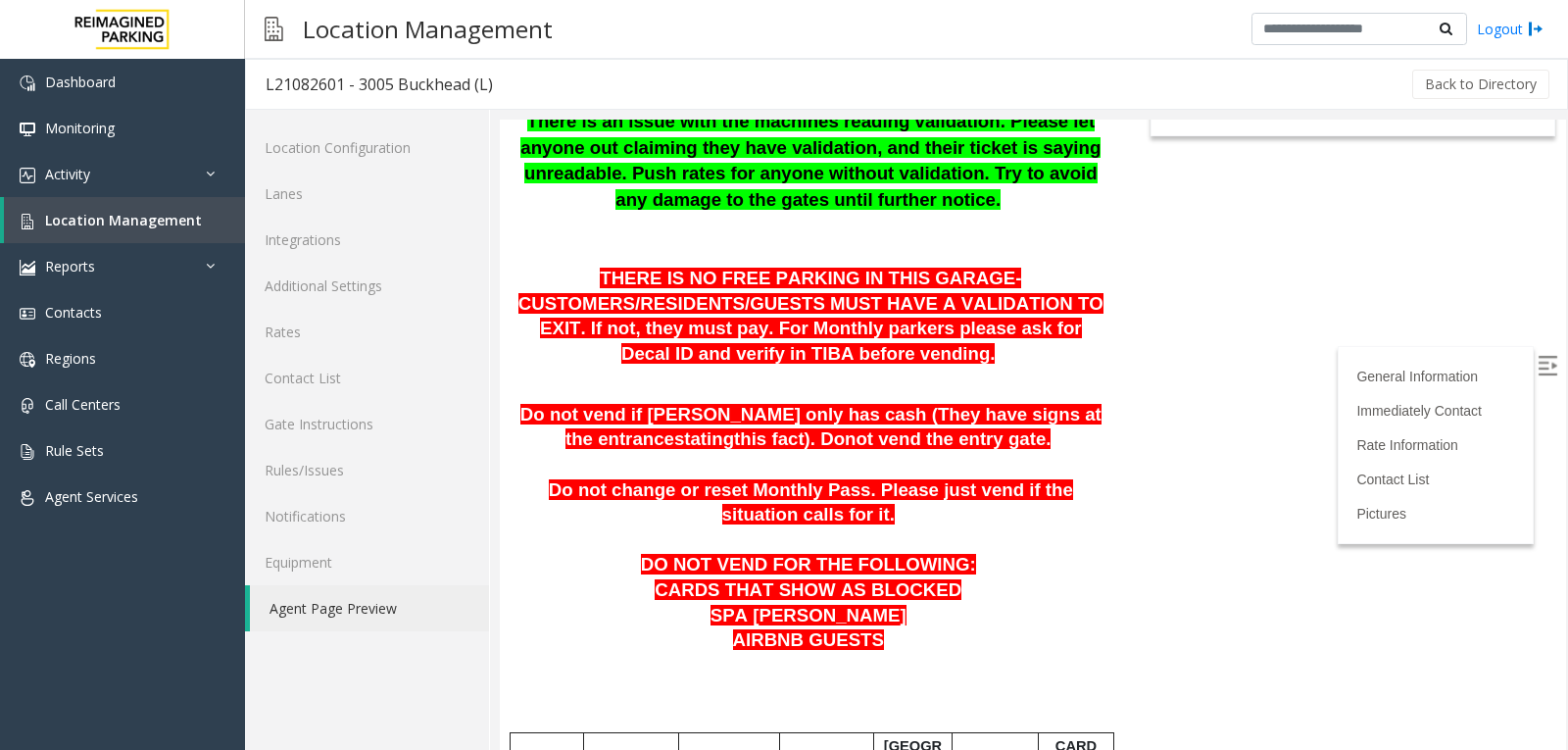 scroll, scrollTop: 348, scrollLeft: 0, axis: vertical 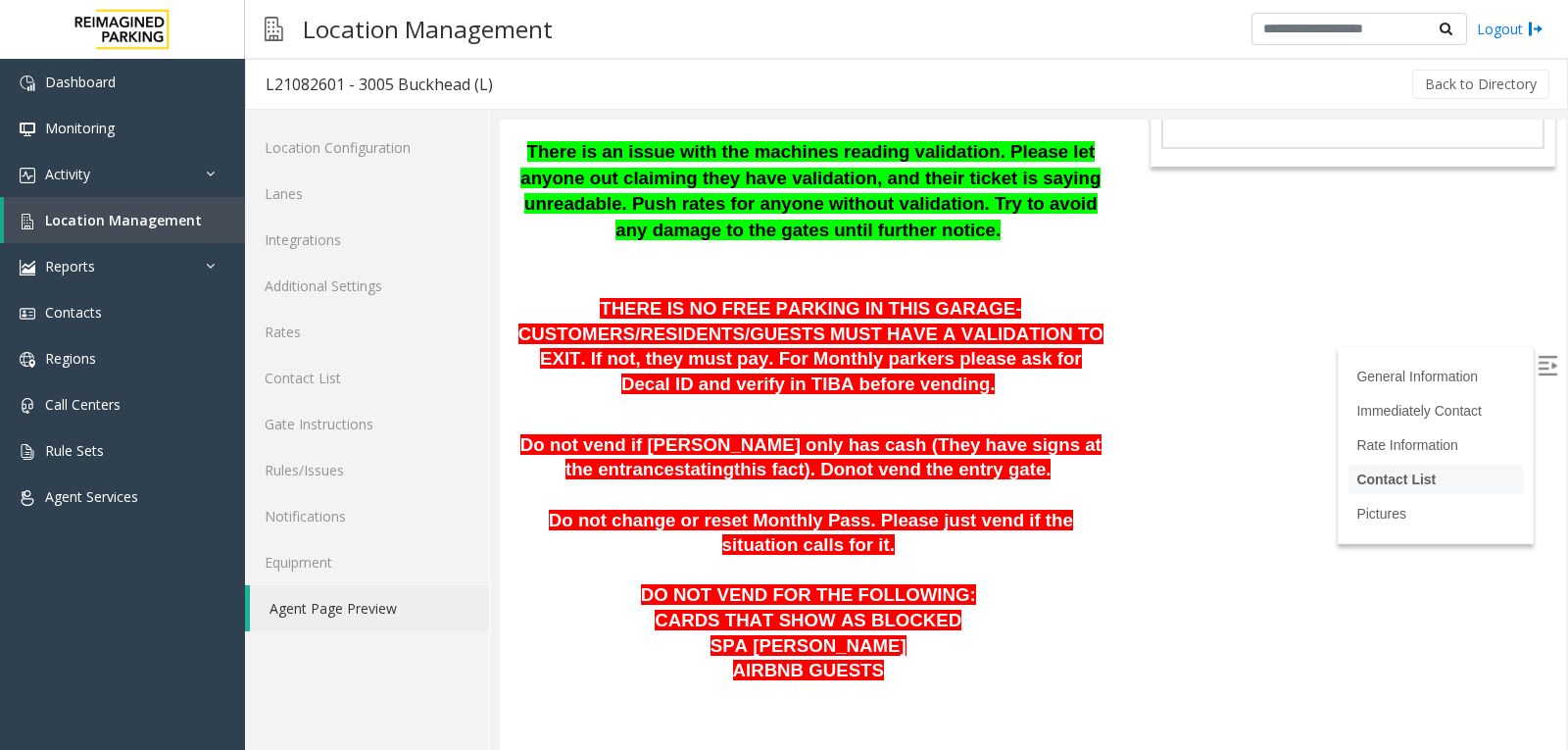 click on "Contact List" at bounding box center (1396, 479) 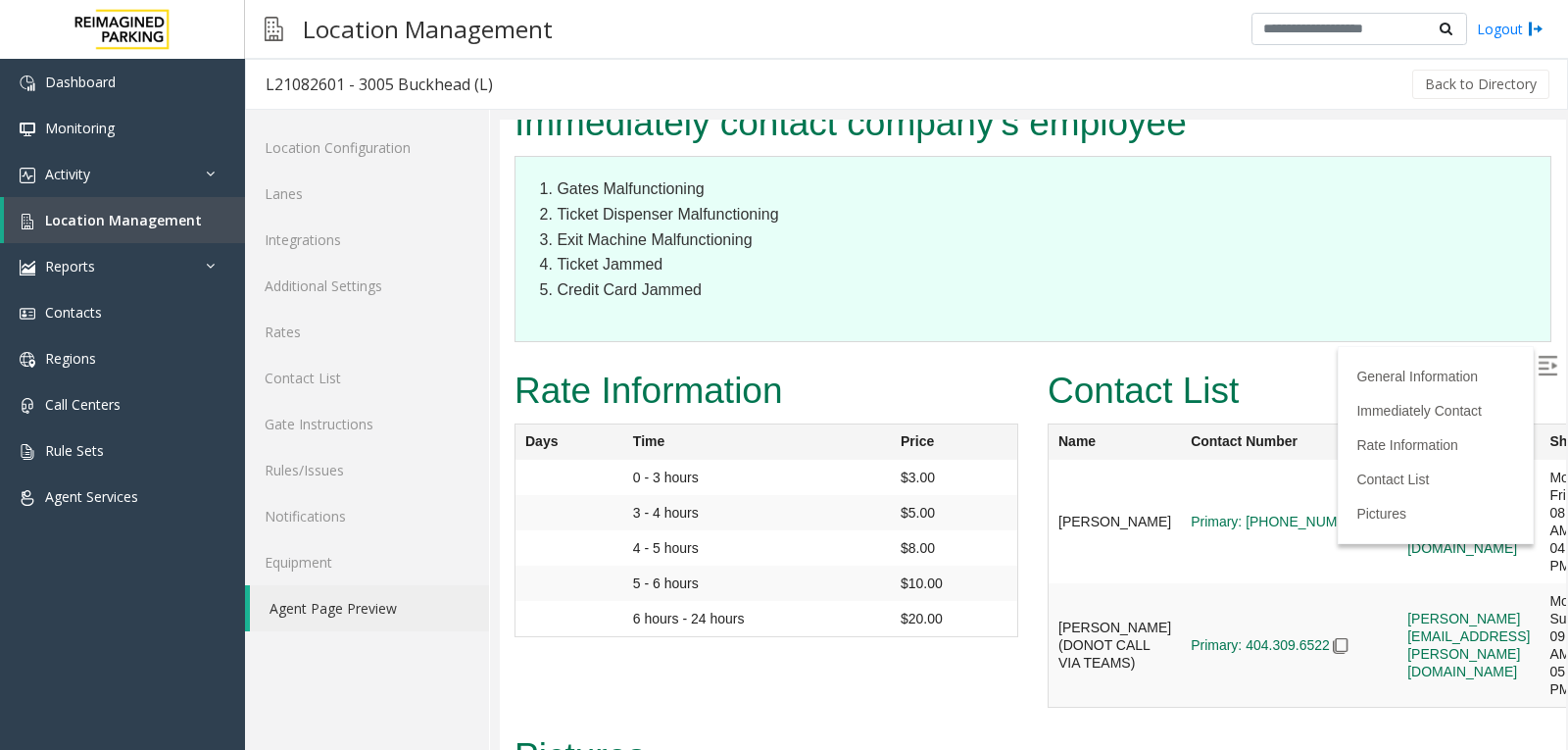 click at bounding box center [1547, 366] 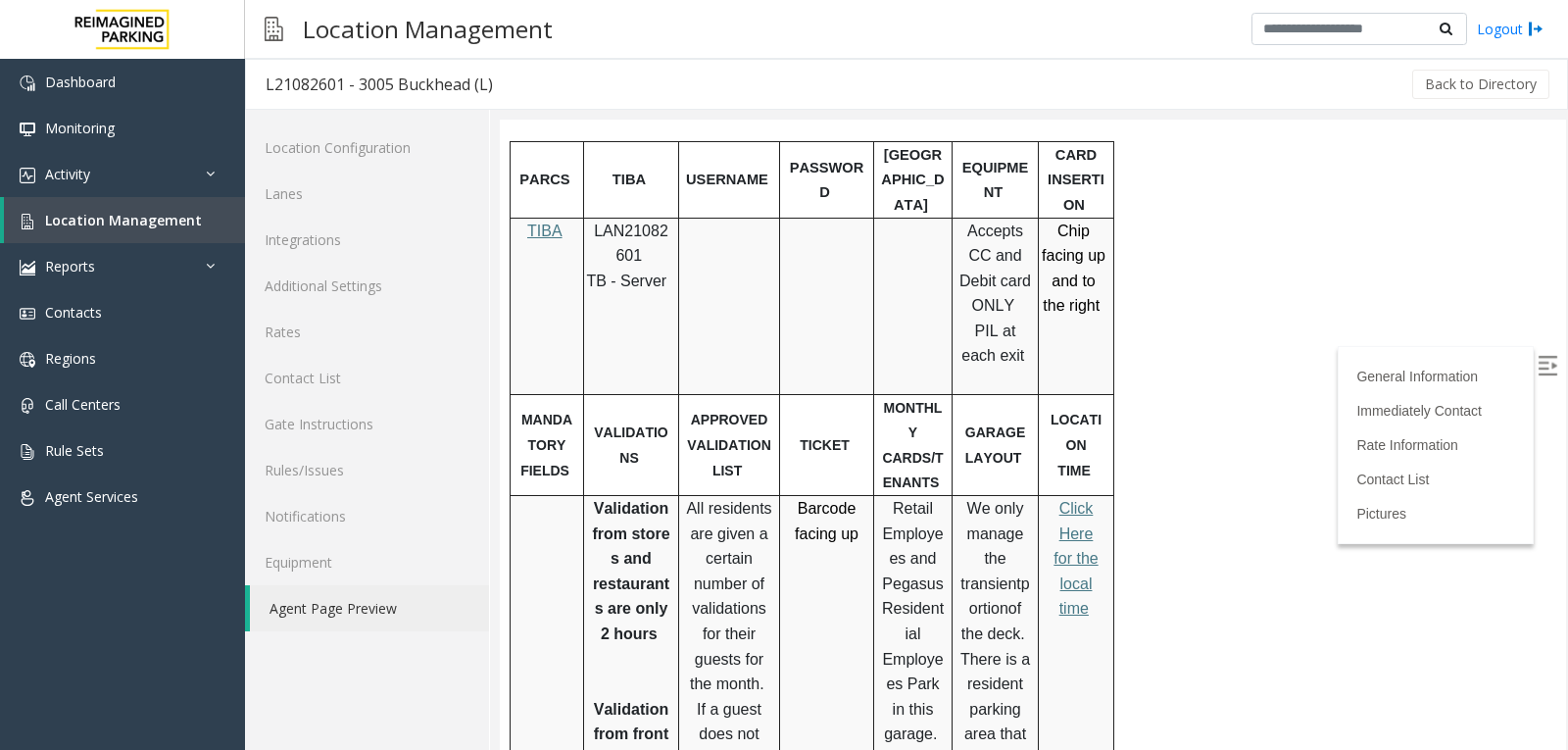 scroll, scrollTop: 1091, scrollLeft: 0, axis: vertical 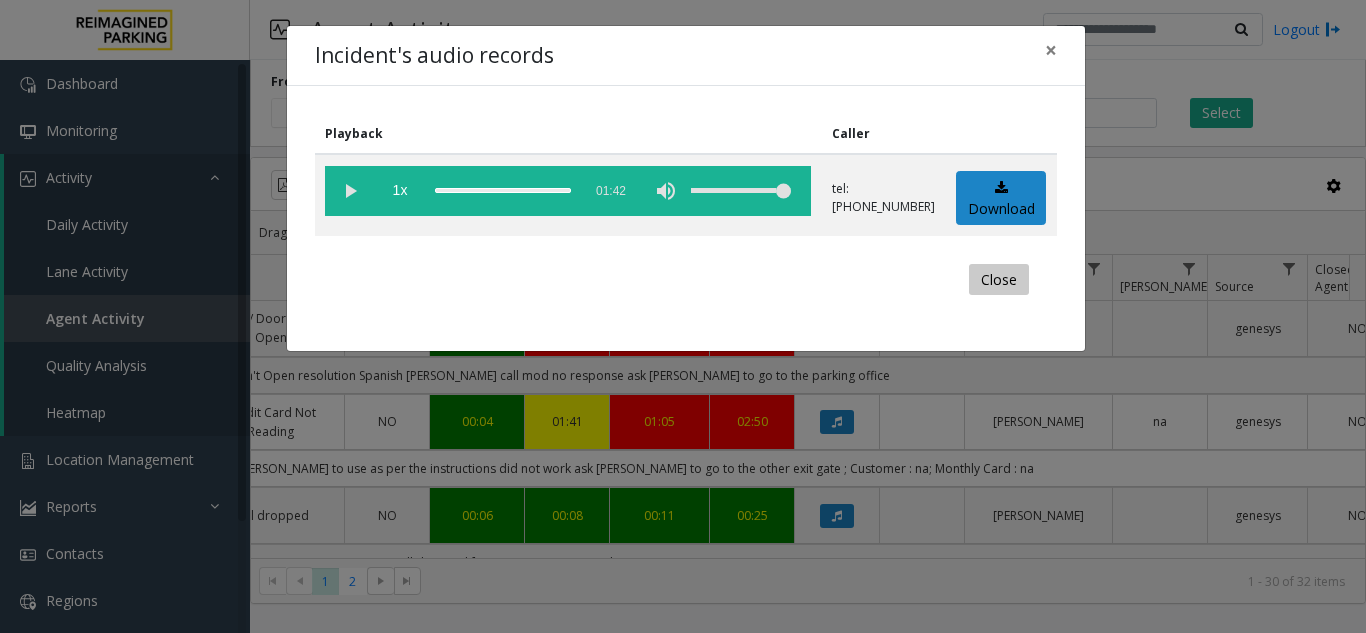 click on "Close" 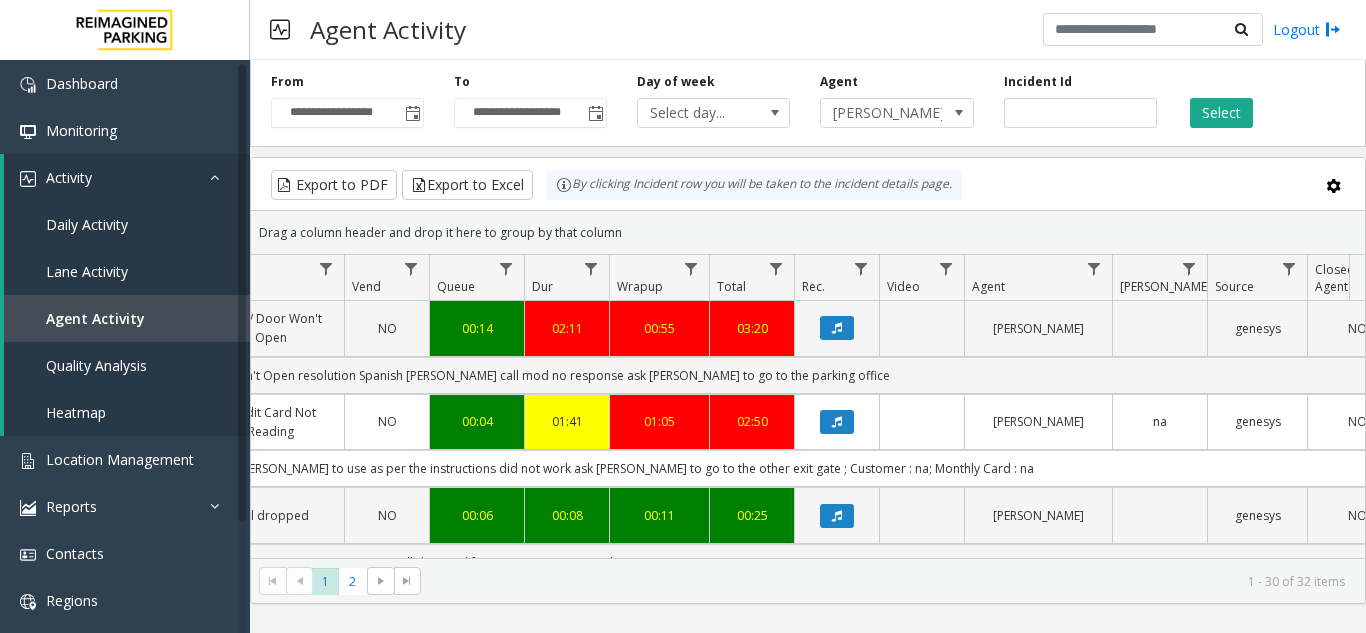 scroll, scrollTop: 300, scrollLeft: 596, axis: both 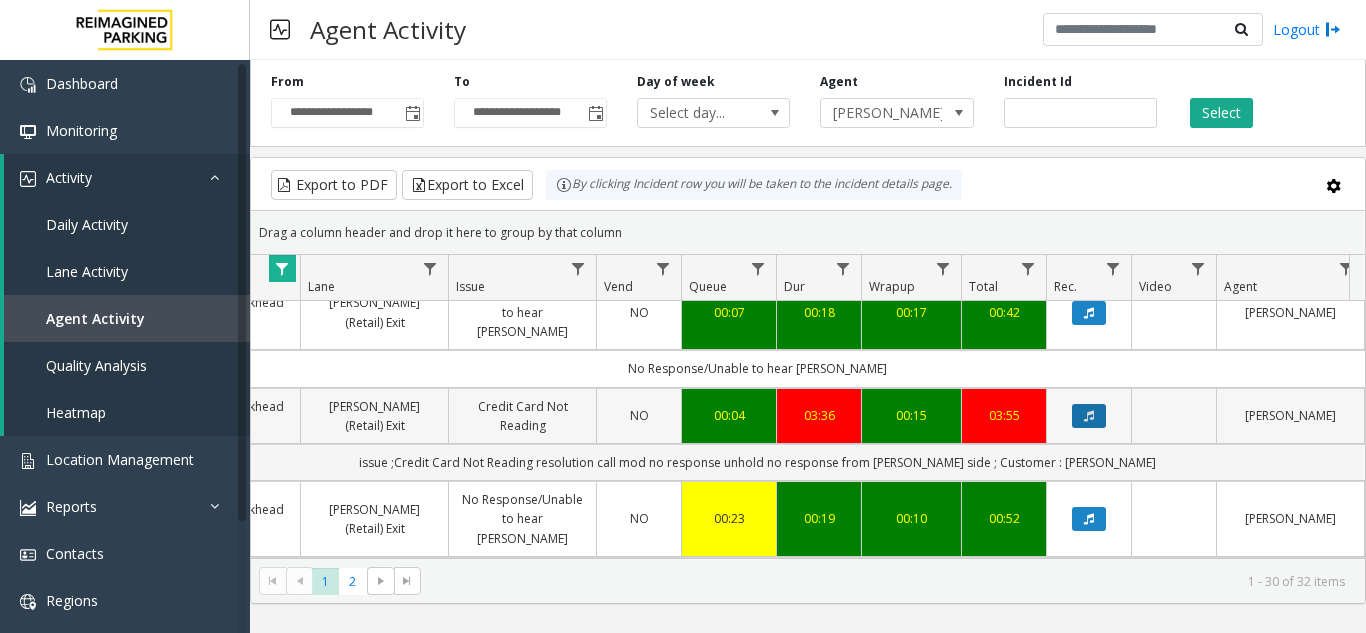 click 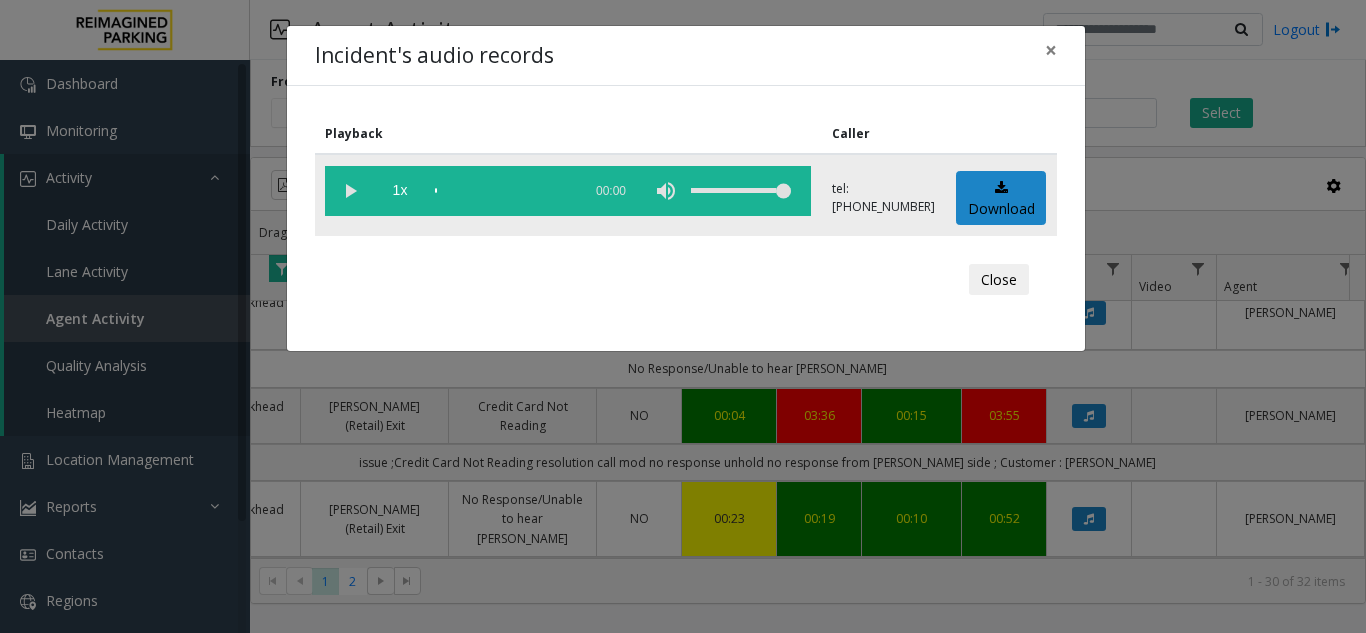 click 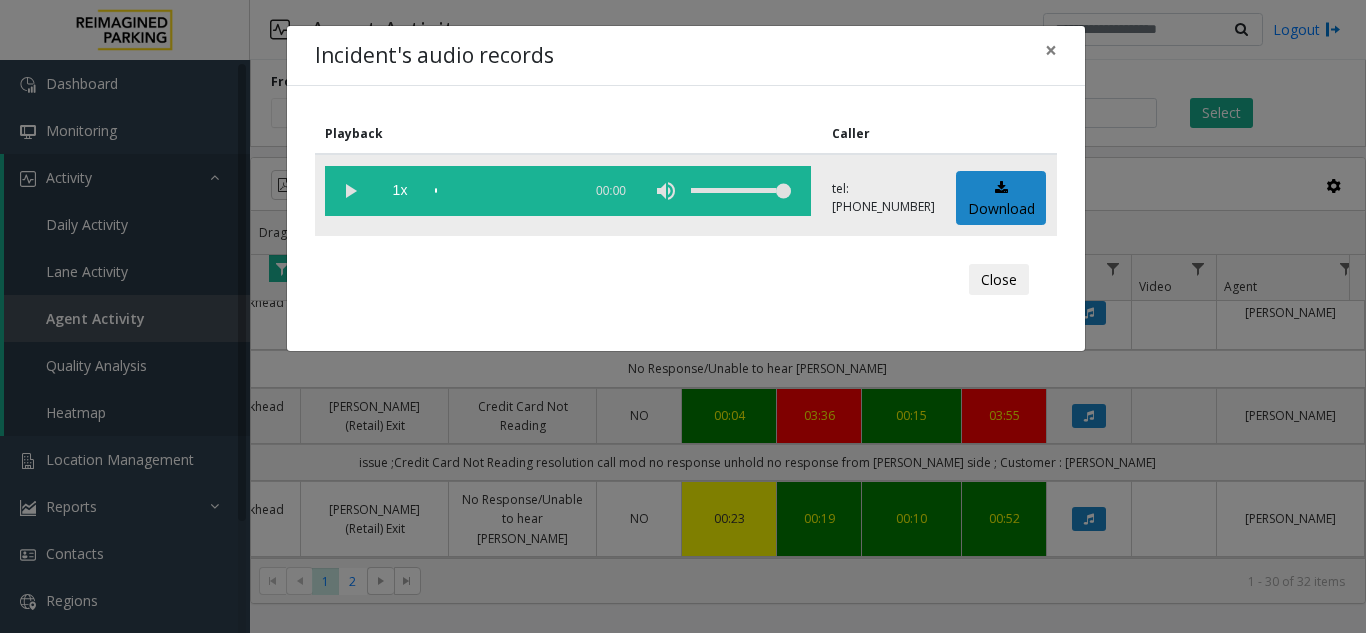 click 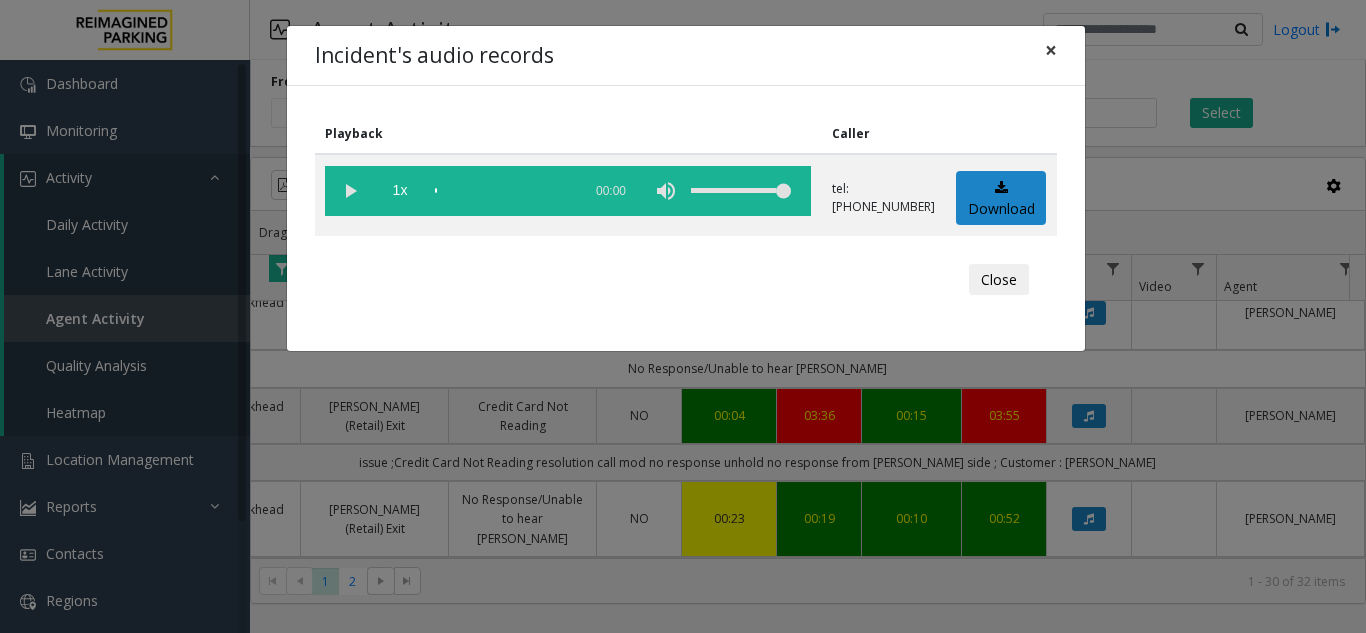 click on "×" 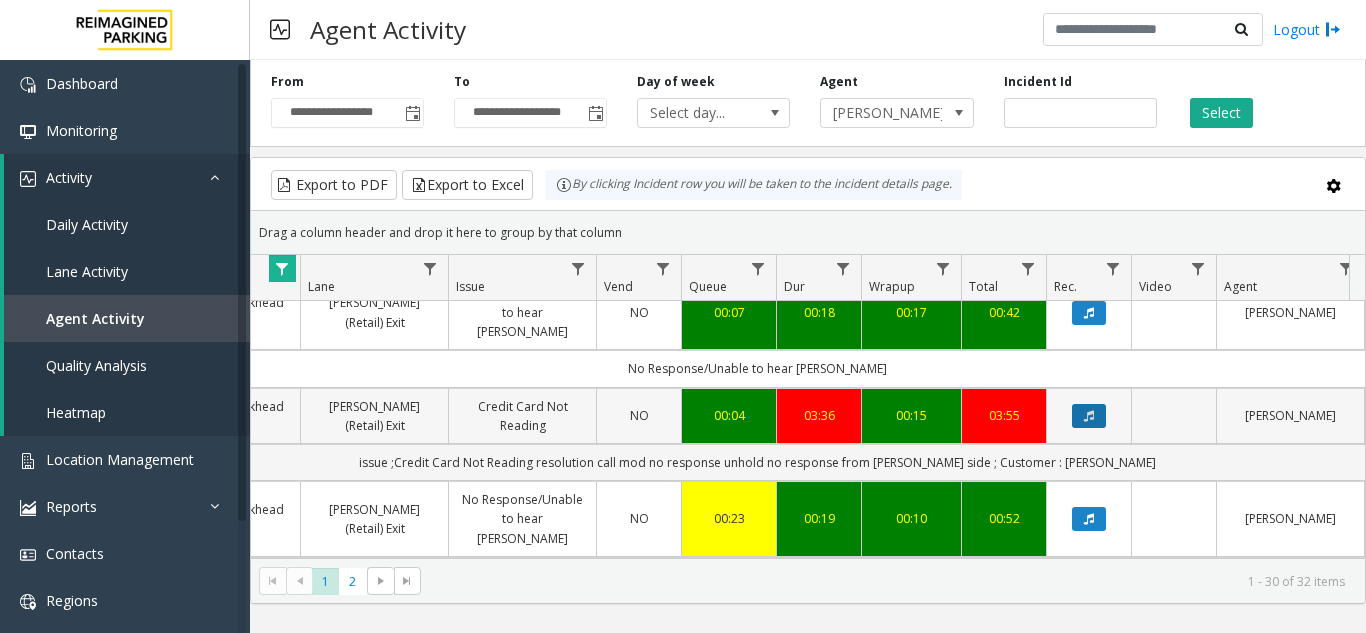 click 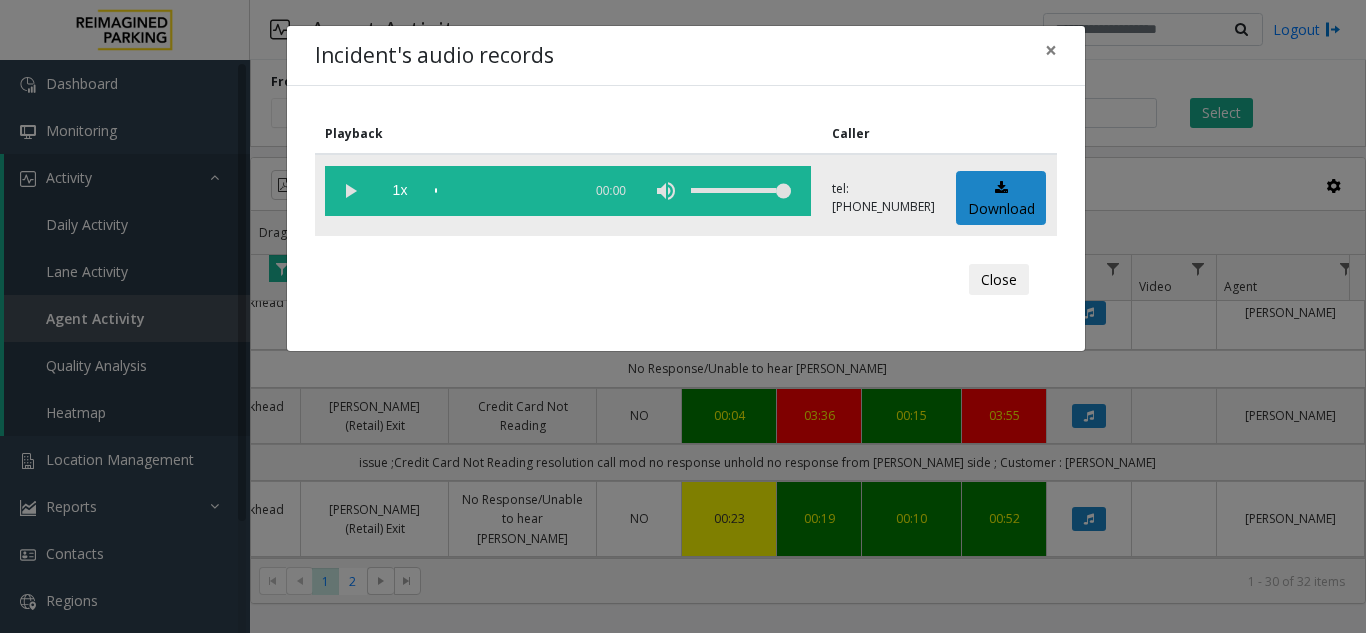 click 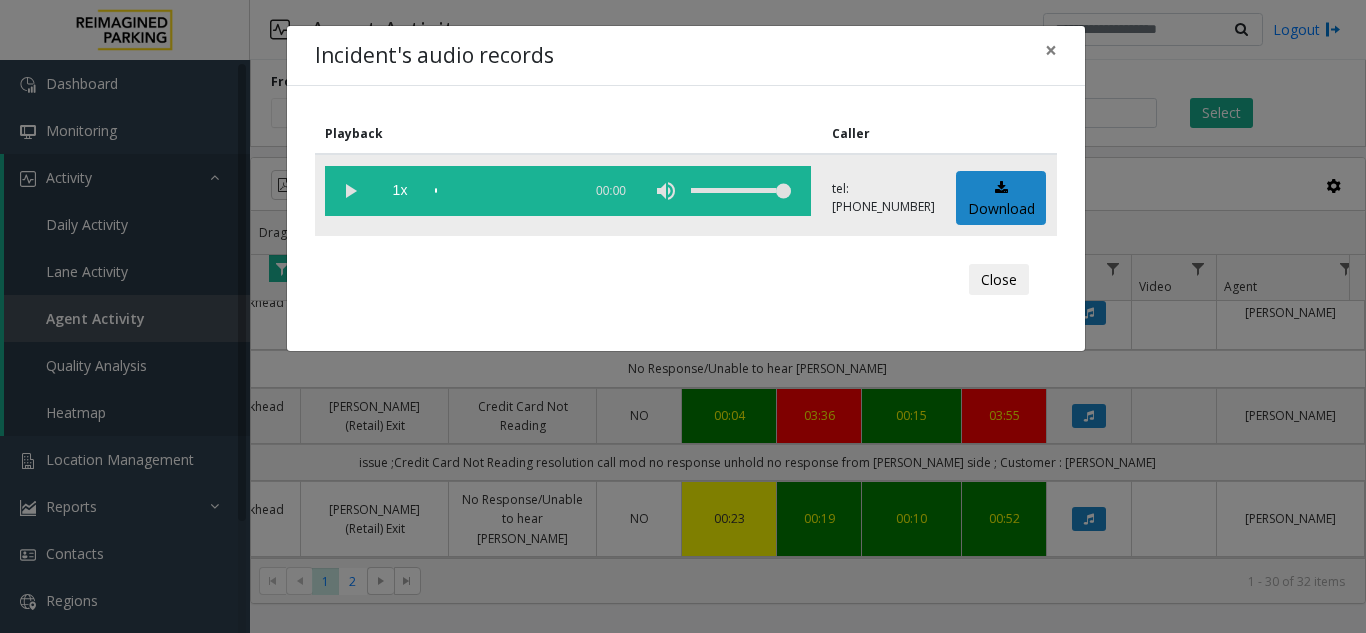 click 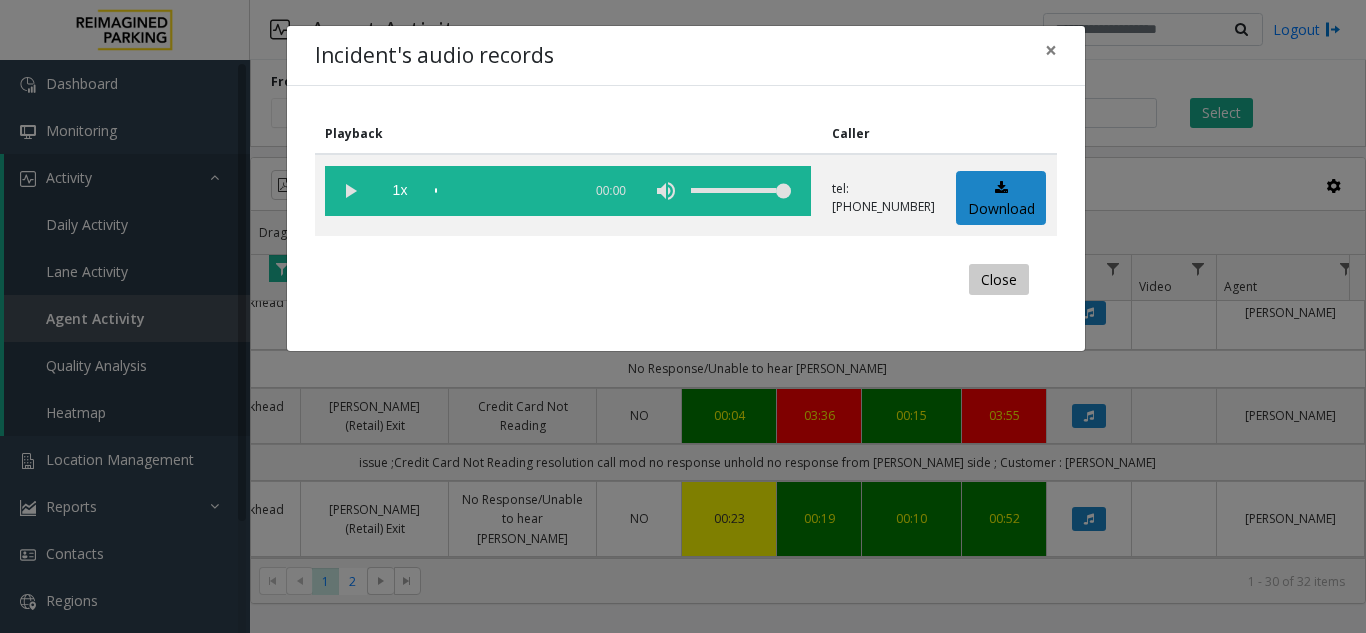 click on "Close" 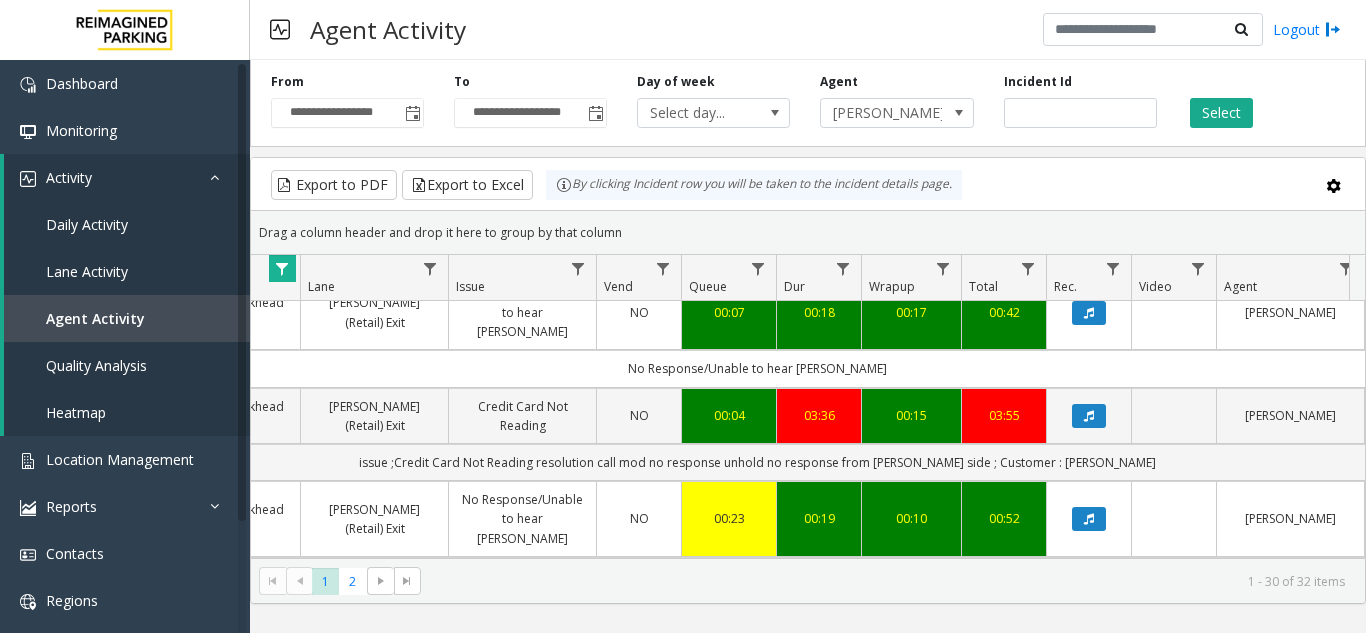 scroll, scrollTop: 1000, scrollLeft: 404, axis: both 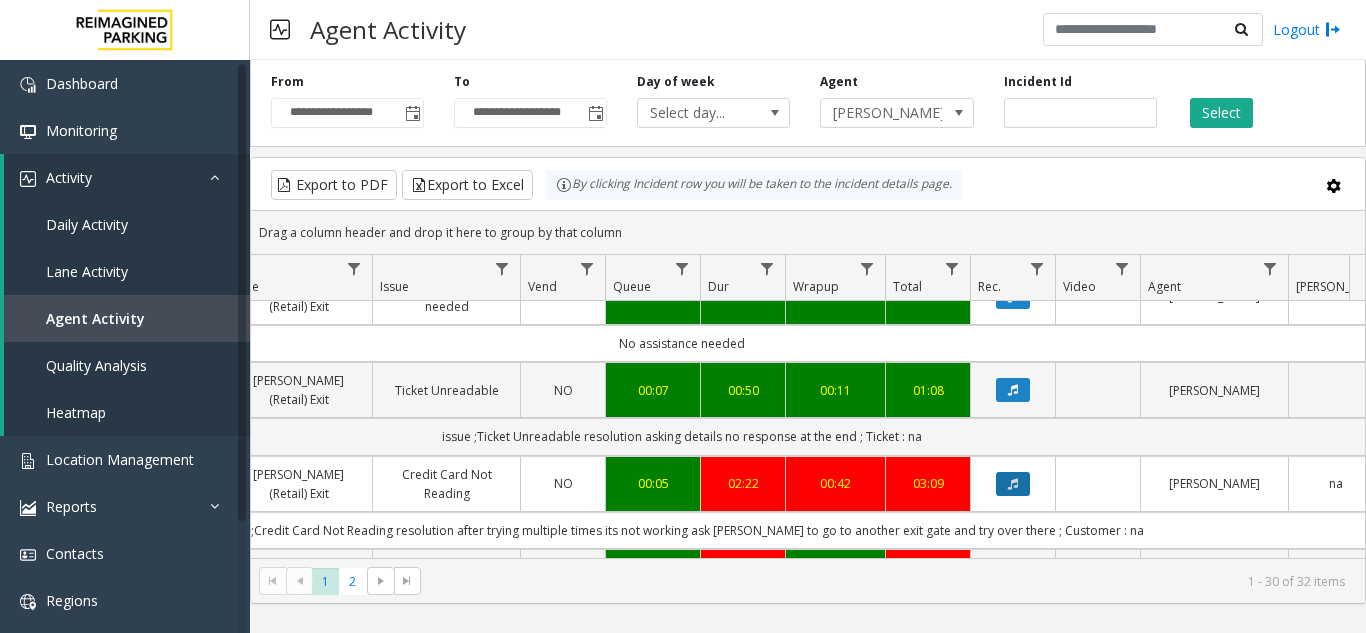 click 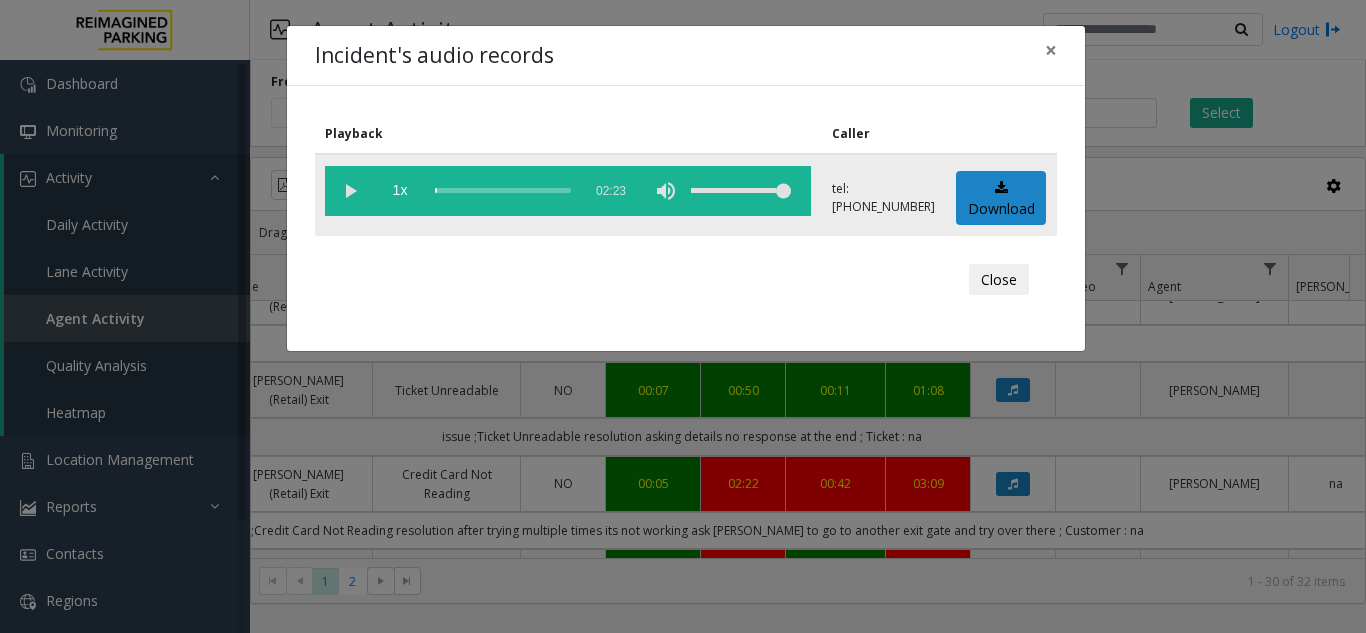 click 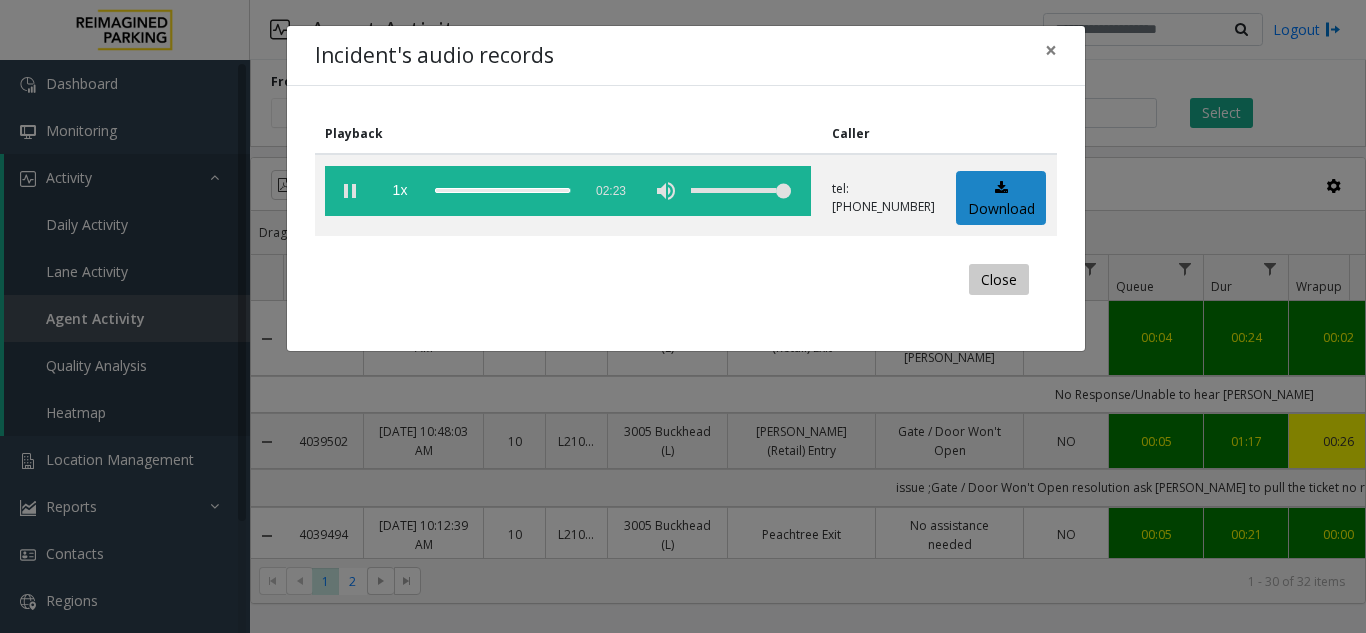 scroll, scrollTop: 0, scrollLeft: 0, axis: both 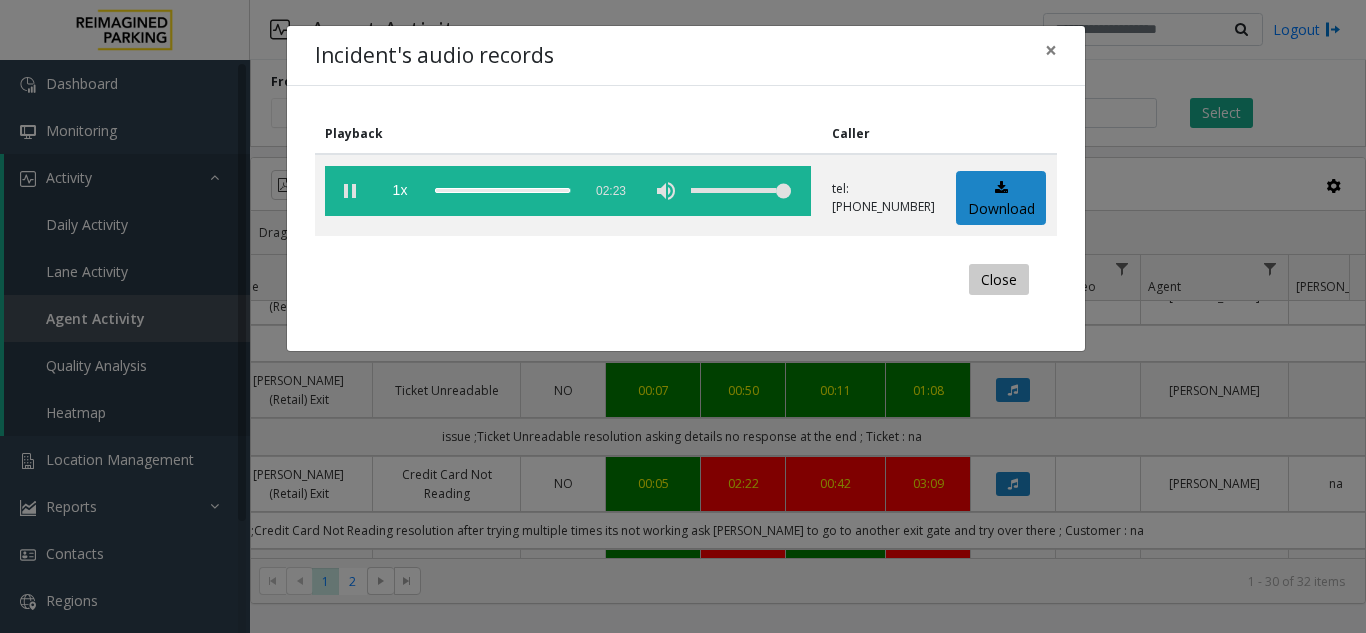 click on "Close" 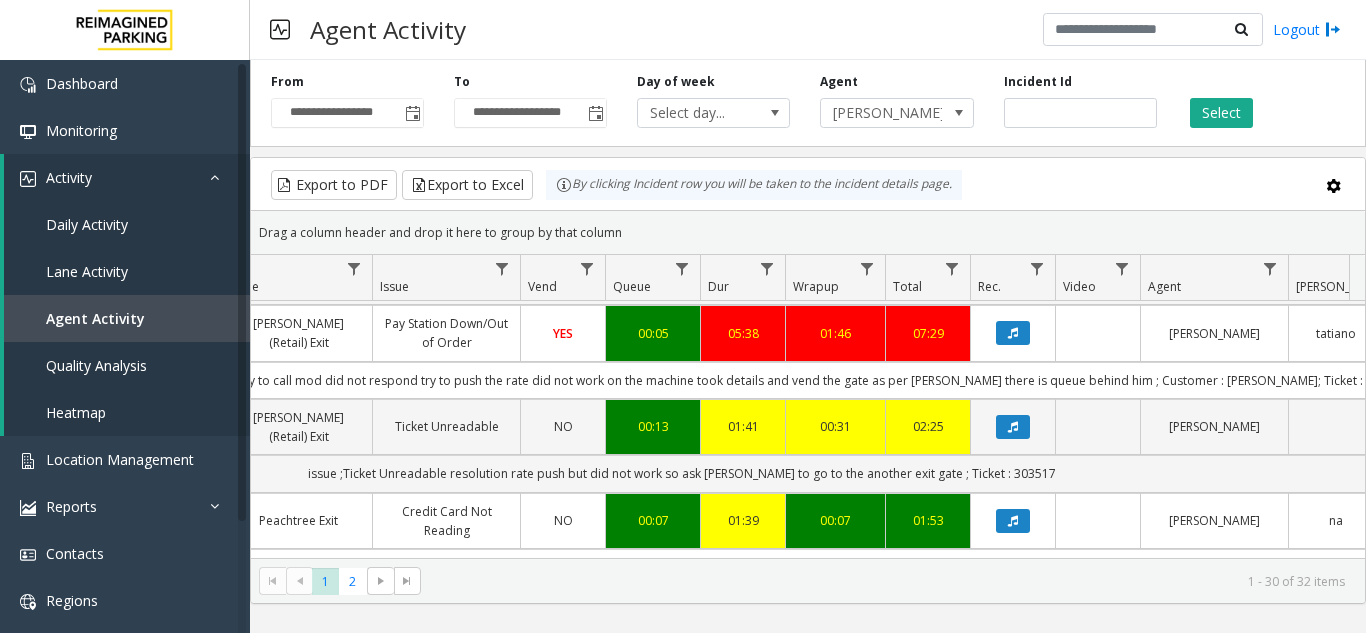 scroll, scrollTop: 2564, scrollLeft: 503, axis: both 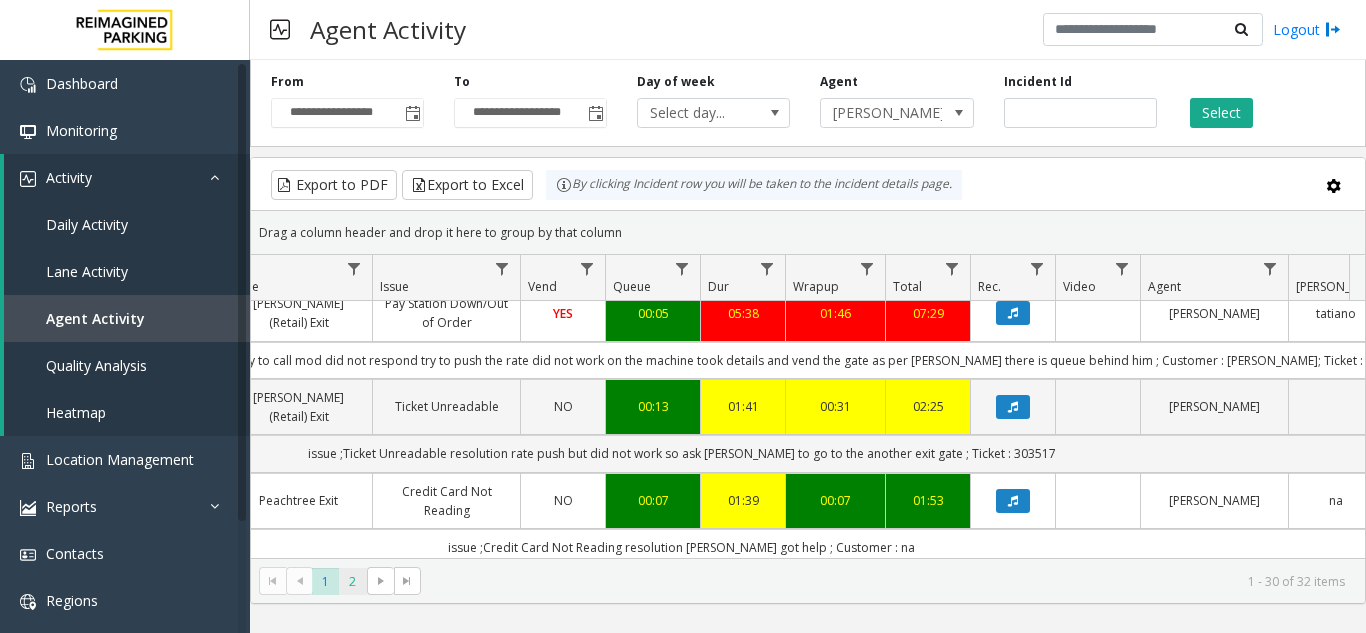 click on "2" 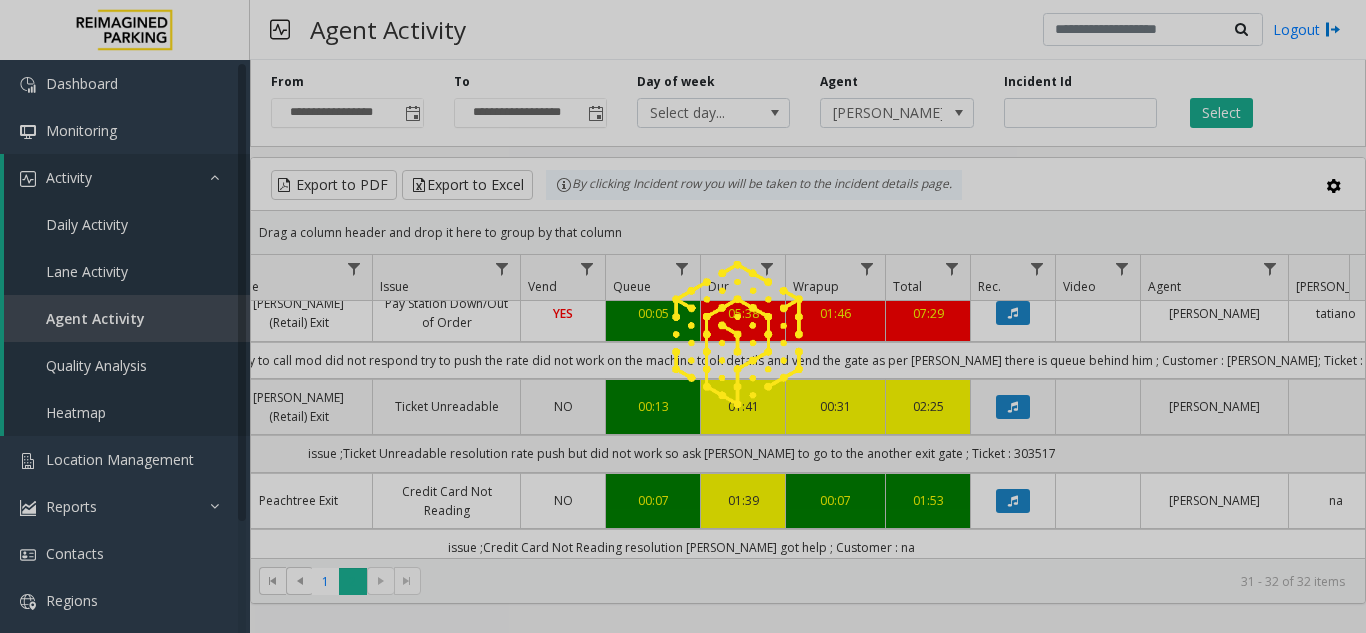 scroll, scrollTop: 0, scrollLeft: 503, axis: horizontal 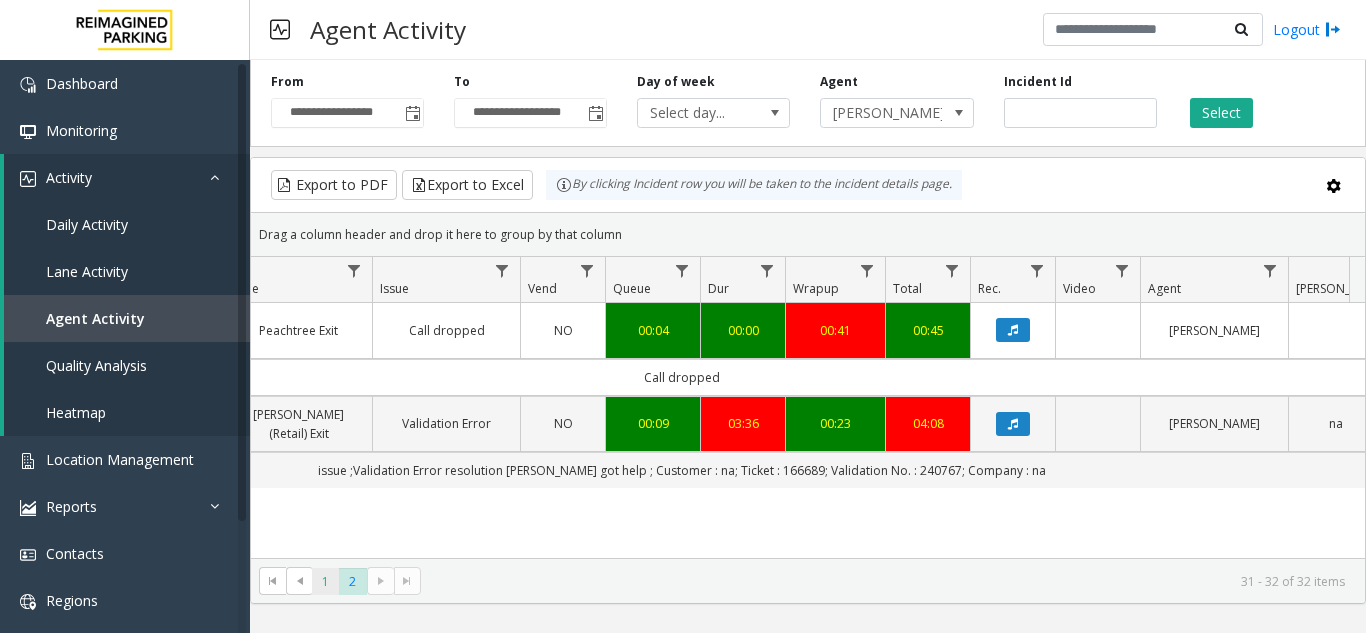 click on "1" 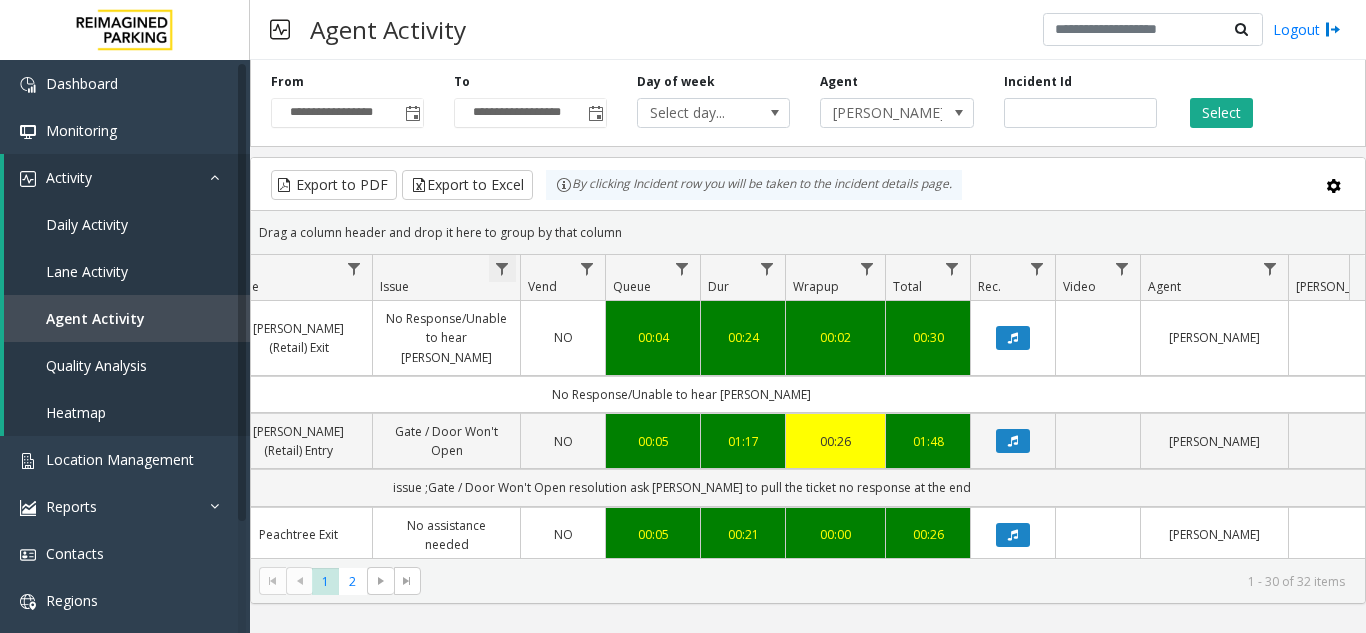 click 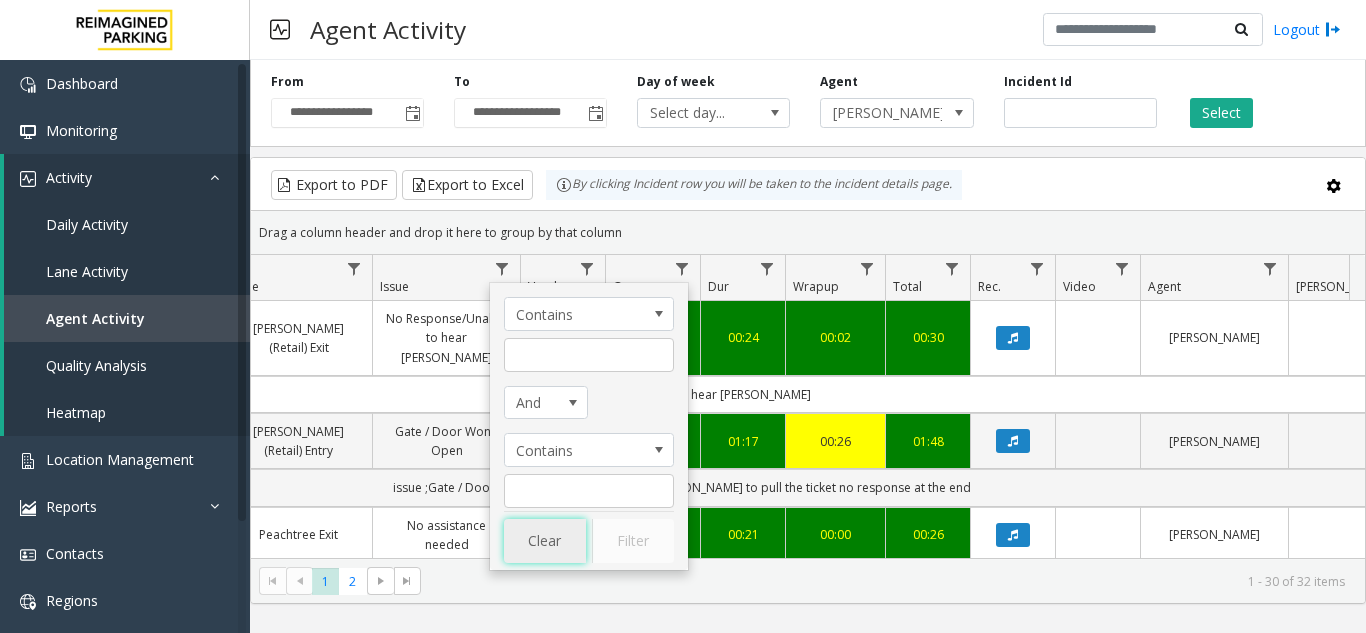 click on "Clear" 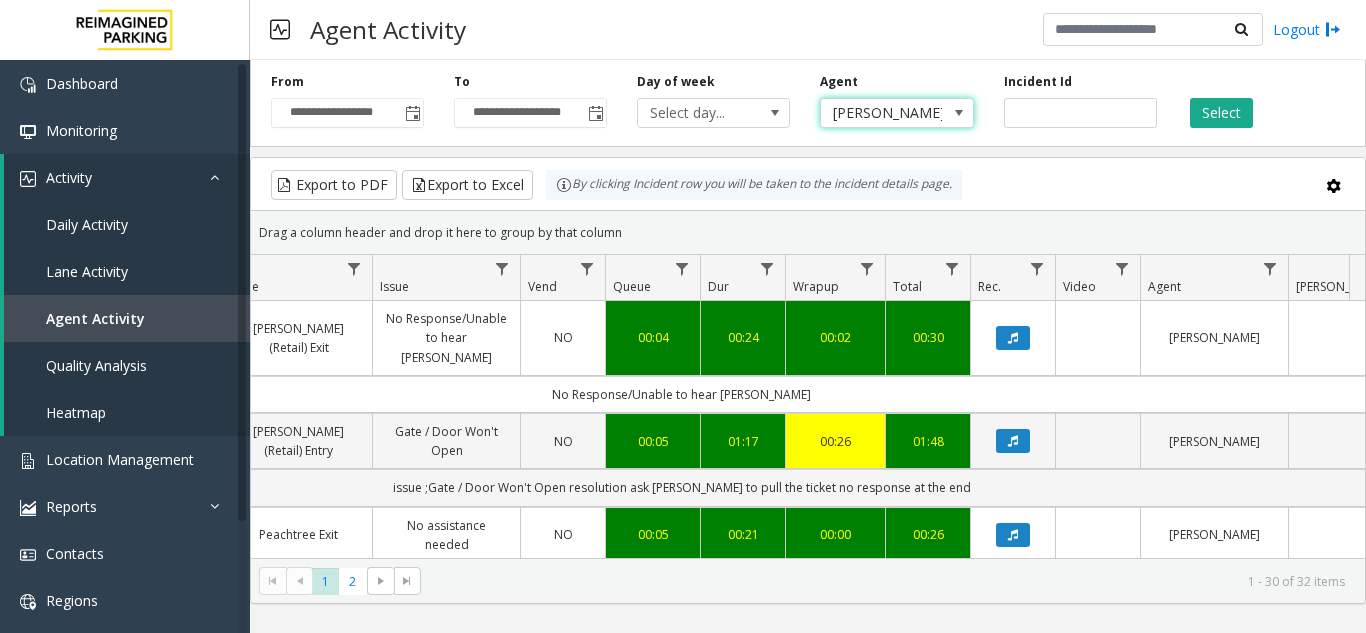 click at bounding box center [959, 113] 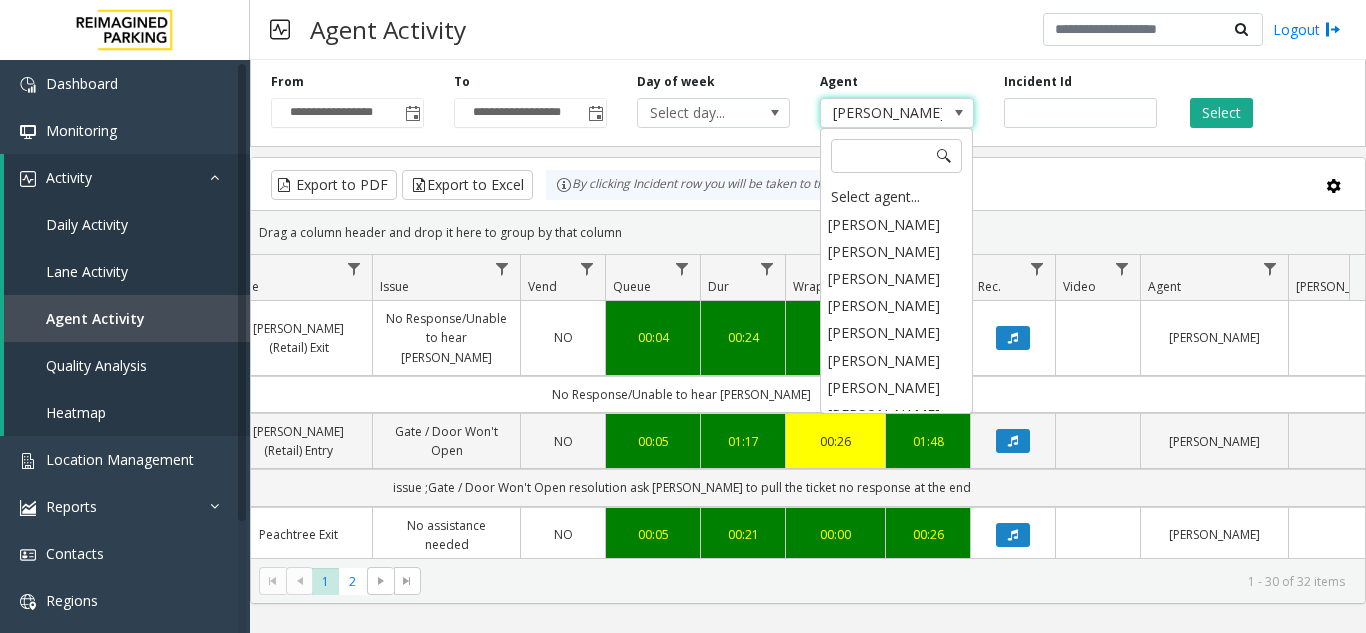 scroll, scrollTop: 9022, scrollLeft: 0, axis: vertical 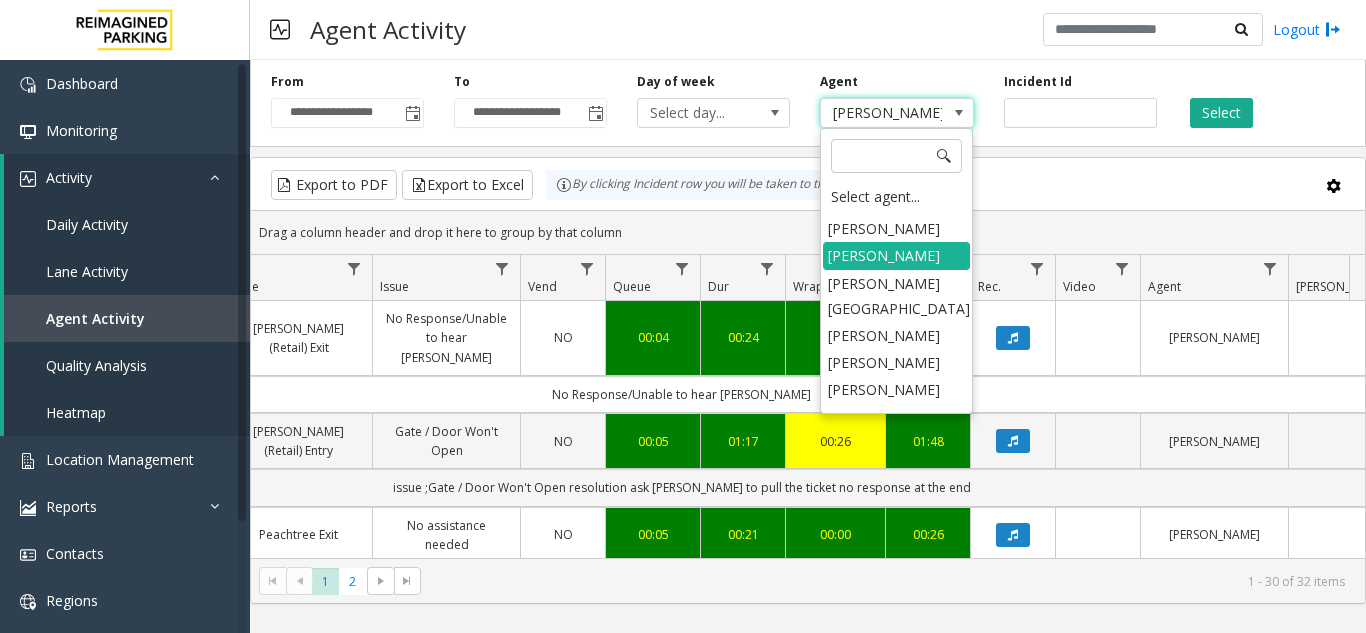 click on "[PERSON_NAME]" at bounding box center [881, 113] 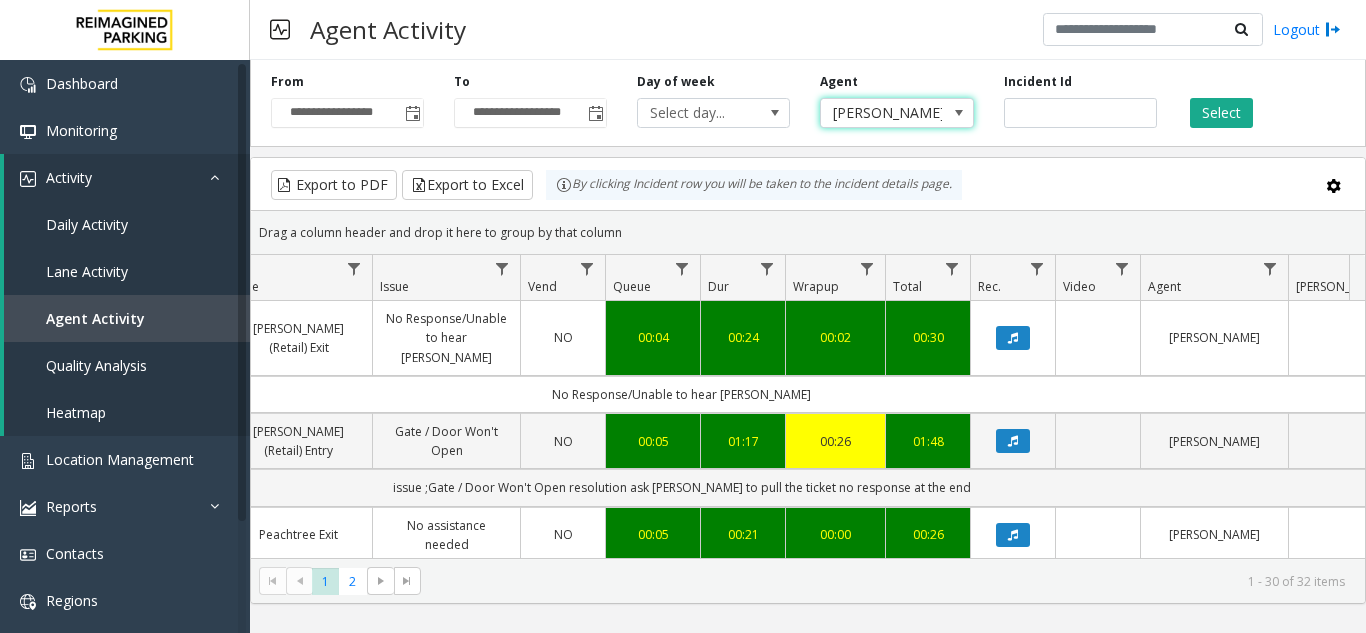 click on "[PERSON_NAME]" at bounding box center [881, 113] 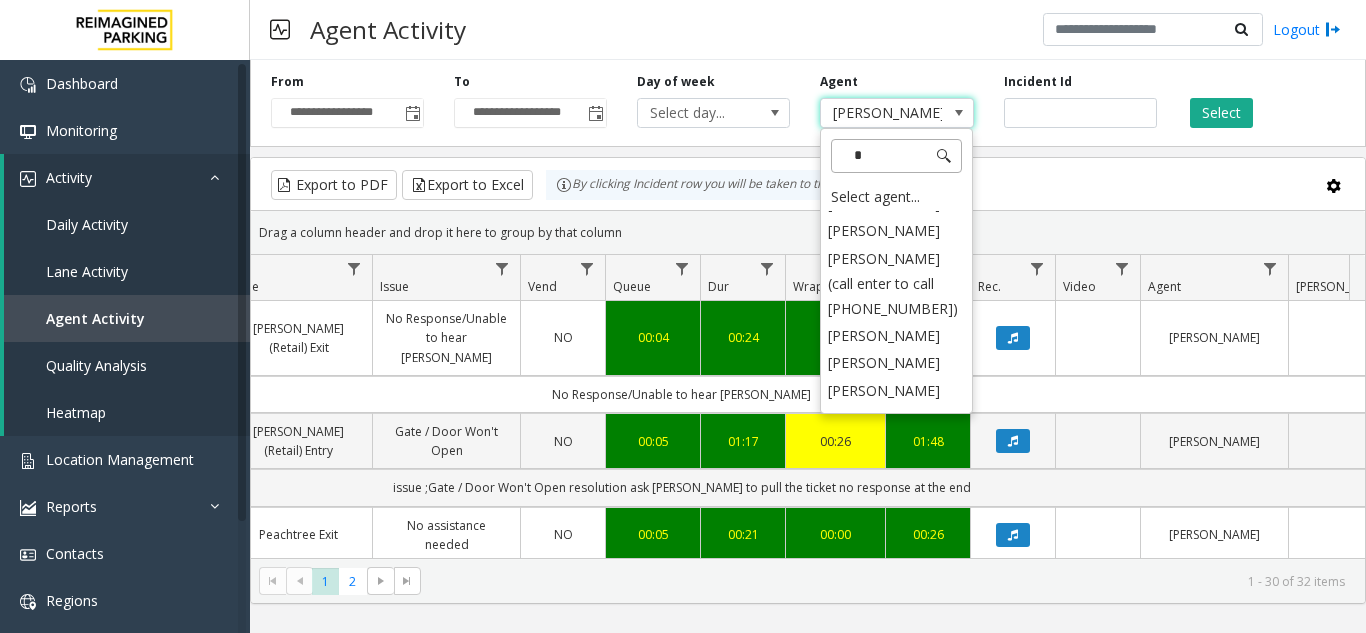 scroll, scrollTop: 0, scrollLeft: 0, axis: both 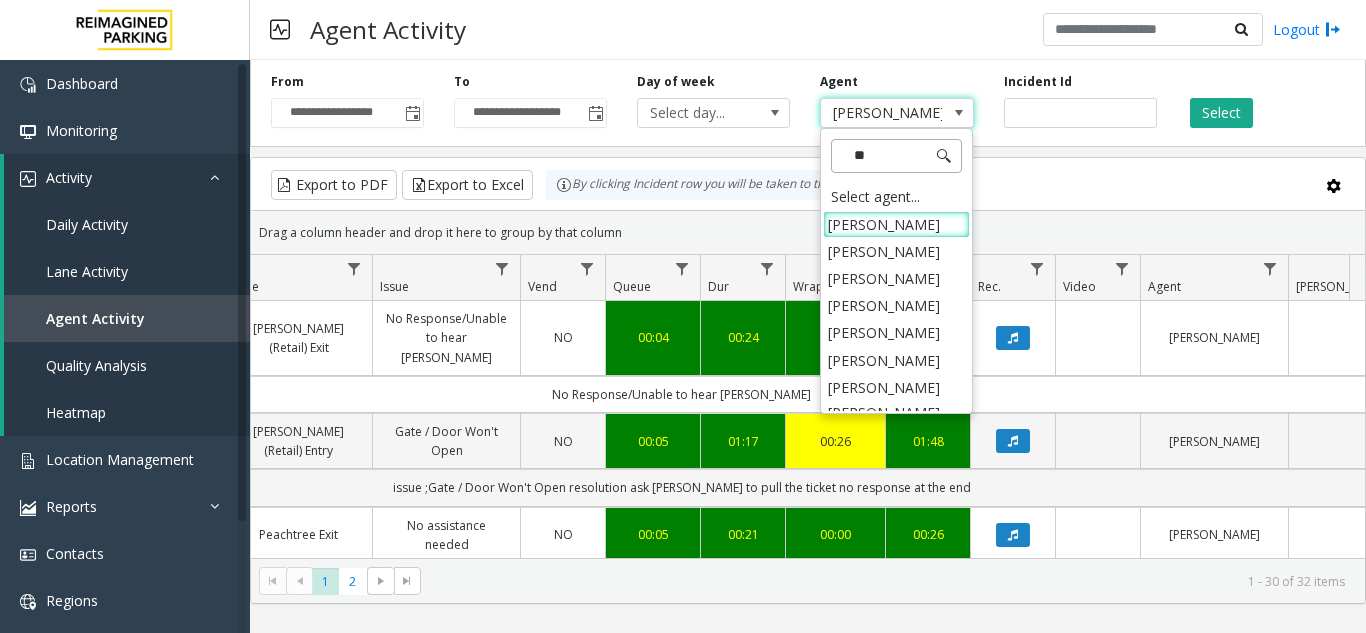 type on "*" 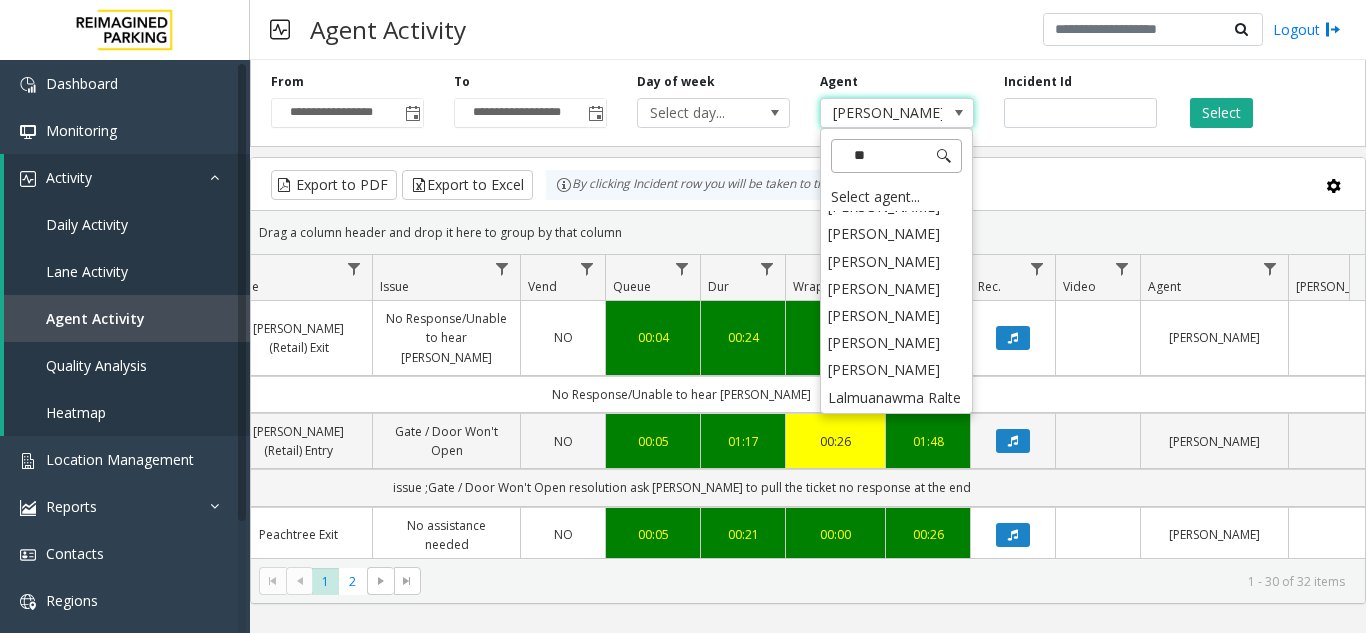 scroll, scrollTop: 1332, scrollLeft: 0, axis: vertical 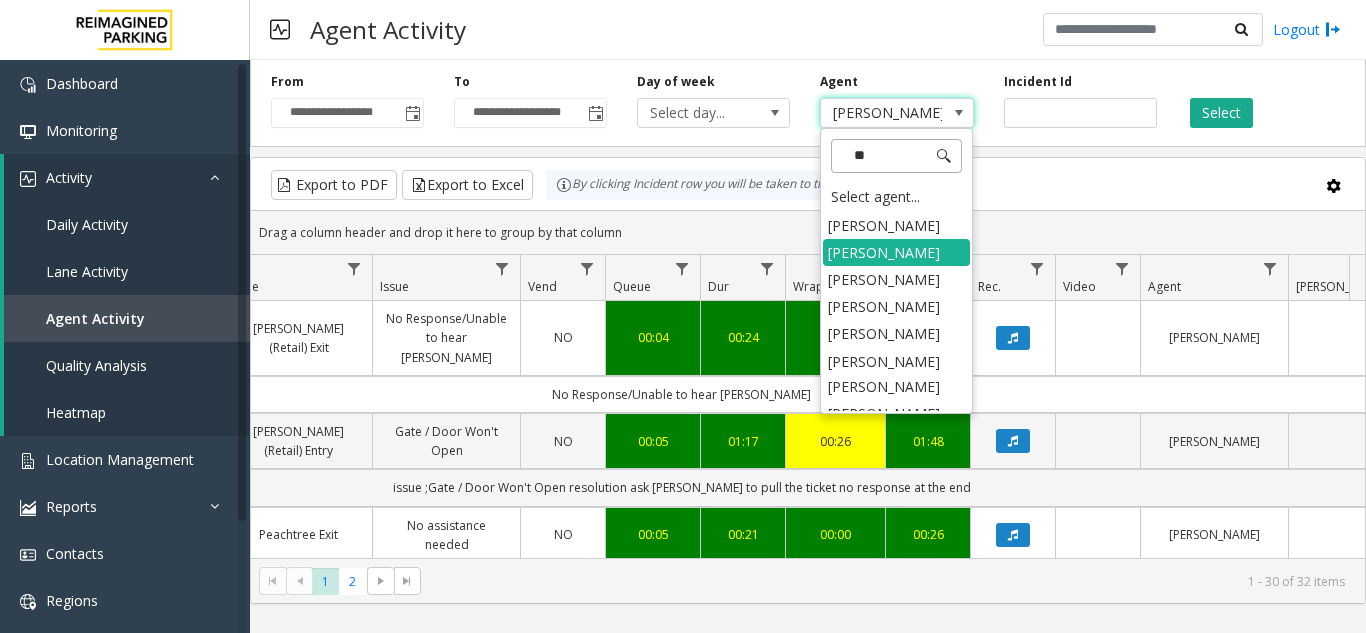 type on "*" 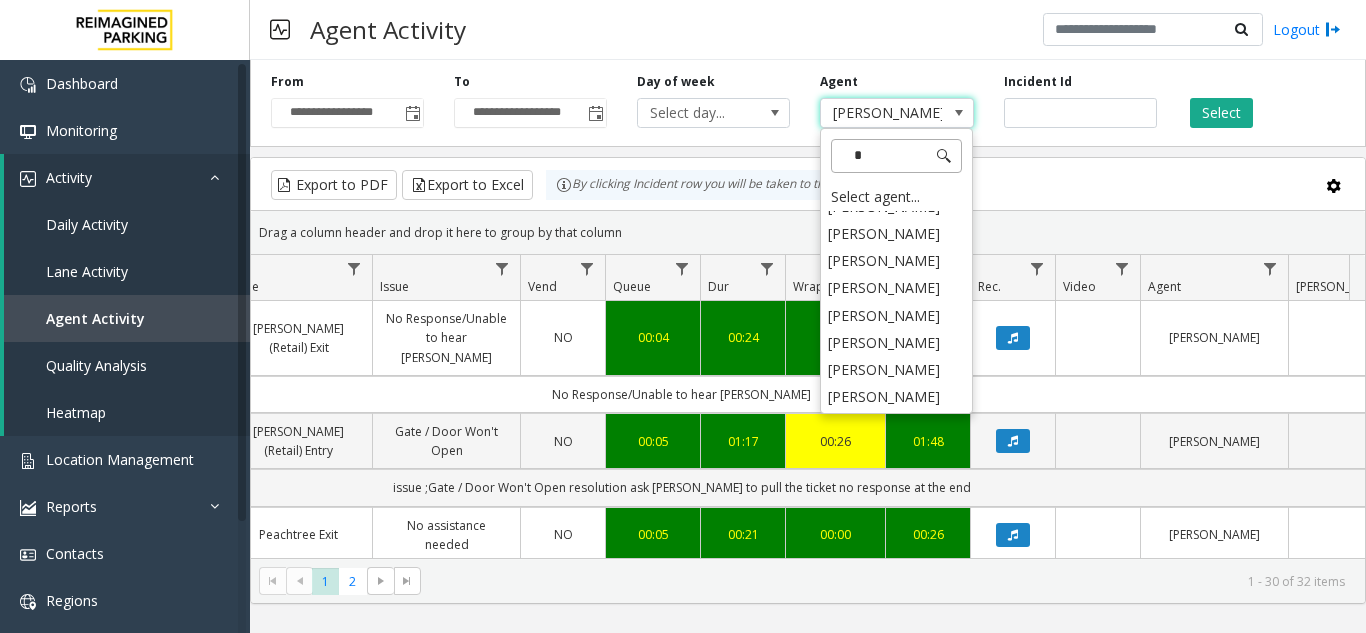 scroll, scrollTop: 0, scrollLeft: 0, axis: both 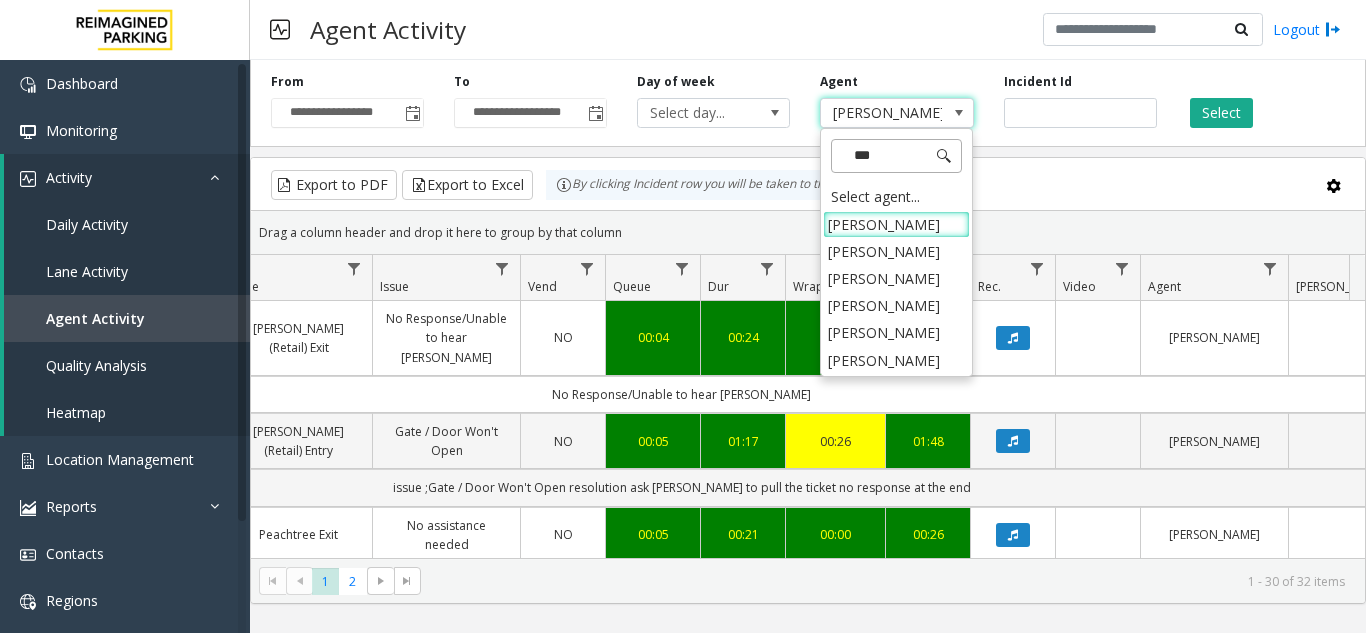 type on "****" 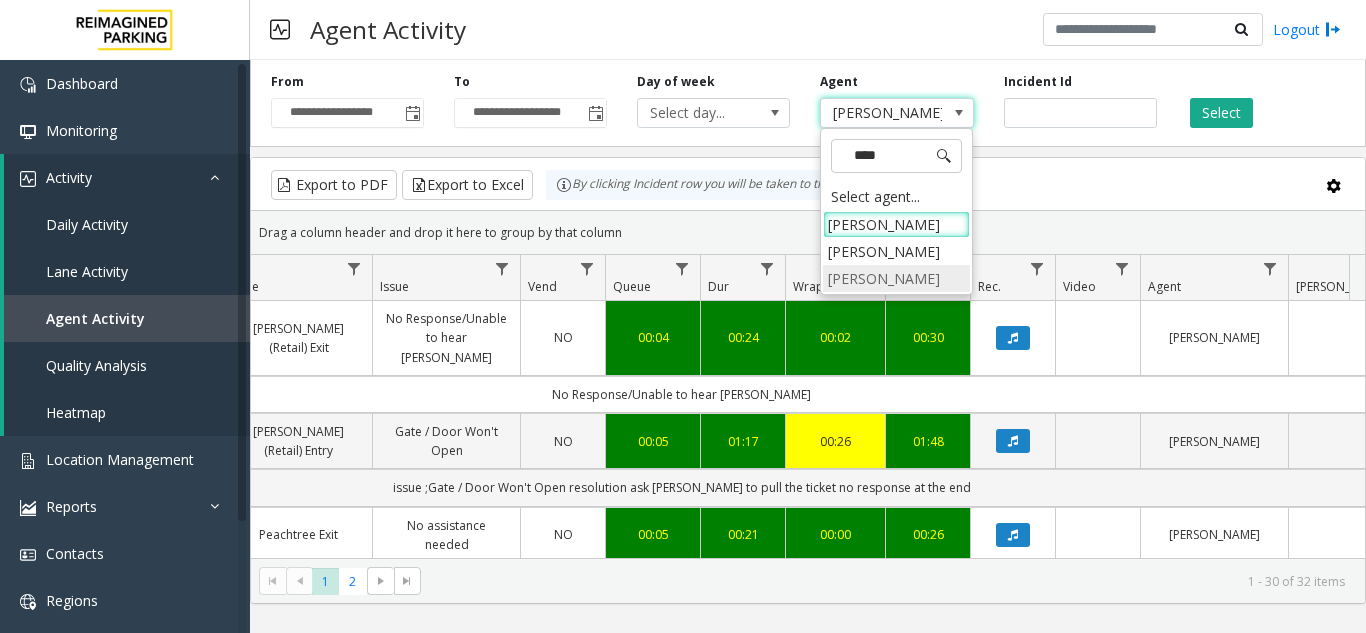 click on "[PERSON_NAME]" at bounding box center (896, 278) 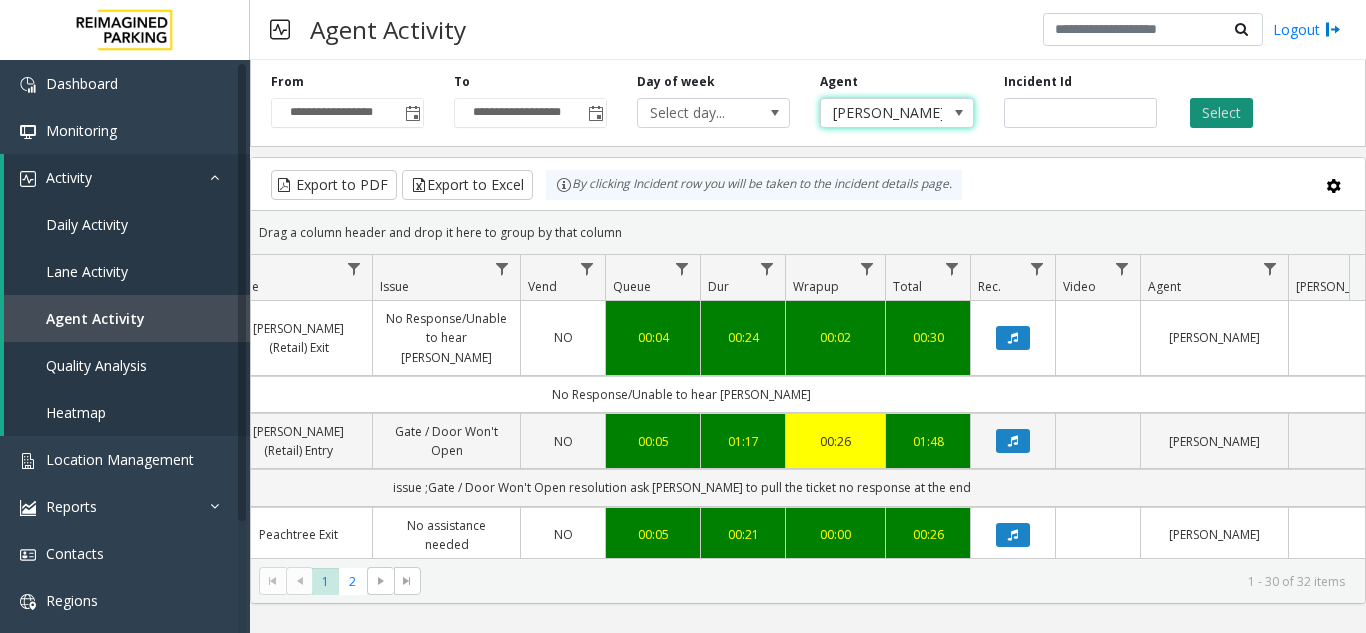 click on "Select" 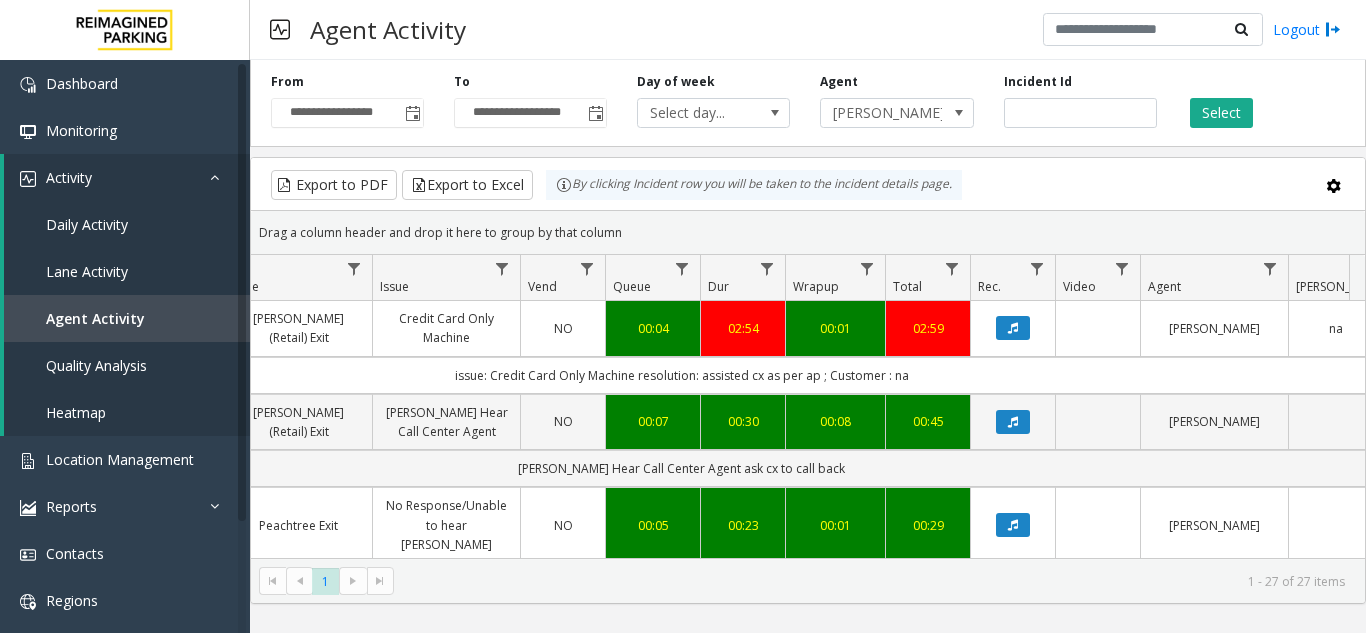 scroll, scrollTop: 0, scrollLeft: 511, axis: horizontal 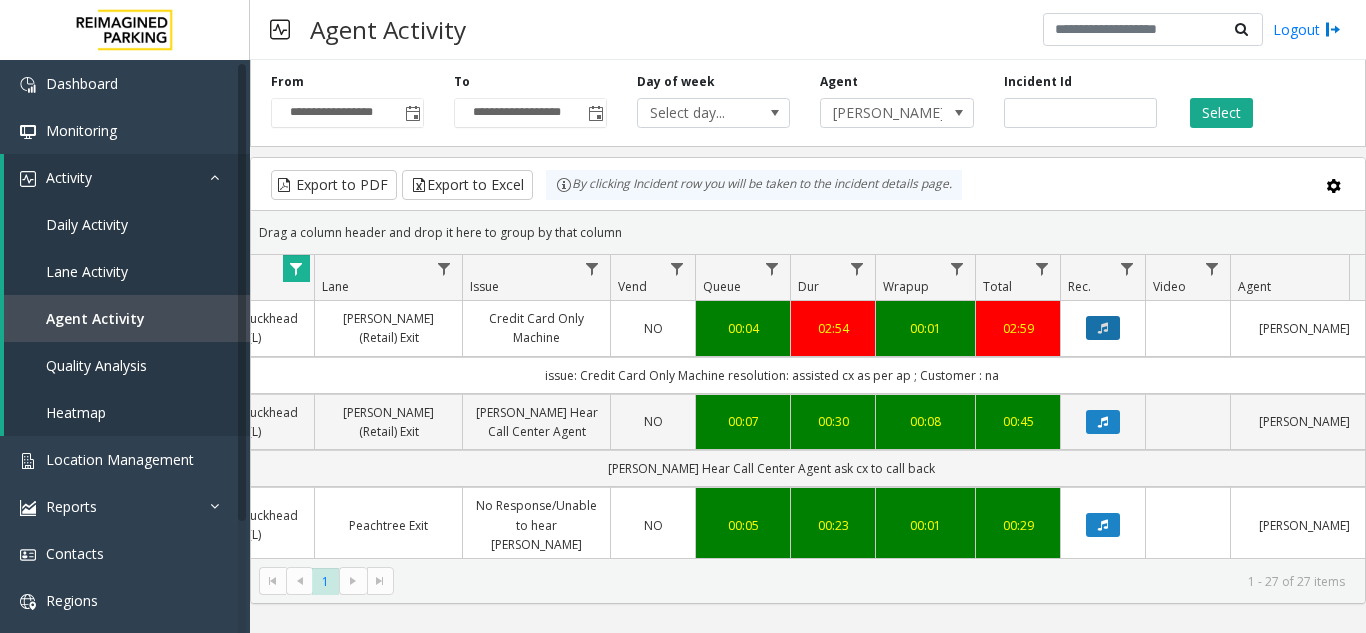 click 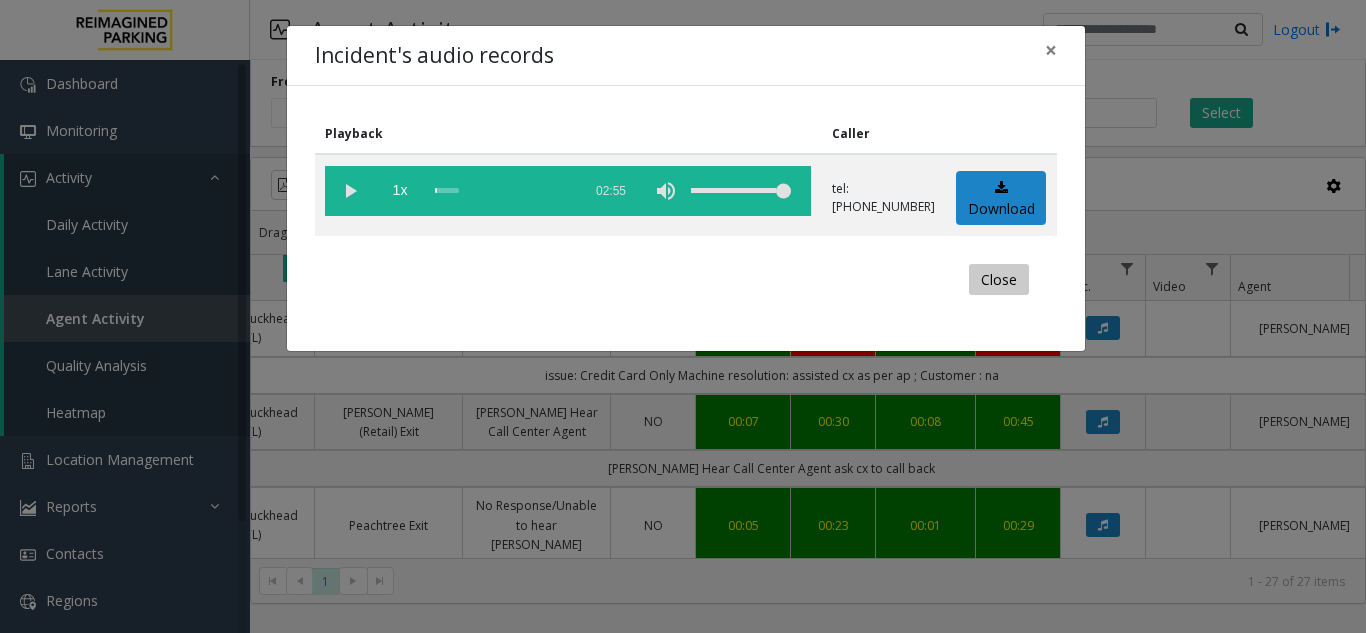 click on "Close" 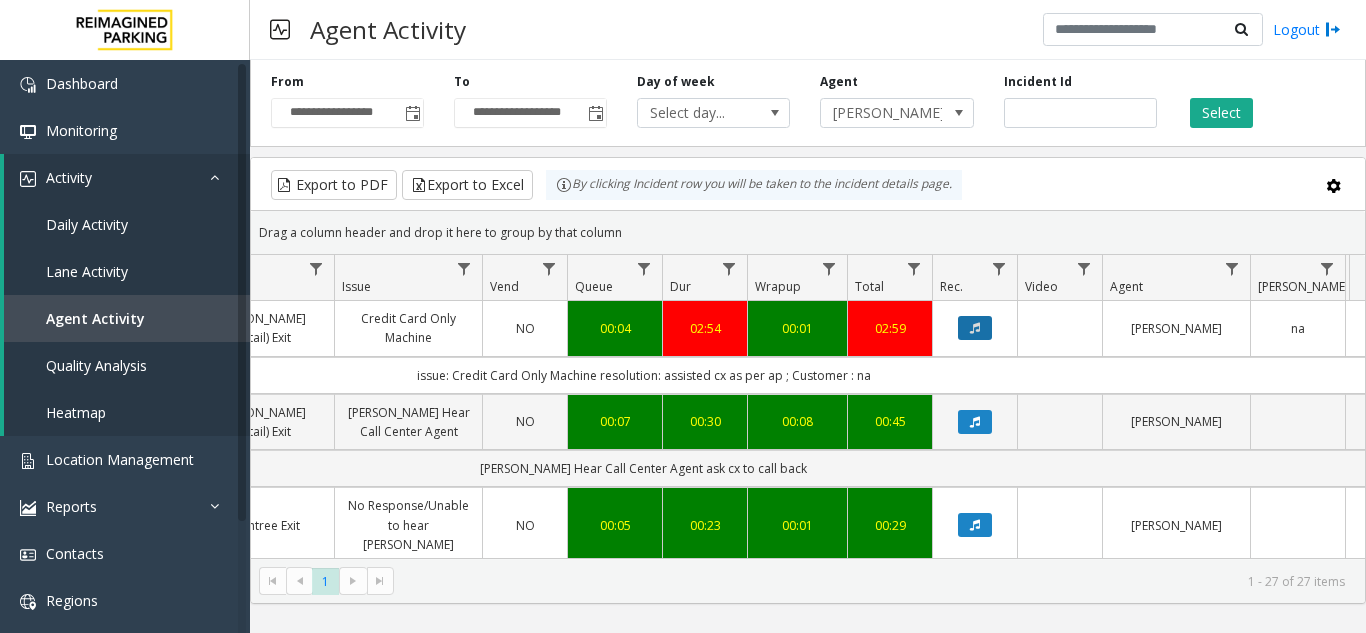 click 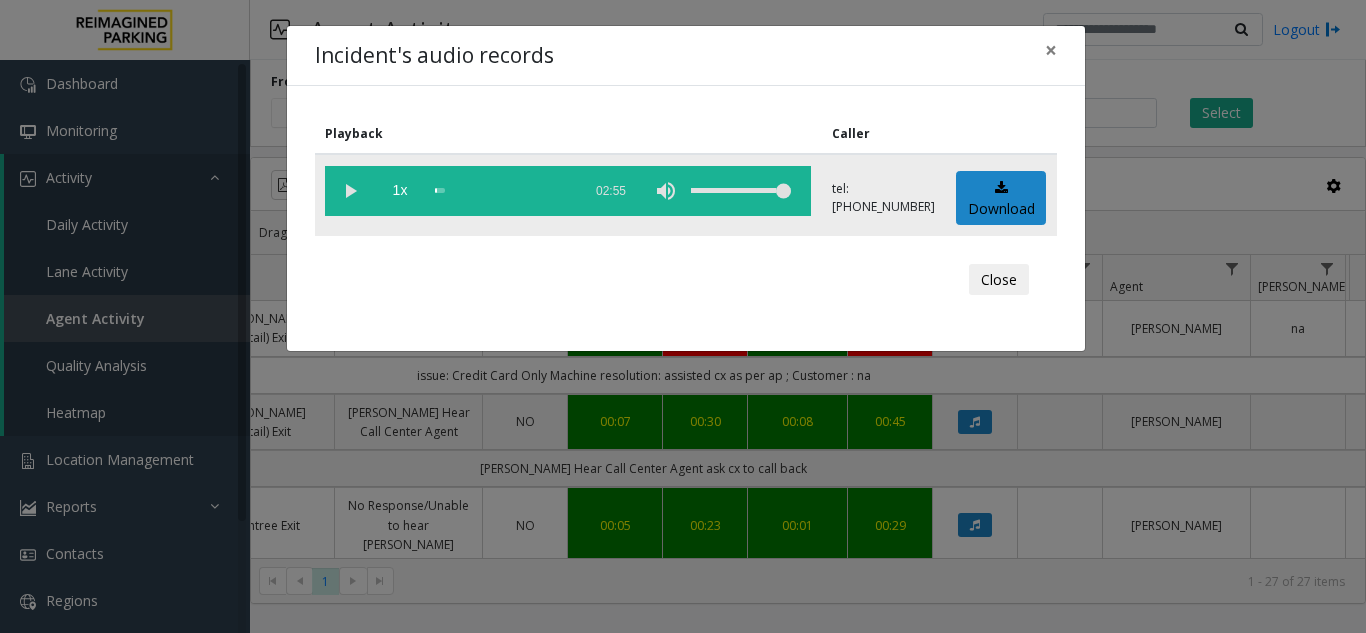 click 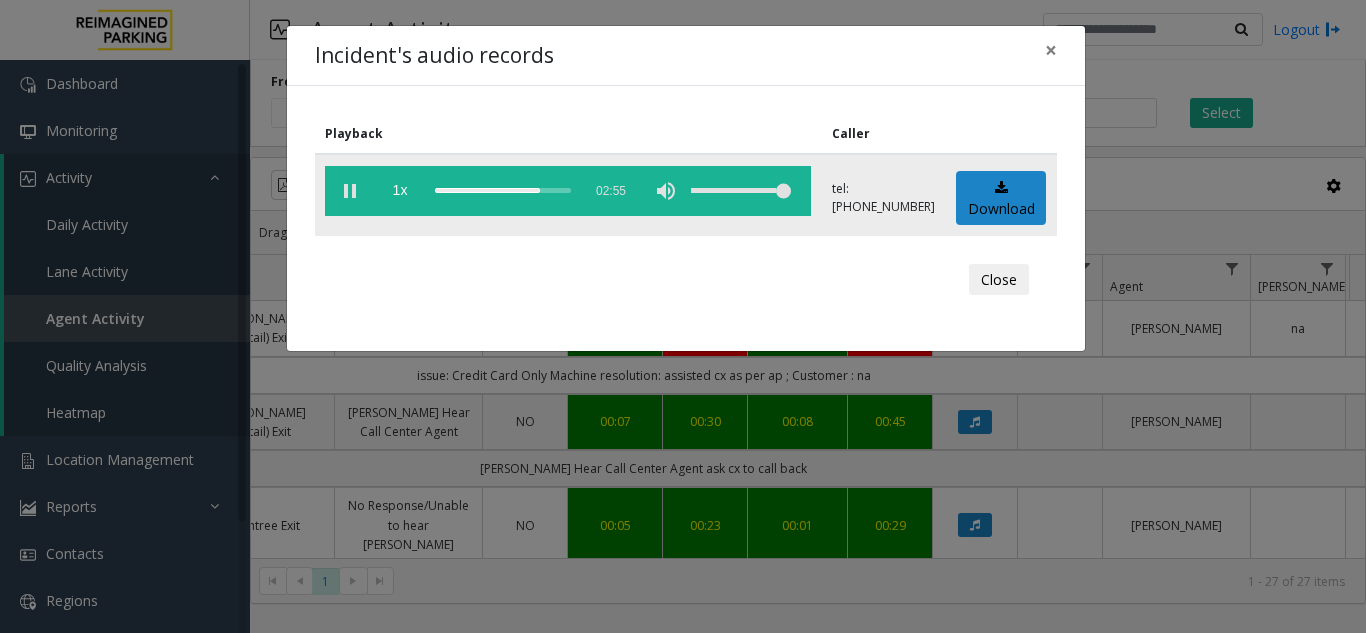 click 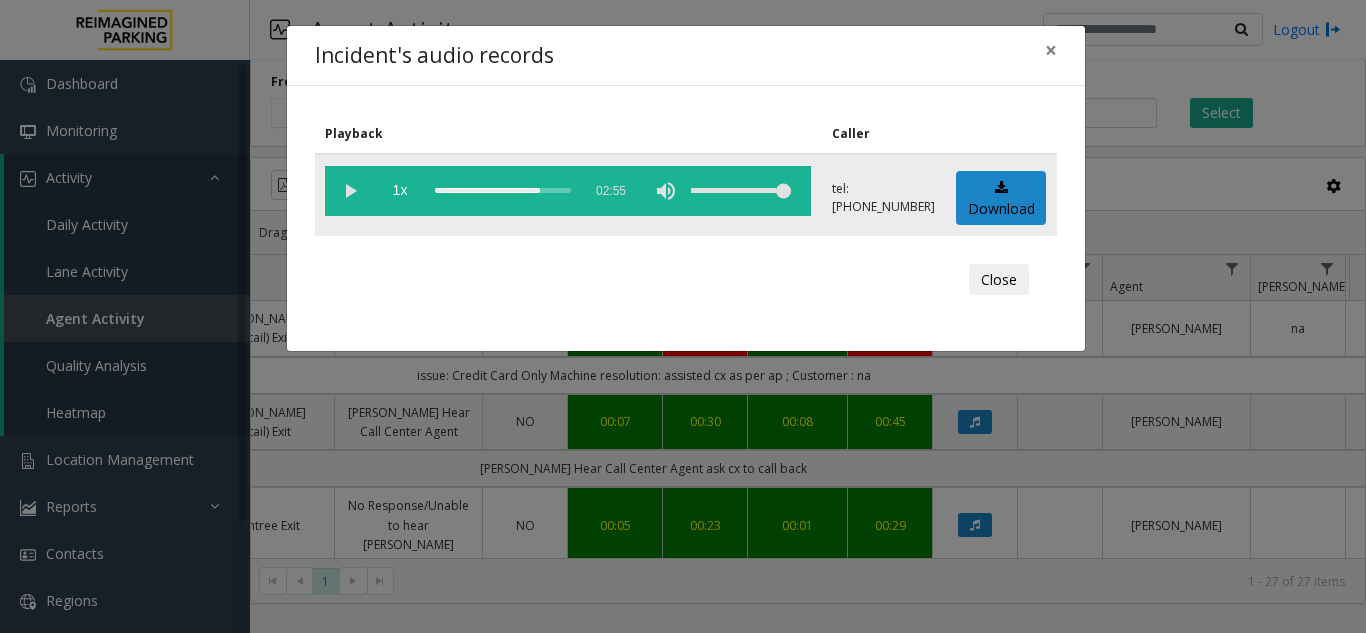 click 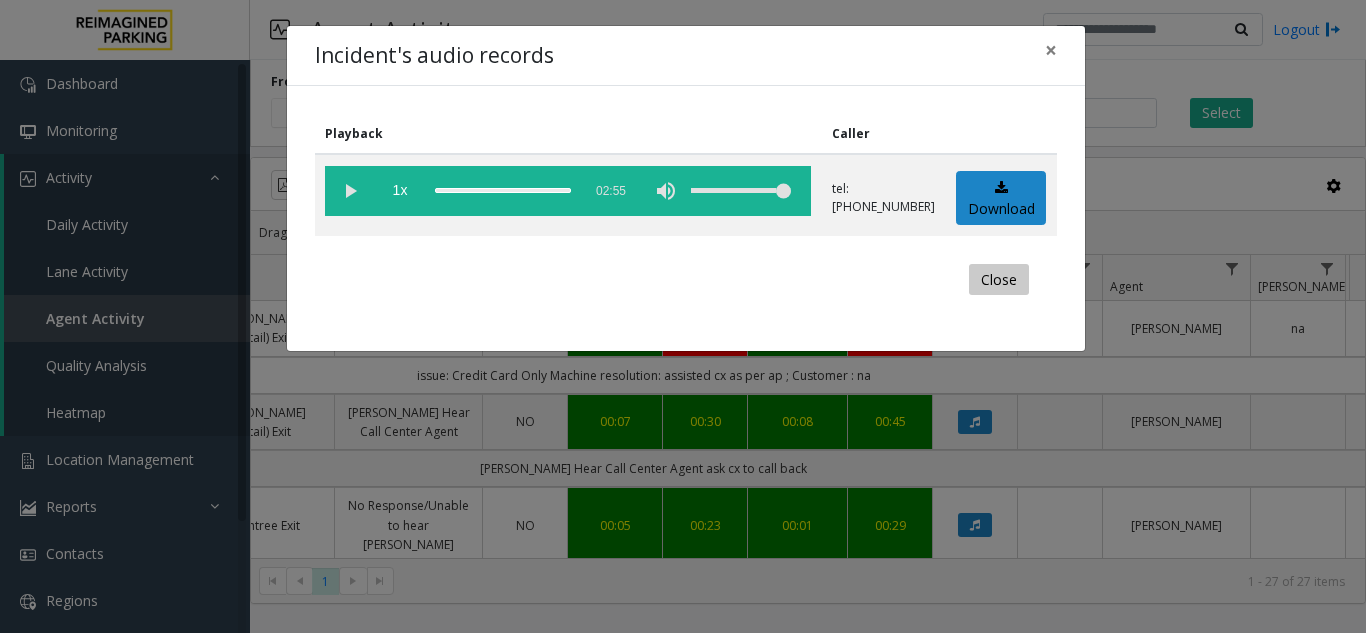click on "Close" 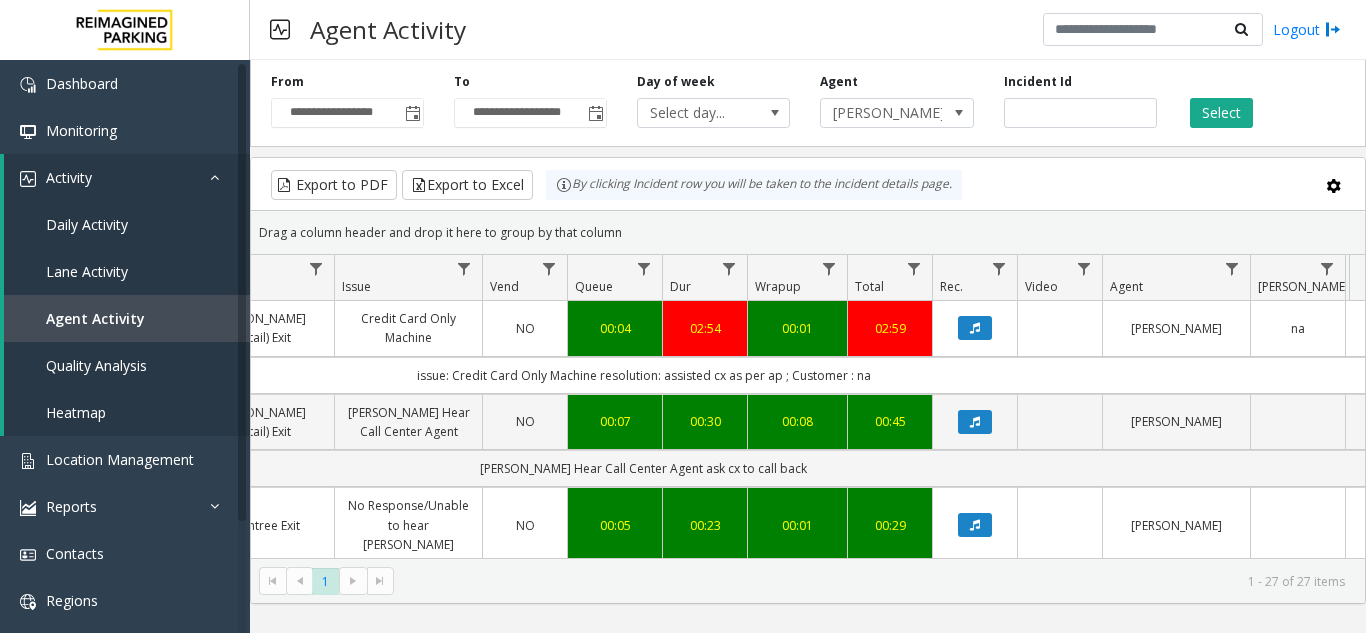 drag, startPoint x: 658, startPoint y: 543, endPoint x: 596, endPoint y: 562, distance: 64.84597 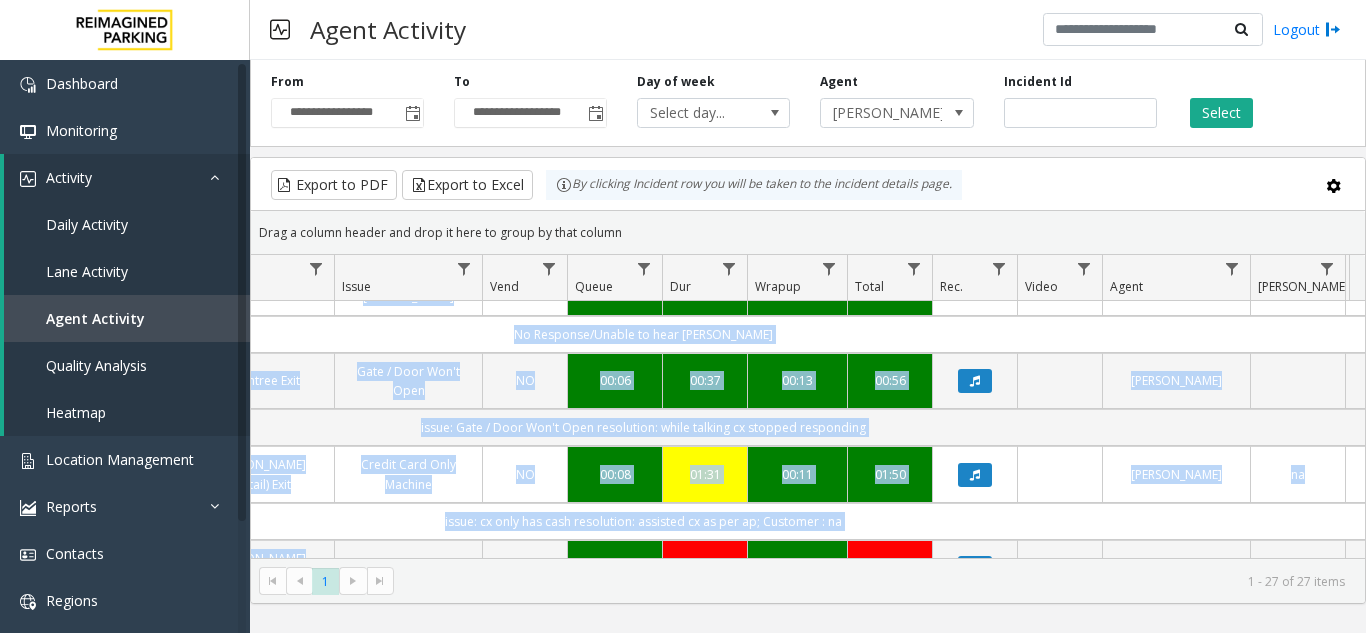 drag, startPoint x: 600, startPoint y: 542, endPoint x: 571, endPoint y: 547, distance: 29.427877 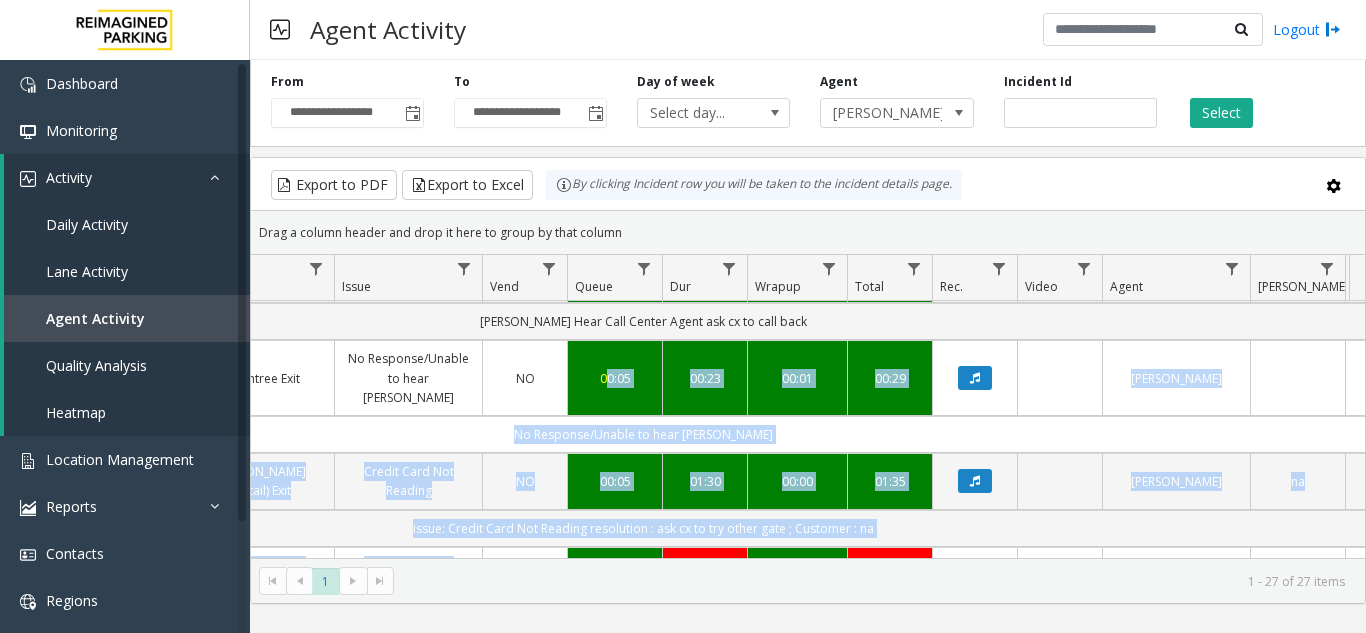 scroll, scrollTop: 0, scrollLeft: 541, axis: horizontal 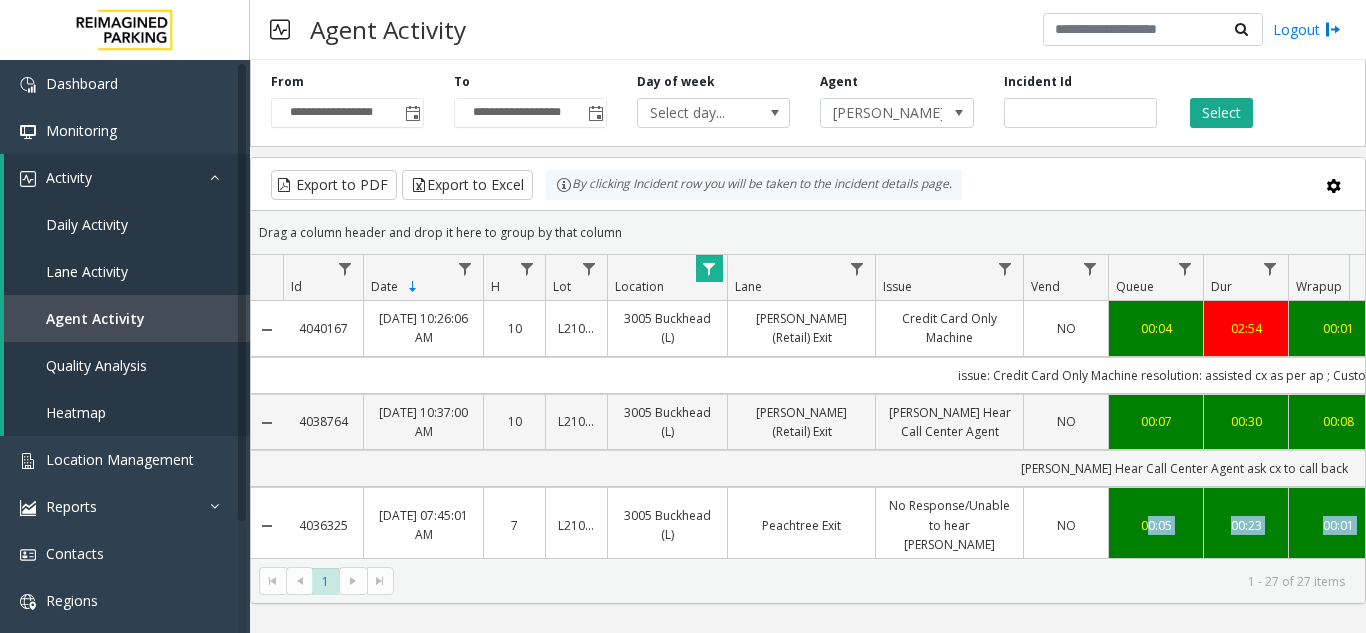 drag, startPoint x: 292, startPoint y: 326, endPoint x: 352, endPoint y: 327, distance: 60.00833 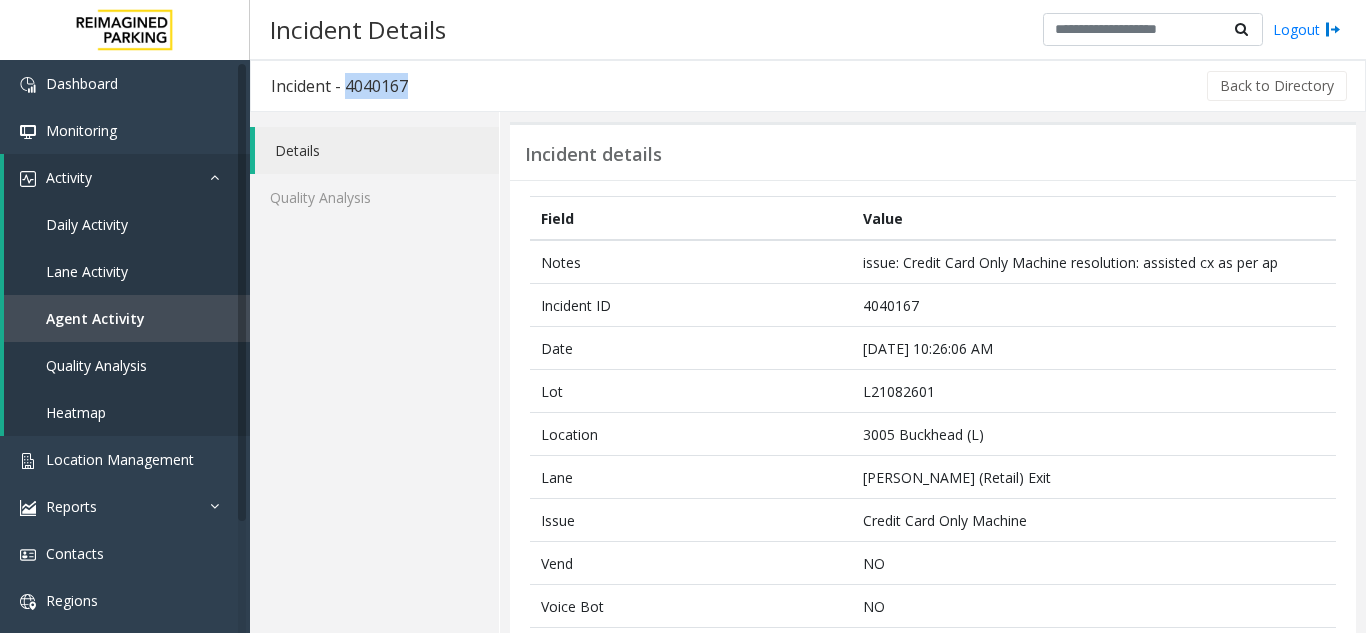 drag, startPoint x: 345, startPoint y: 83, endPoint x: 423, endPoint y: 92, distance: 78.51752 